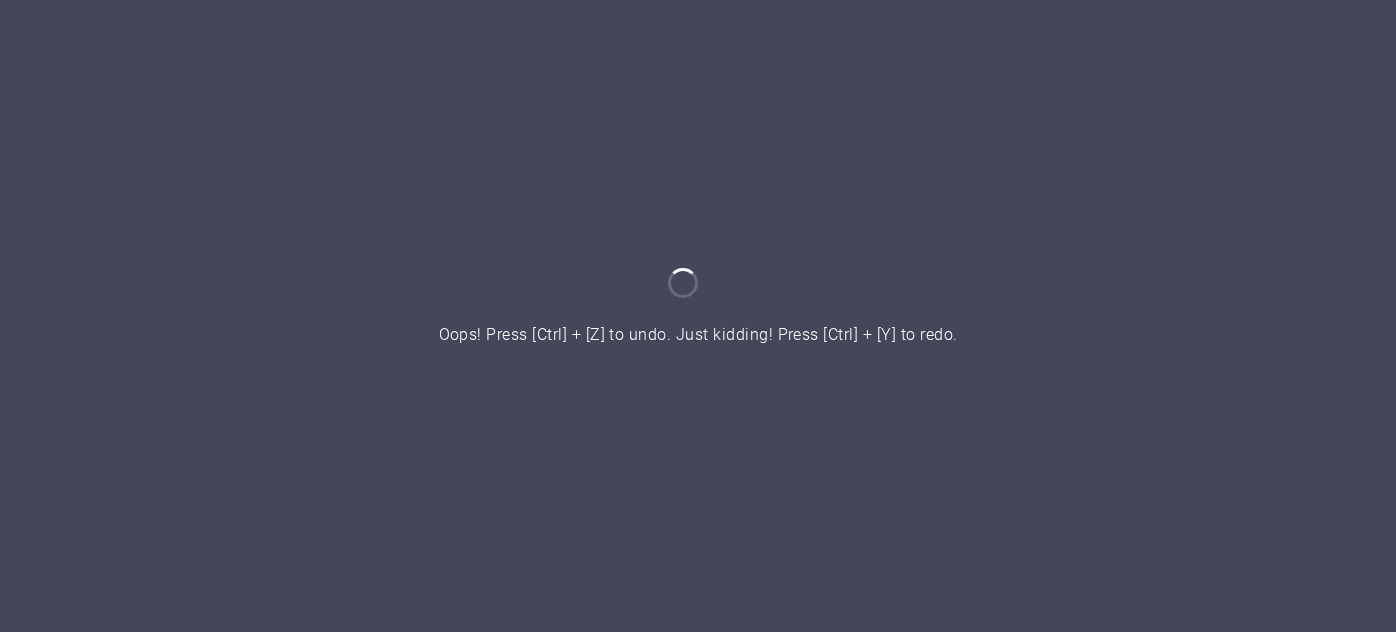 scroll, scrollTop: 0, scrollLeft: 0, axis: both 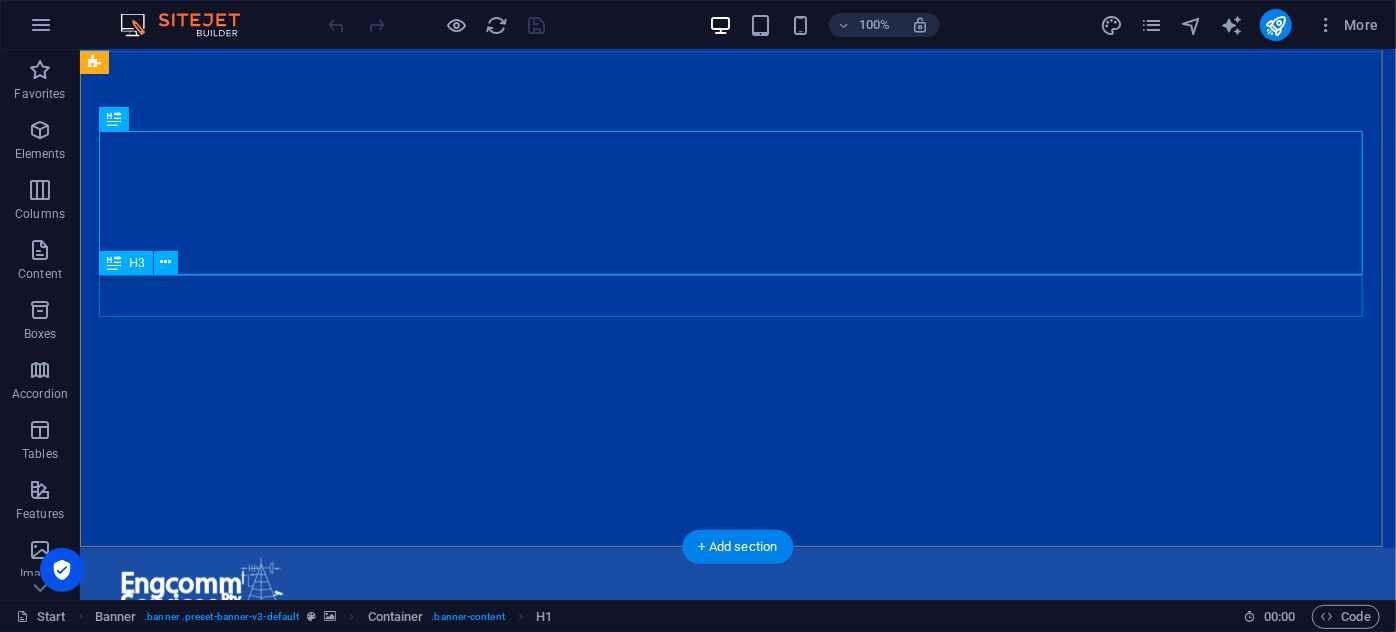 click on "Telecommunications Engineering & Security Consulting Services" at bounding box center [737, 1006] 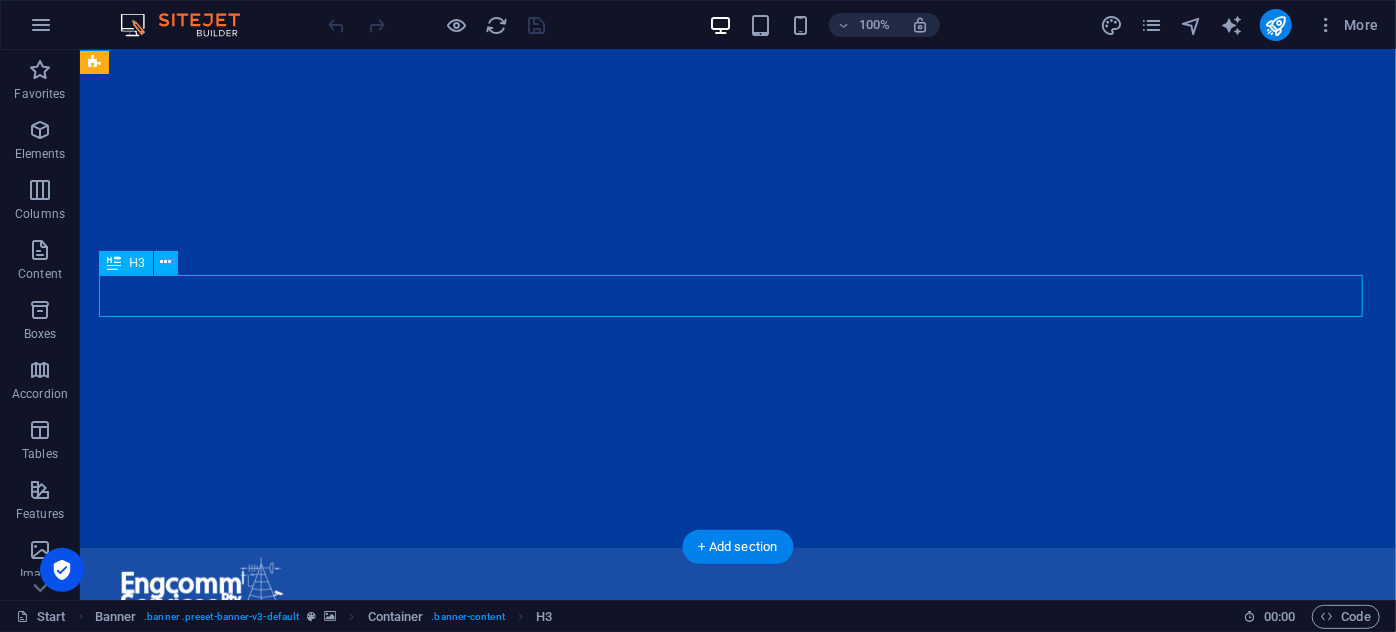 click on "Telecommunications Engineering & Security Consulting Services" at bounding box center (737, 1006) 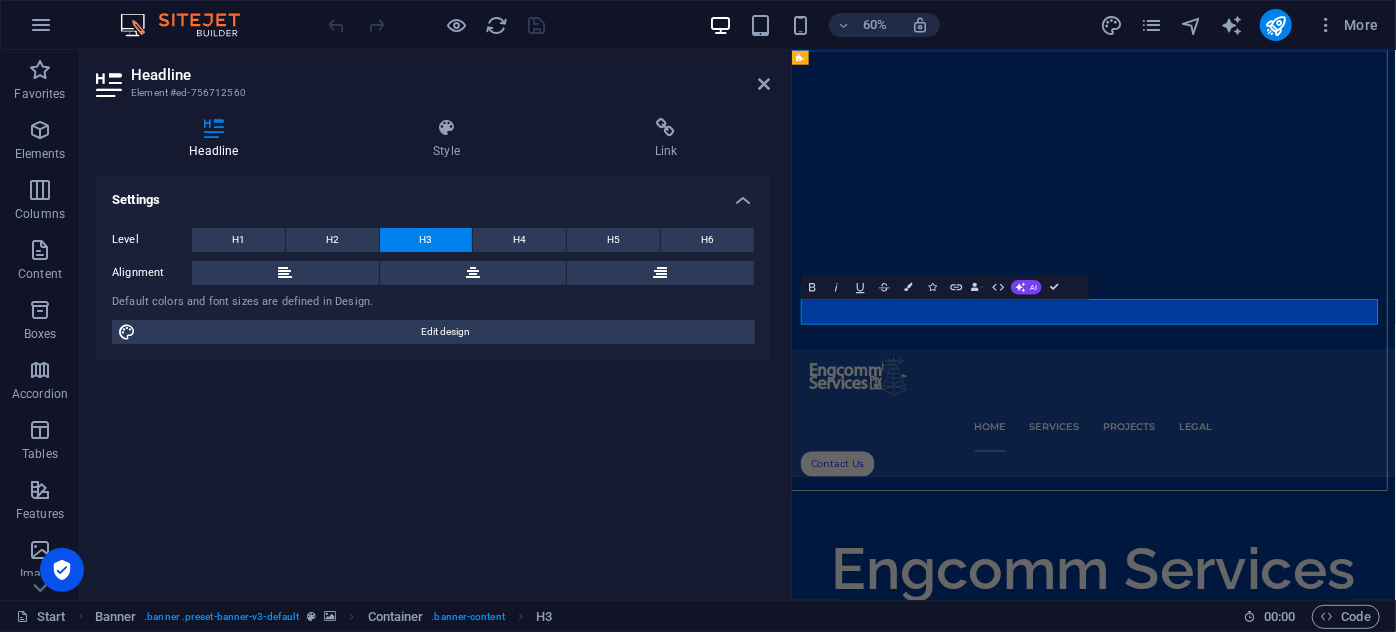 click on "Telecommunications Engineering & Security Consulting Services" at bounding box center [1295, 1149] 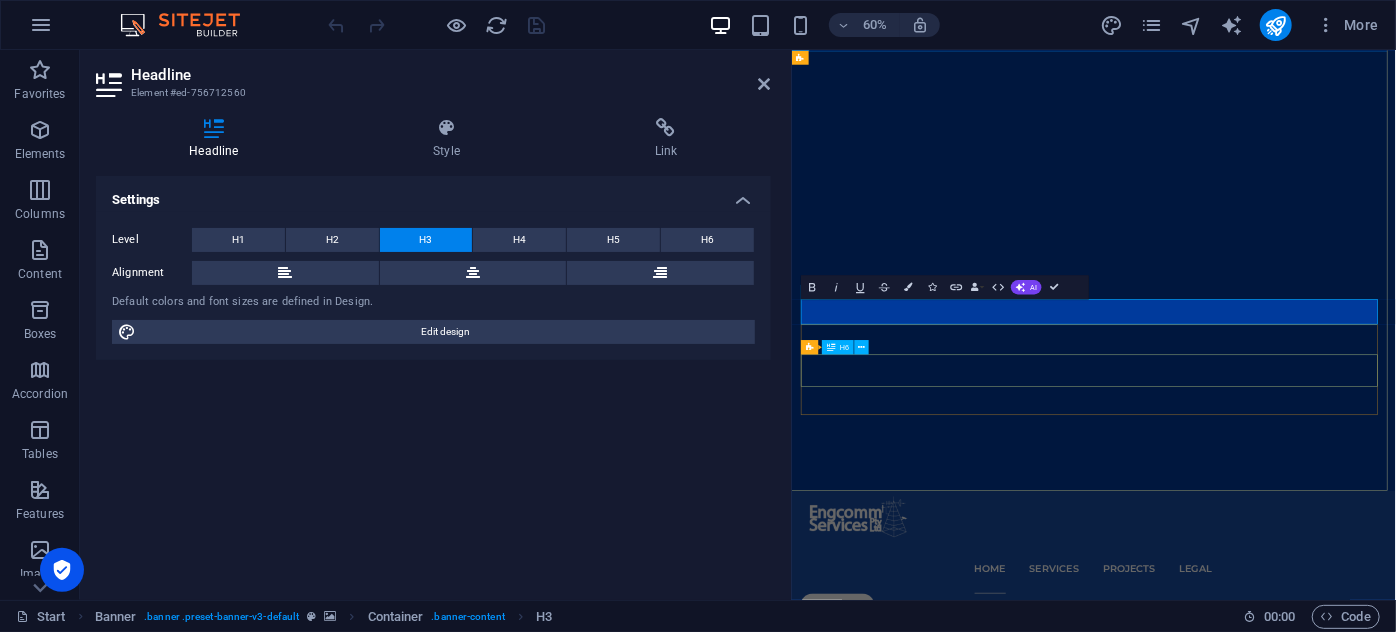 type 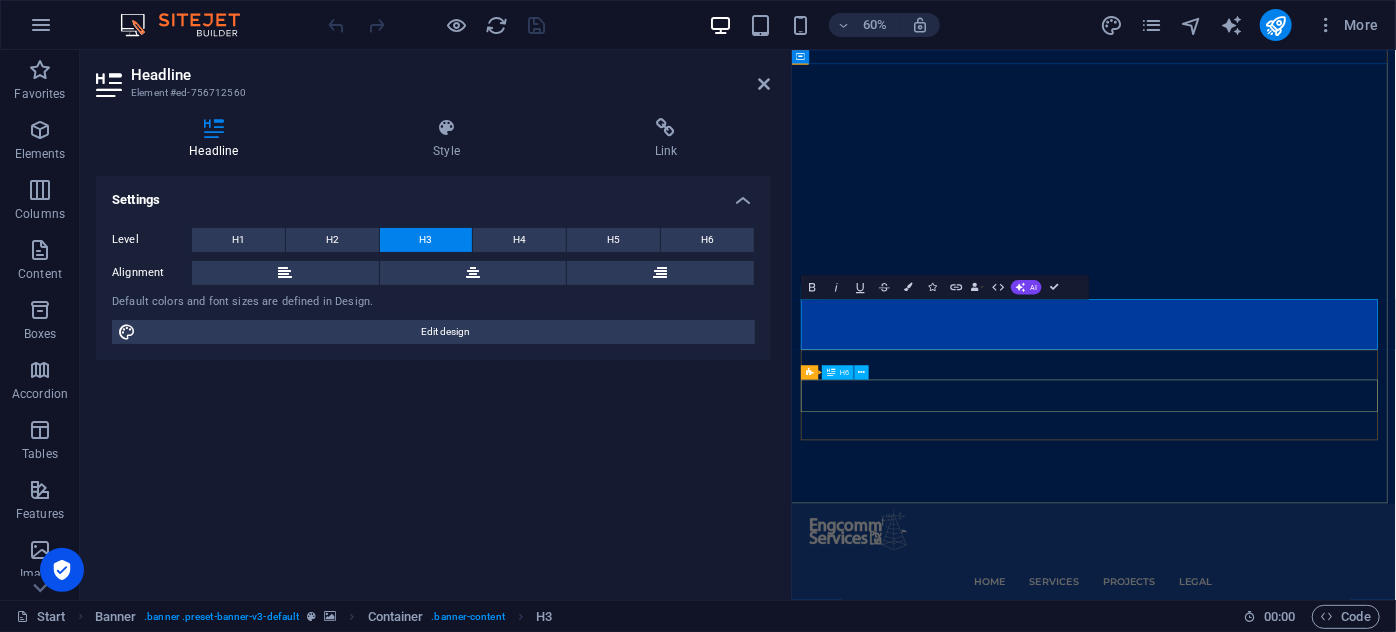 click on "ACN 122 654 988 ABN 49 870 185 411 WA Security Licence No 83420 SA SI SC" at bounding box center (1294, 1548) 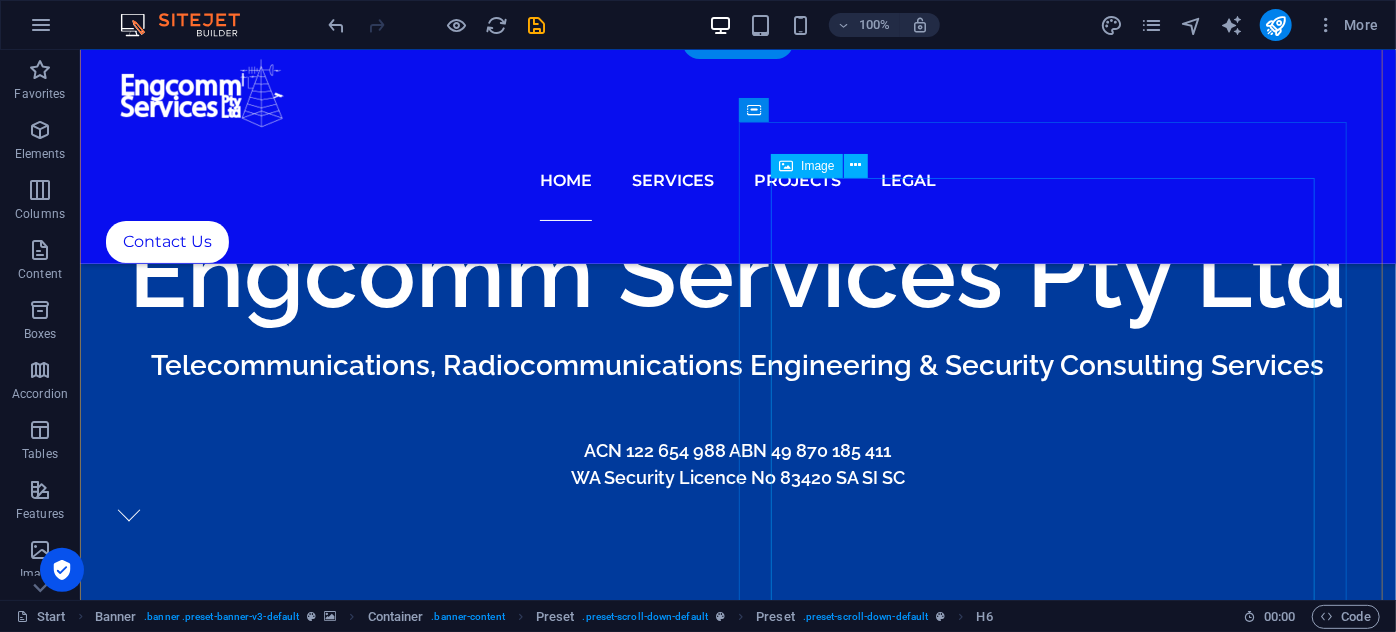 scroll, scrollTop: 706, scrollLeft: 0, axis: vertical 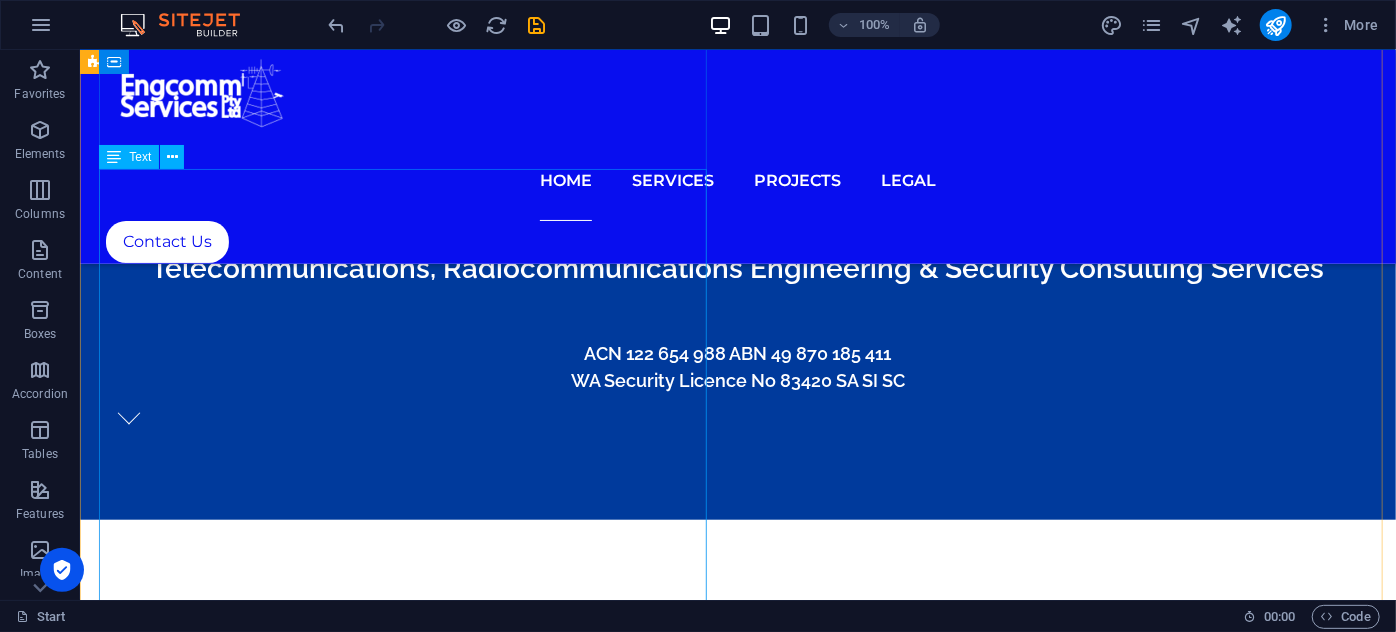 click on "Systems Telecommunications   Mobile Radio - Analogue & Digital LTE/4G/5G Transmission Systems Railway Systems Condition Monitoring Sites Telemetry & SCADA Cabling Systems Optic Fibre, Copper, and Structured  Infrastructure Comms buildings/rooms and data centres  Control Rooms Network Operations Centres Enclosures & Location Cases Telecommunications Power Systems Telecommunications Earthing Security & Access Control Site Monitoring/SCADA  Towers/Masts/Monopoles/Breakback Poles/Brackets" at bounding box center (727, 1007) 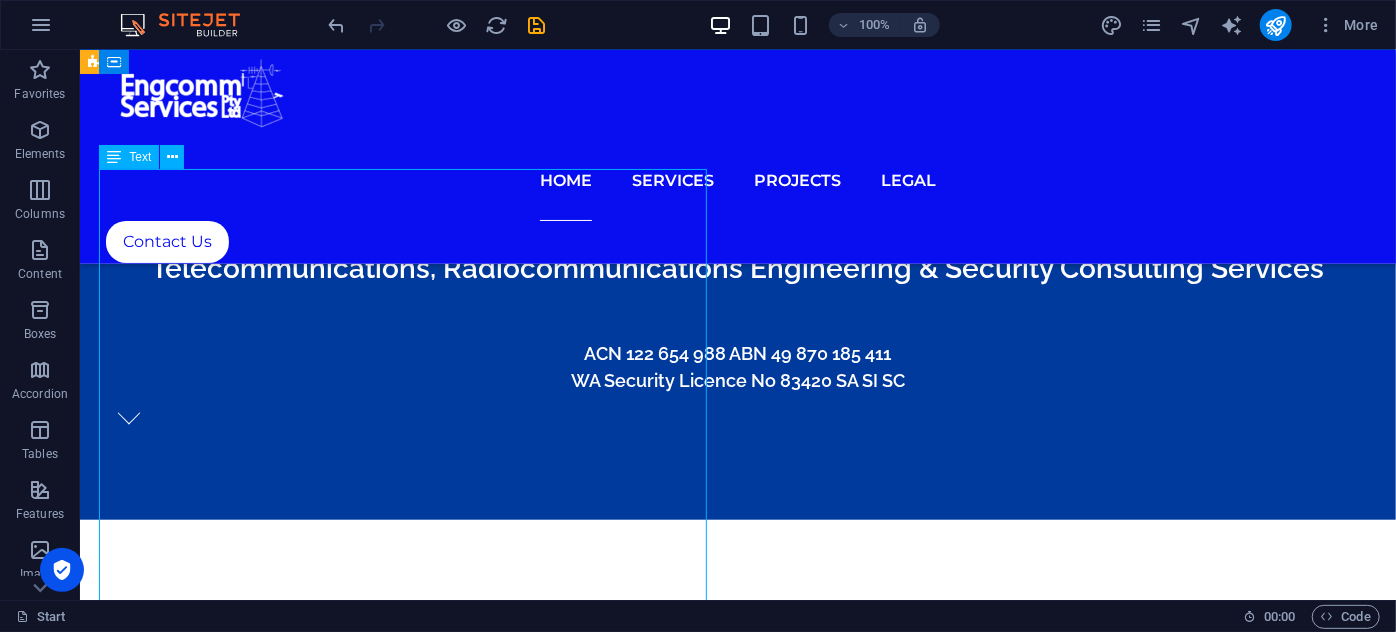 click on "Systems Telecommunications   Mobile Radio - Analogue & Digital LTE/4G/5G Transmission Systems Railway Systems Condition Monitoring Sites Telemetry & SCADA Cabling Systems Optic Fibre, Copper, and Structured  Infrastructure Comms buildings/rooms and data centres  Control Rooms Network Operations Centres Enclosures & Location Cases Telecommunications Power Systems Telecommunications Earthing Security & Access Control Site Monitoring/SCADA  Towers/Masts/Monopoles/Breakback Poles/Brackets" at bounding box center (727, 1007) 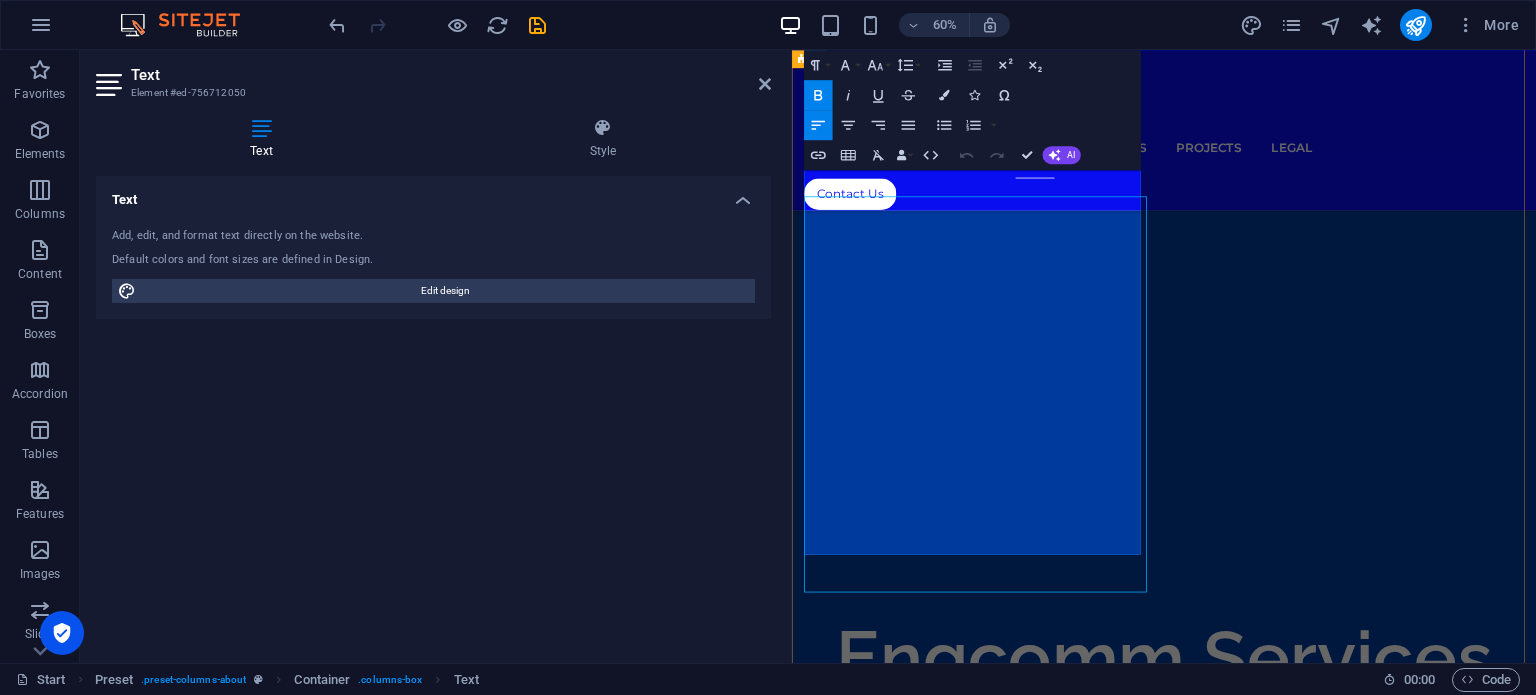 scroll, scrollTop: 853, scrollLeft: 0, axis: vertical 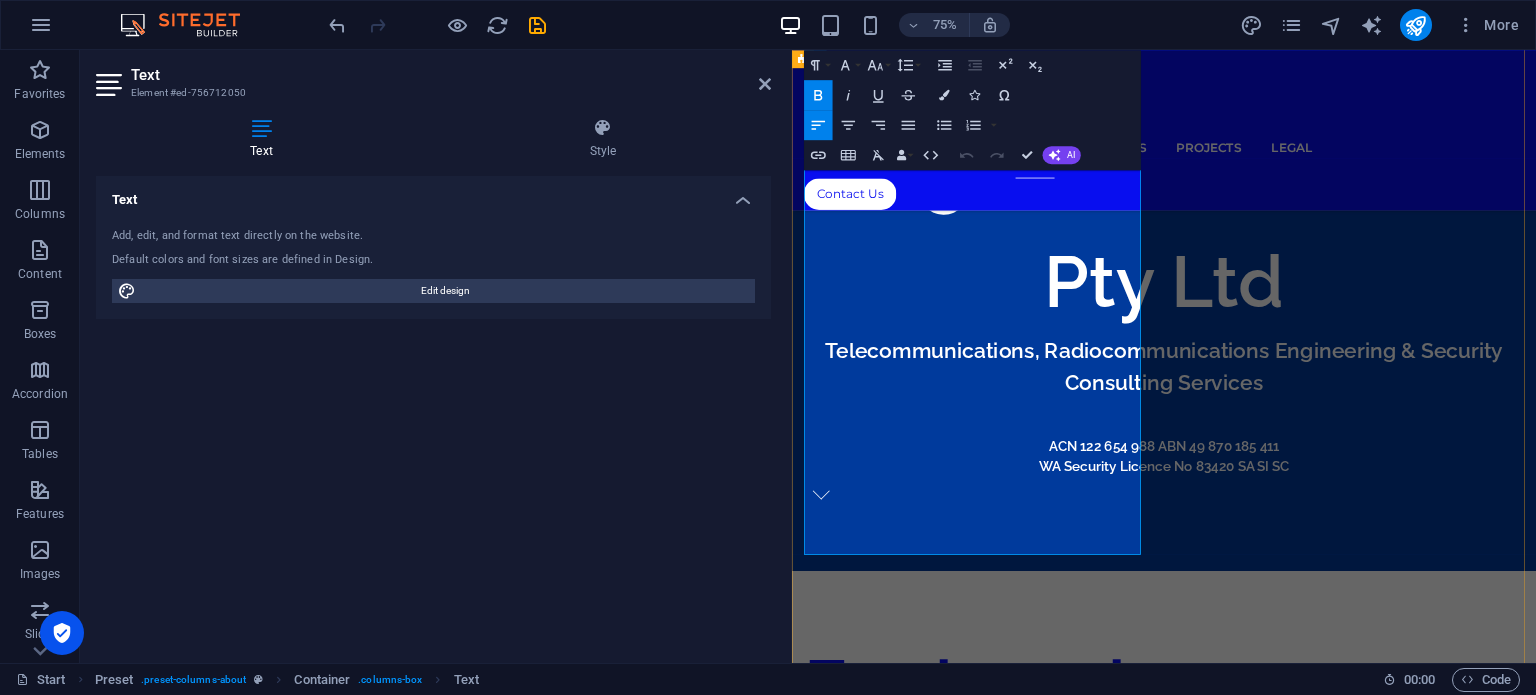 click on "LTE/4G/5G" at bounding box center [1287, 1053] 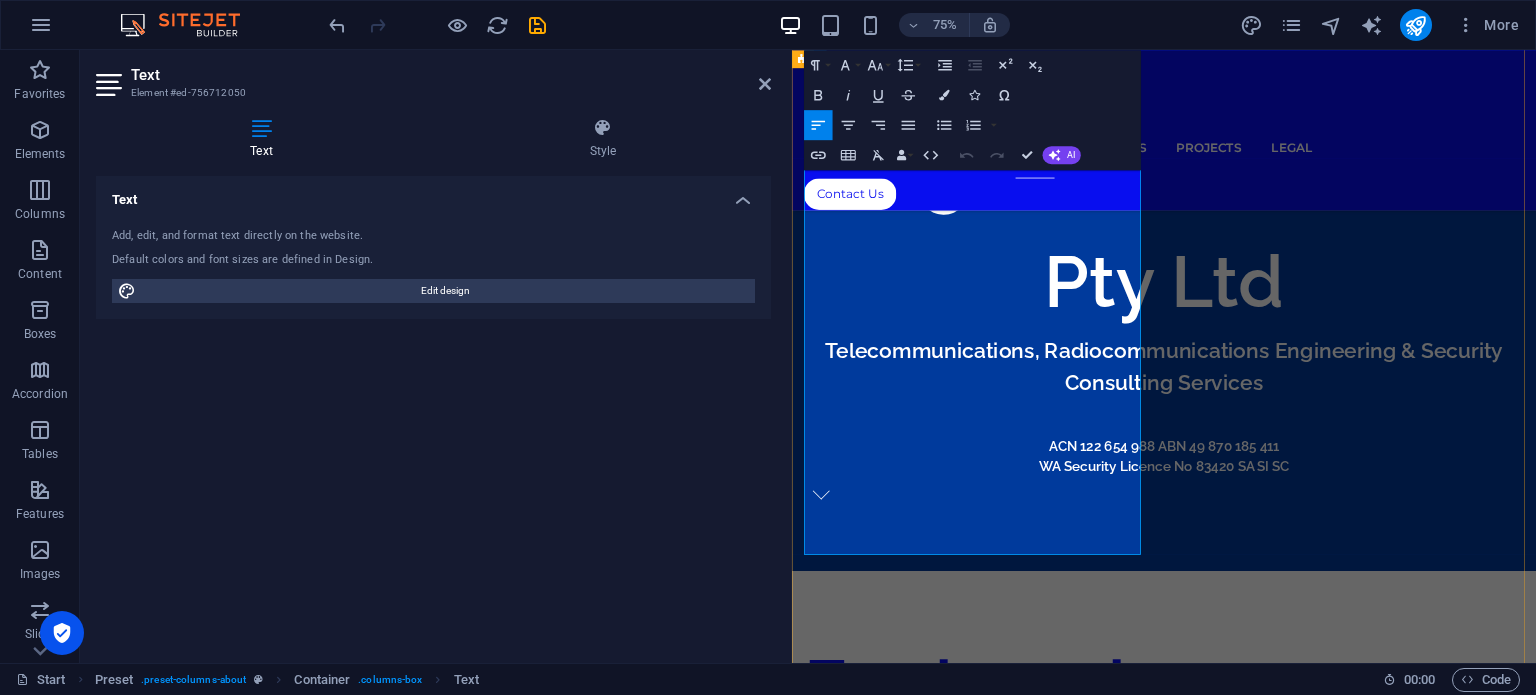 click on "Mobile Radio - Analogue & Digital" at bounding box center [1287, 1029] 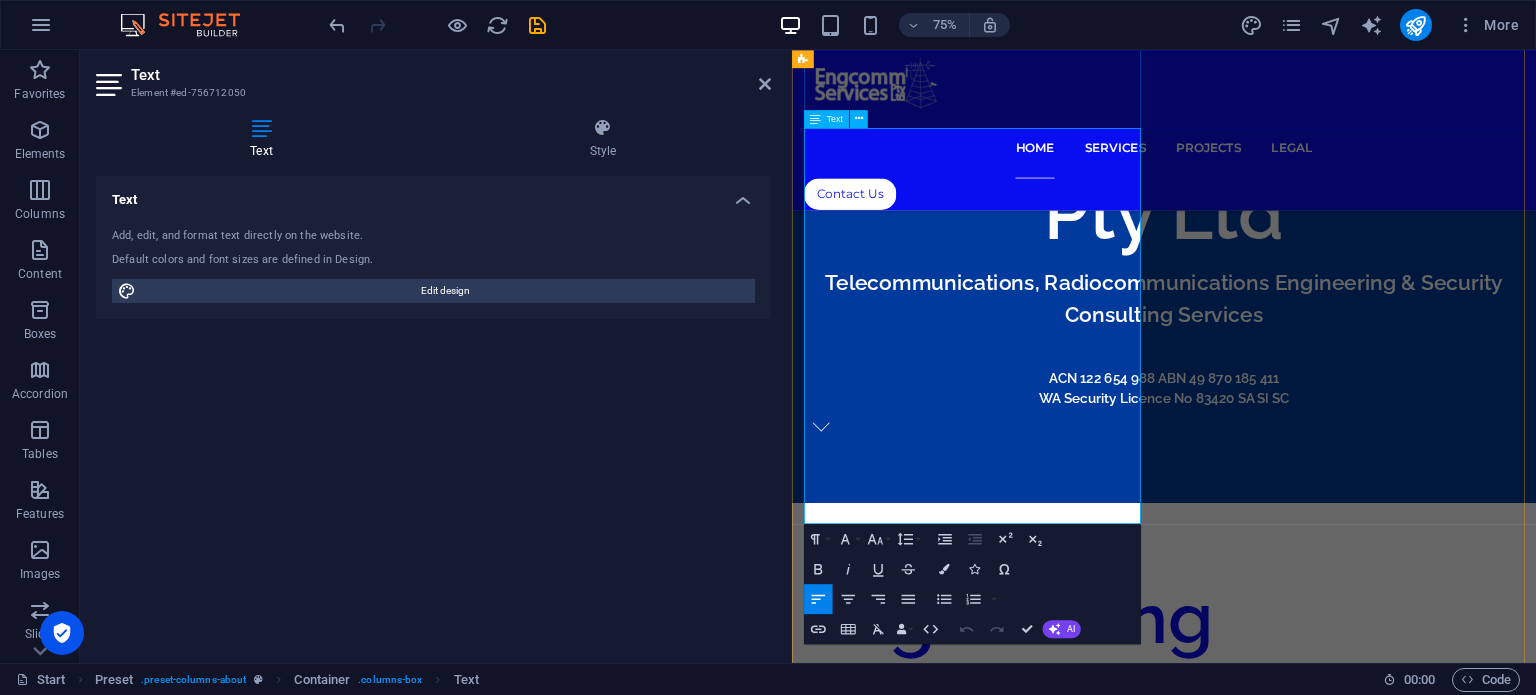 scroll, scrollTop: 953, scrollLeft: 0, axis: vertical 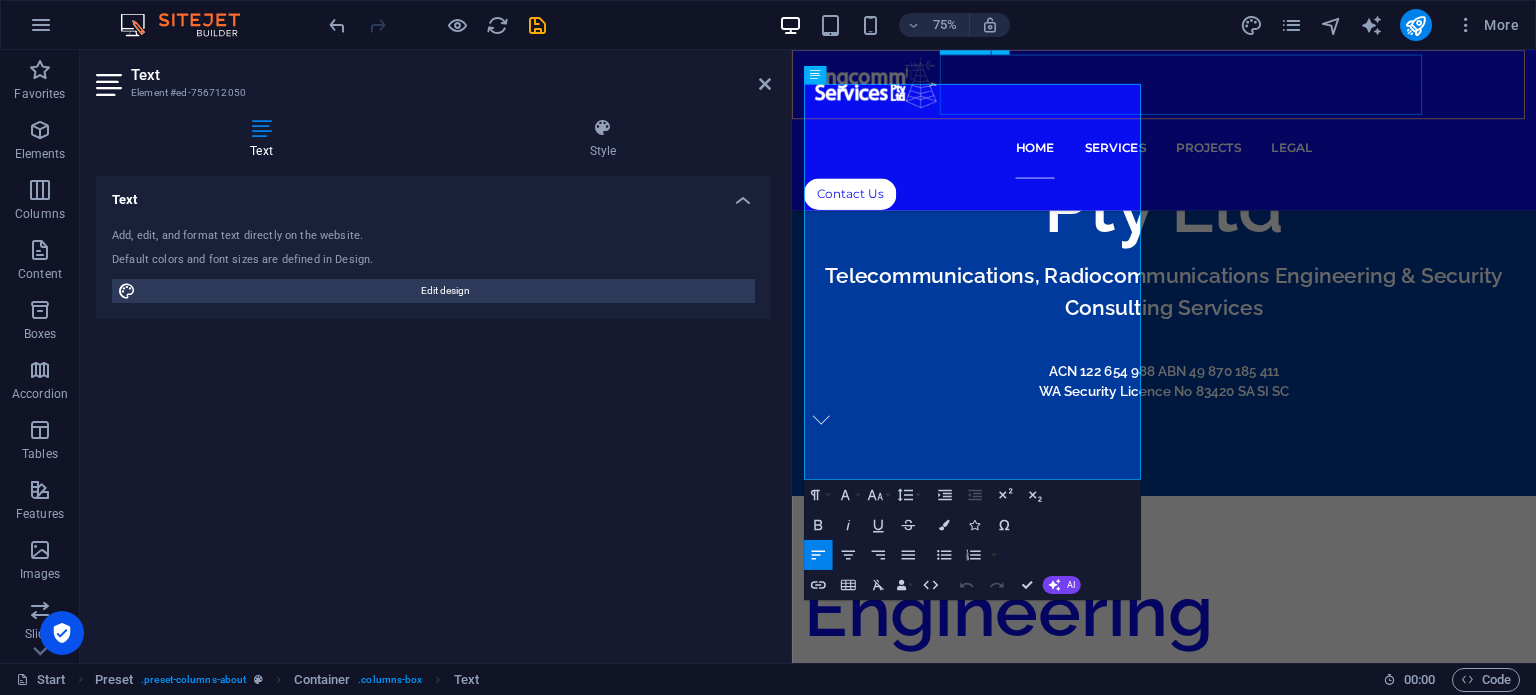 click on "Home Services Projects Legal" at bounding box center (1287, 181) 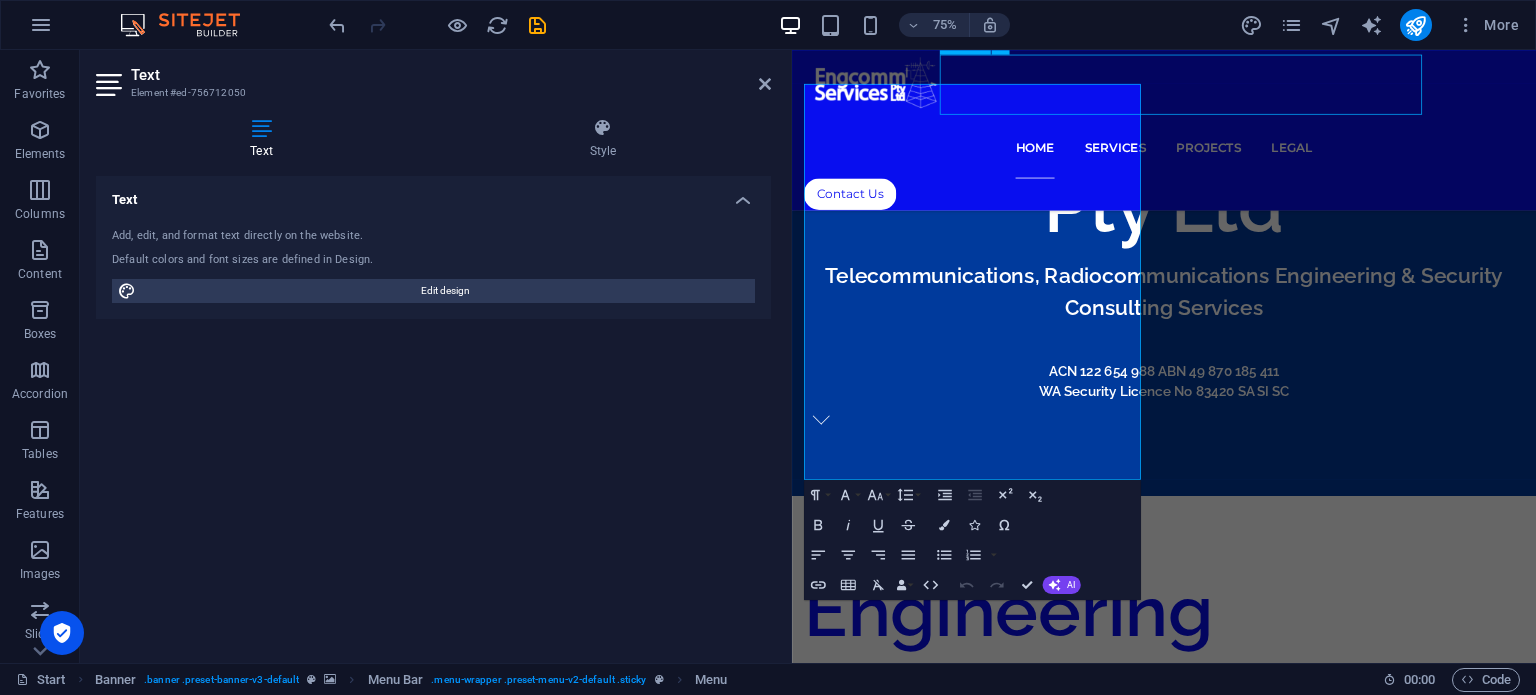 scroll, scrollTop: 780, scrollLeft: 0, axis: vertical 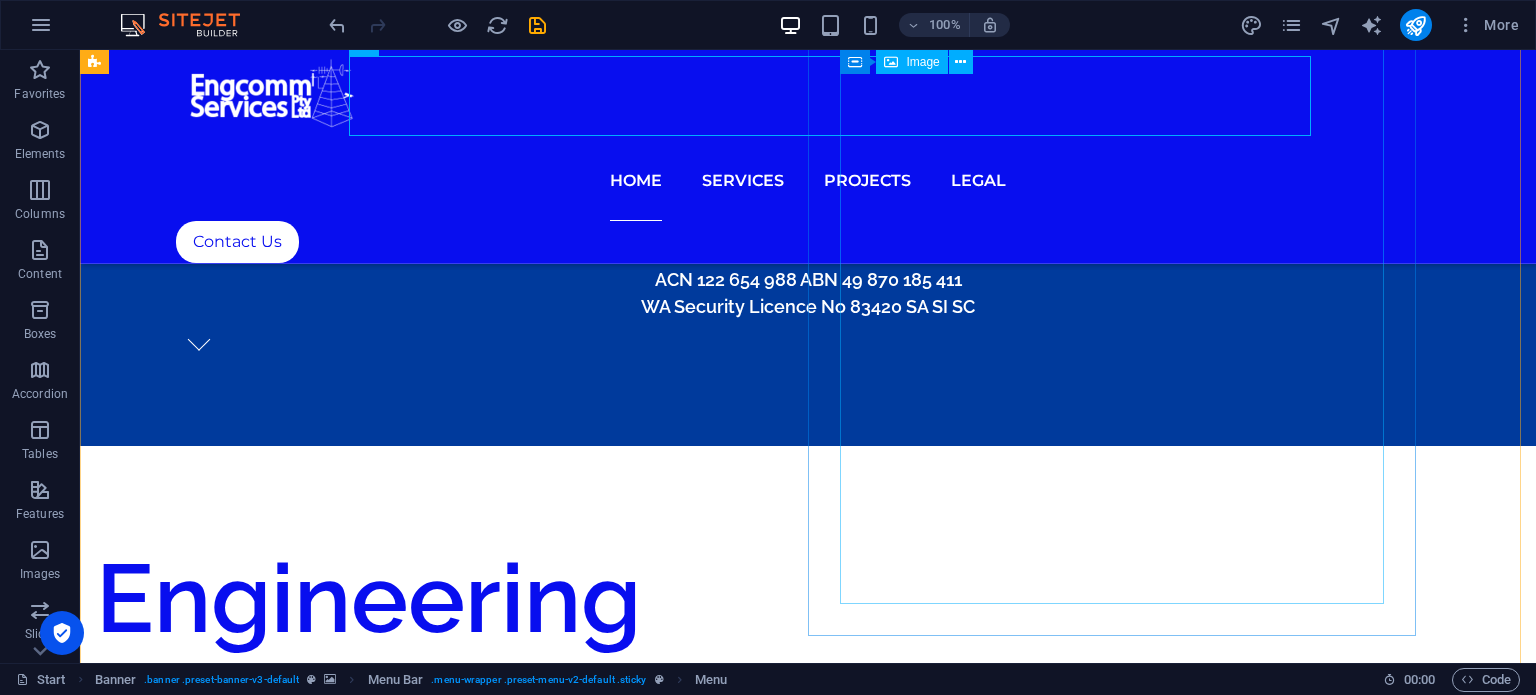 click at bounding box center (704, 1968) 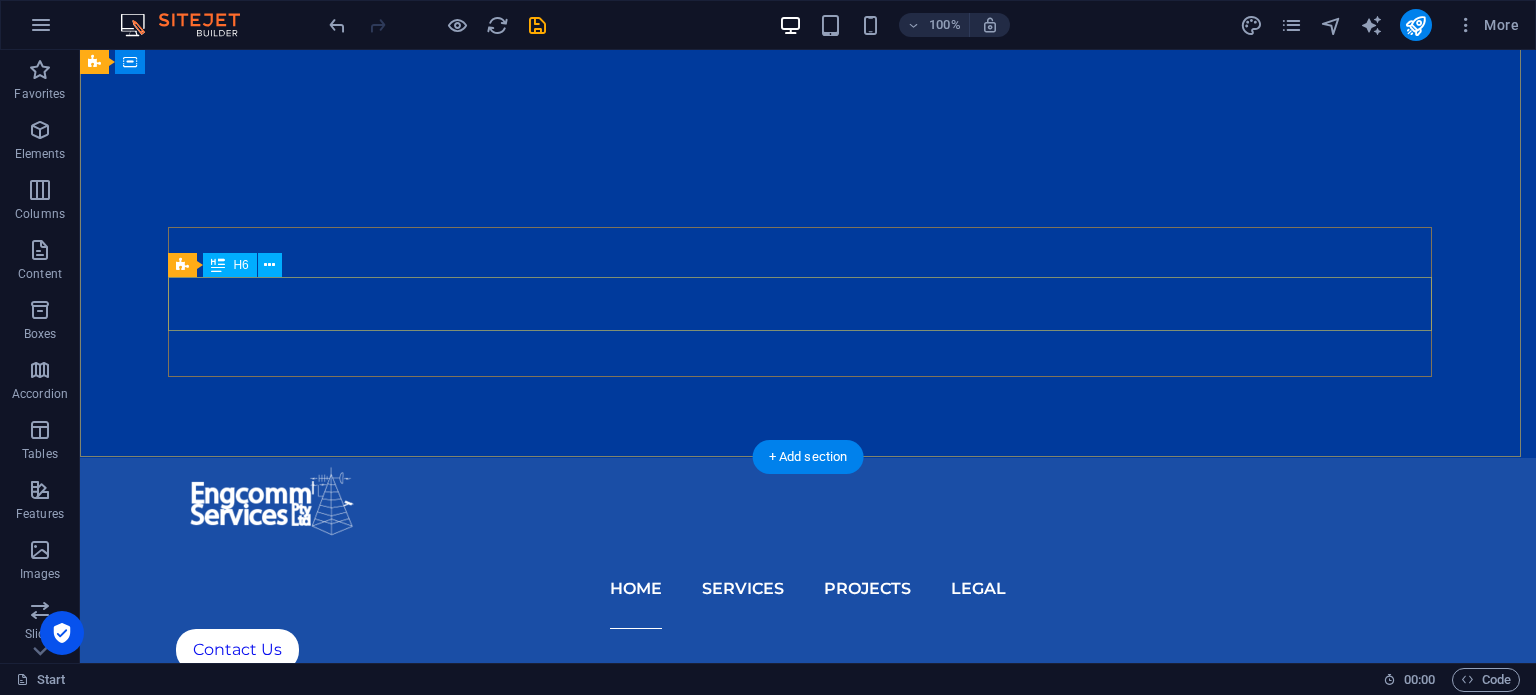 scroll, scrollTop: 0, scrollLeft: 0, axis: both 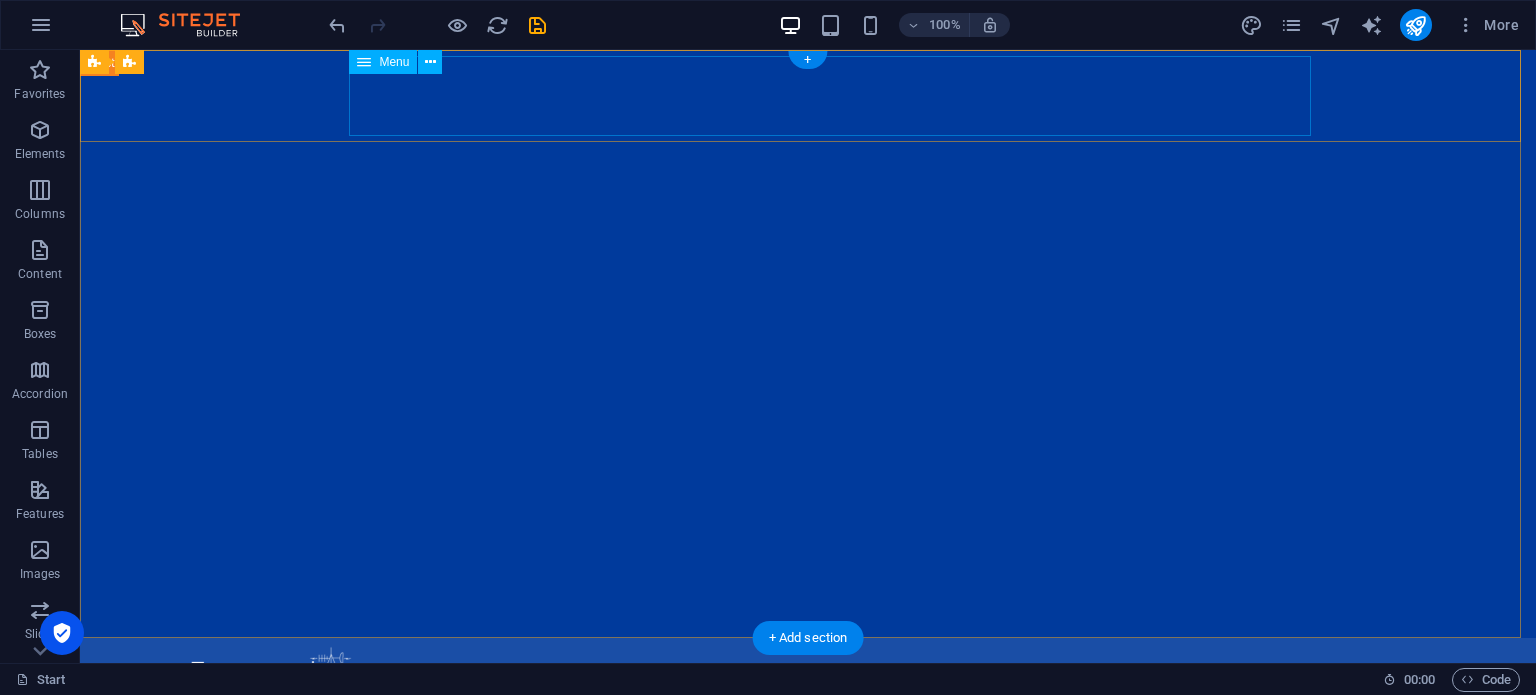 click on "Home Services Projects Legal" at bounding box center (808, 769) 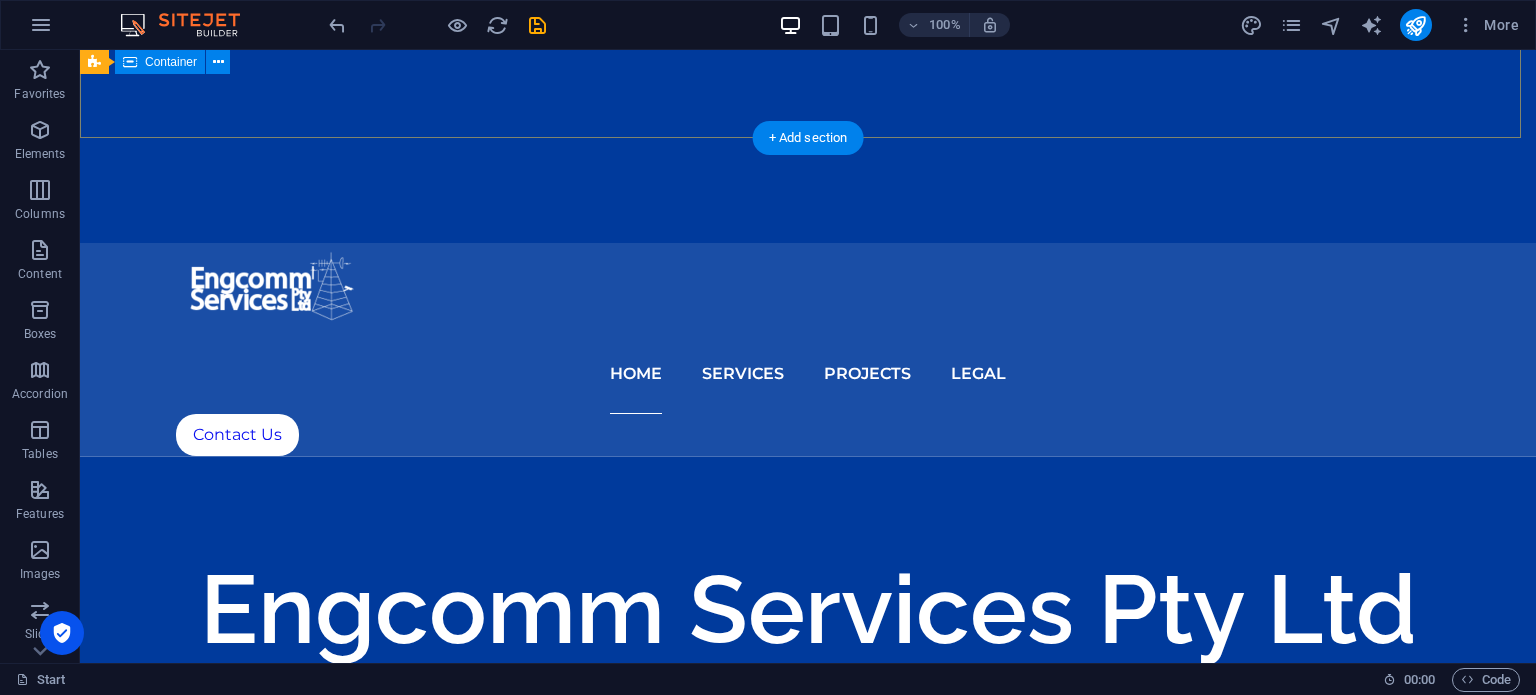 scroll, scrollTop: 300, scrollLeft: 0, axis: vertical 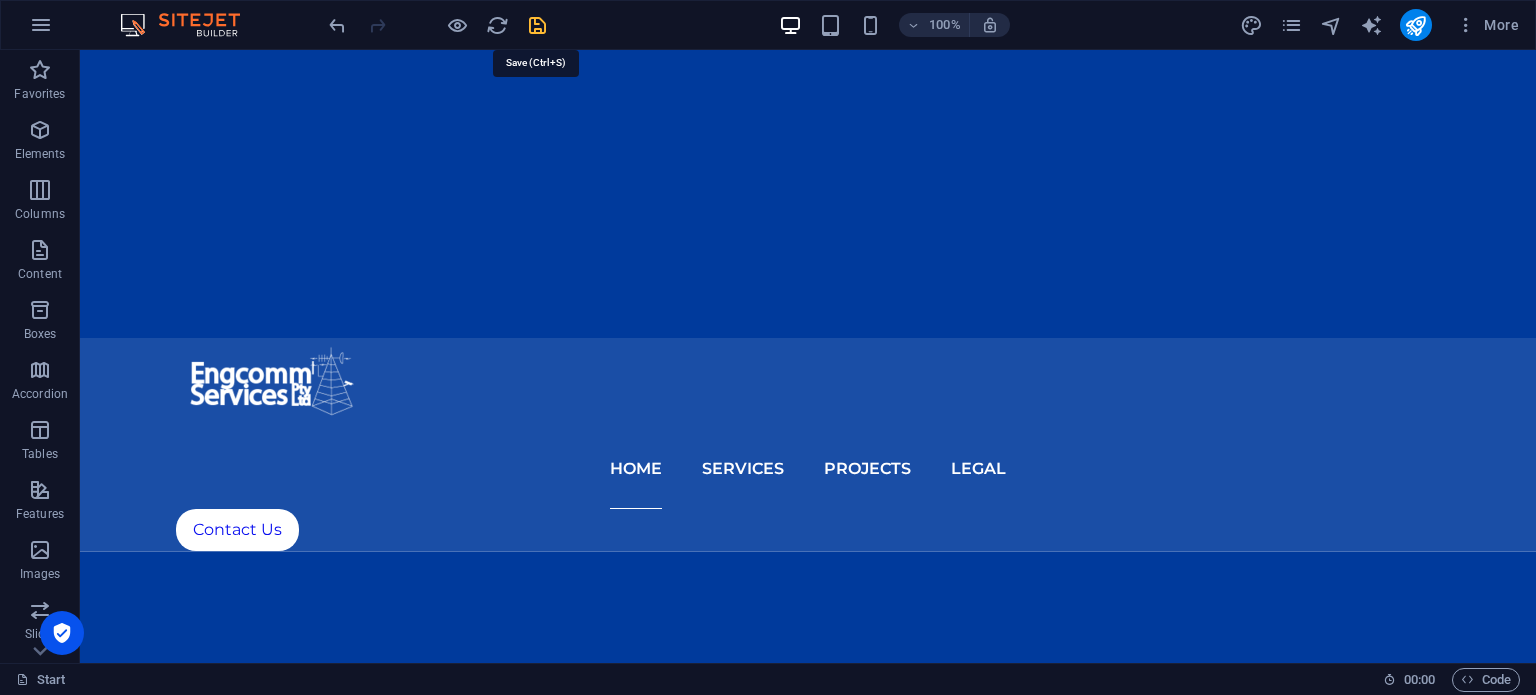 click at bounding box center [537, 25] 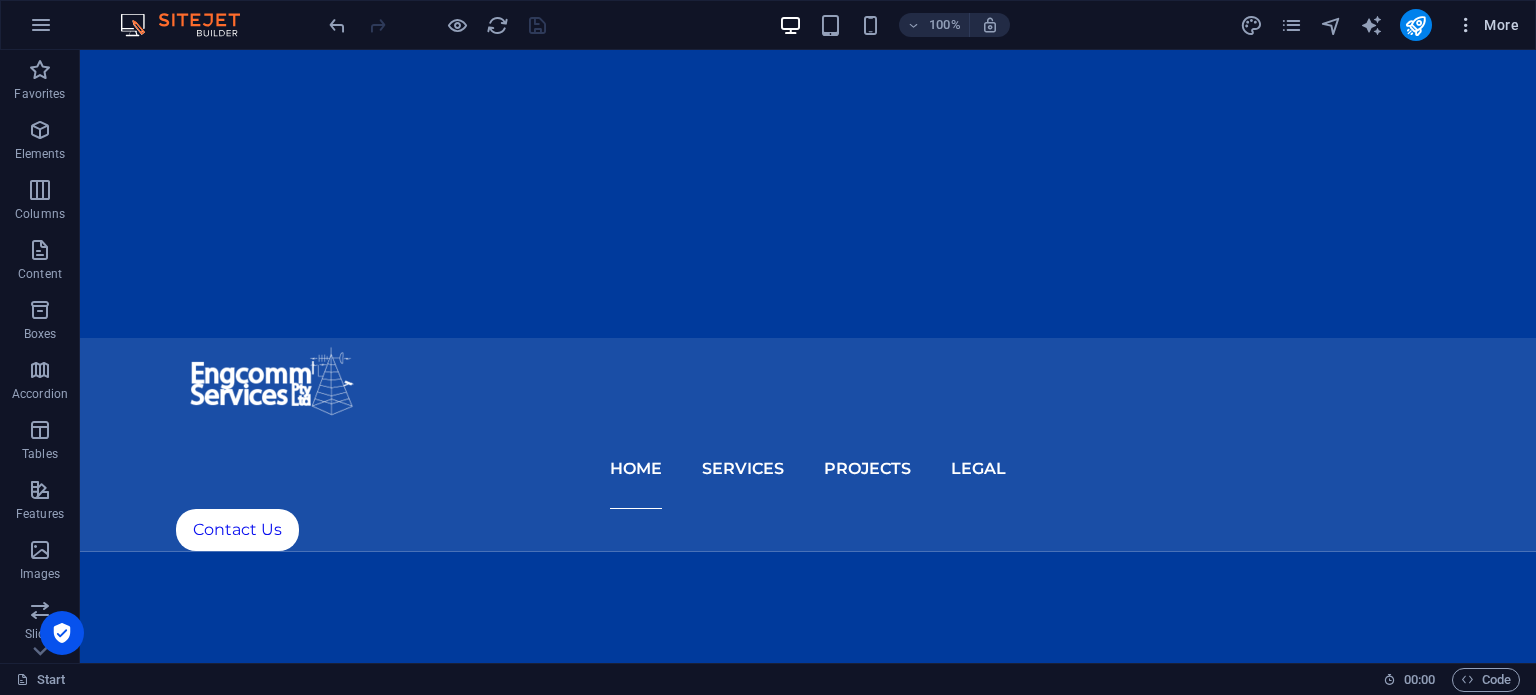 click at bounding box center [1466, 25] 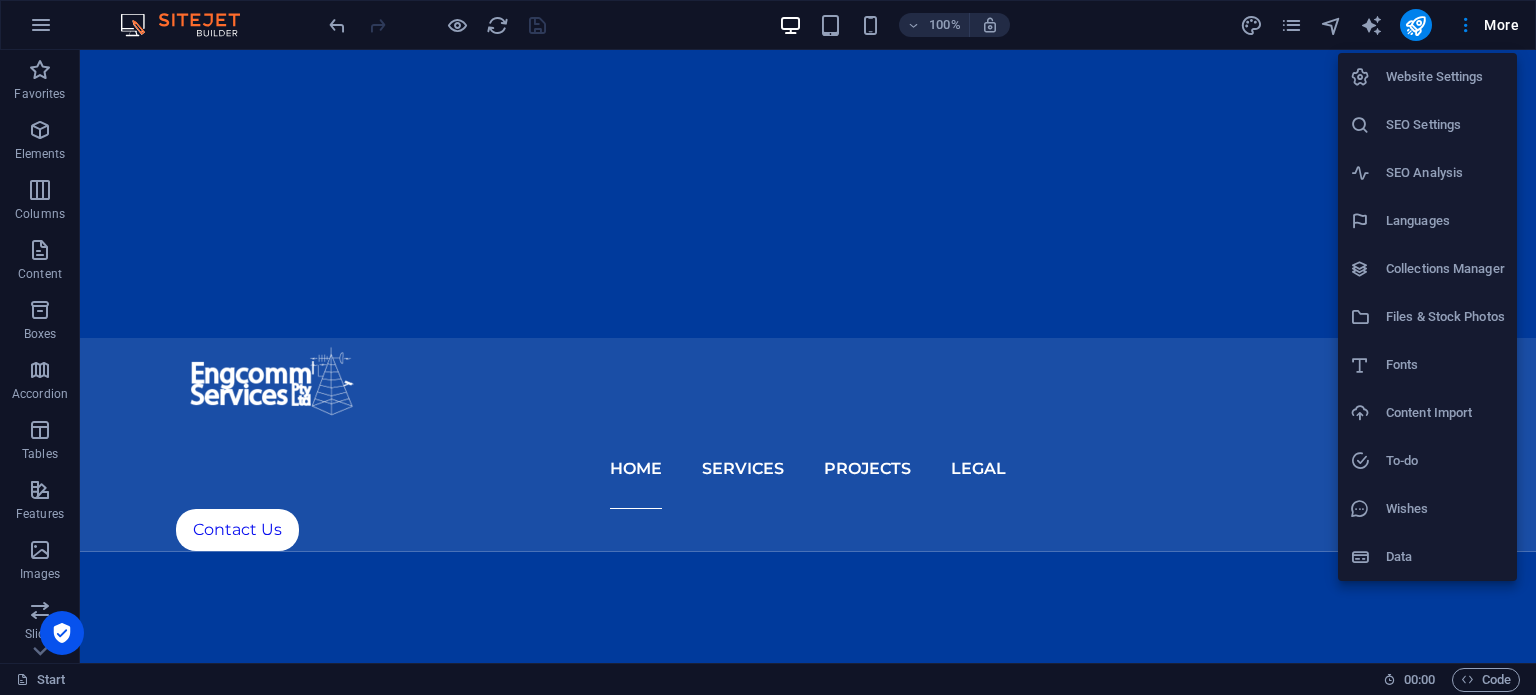 click at bounding box center (768, 347) 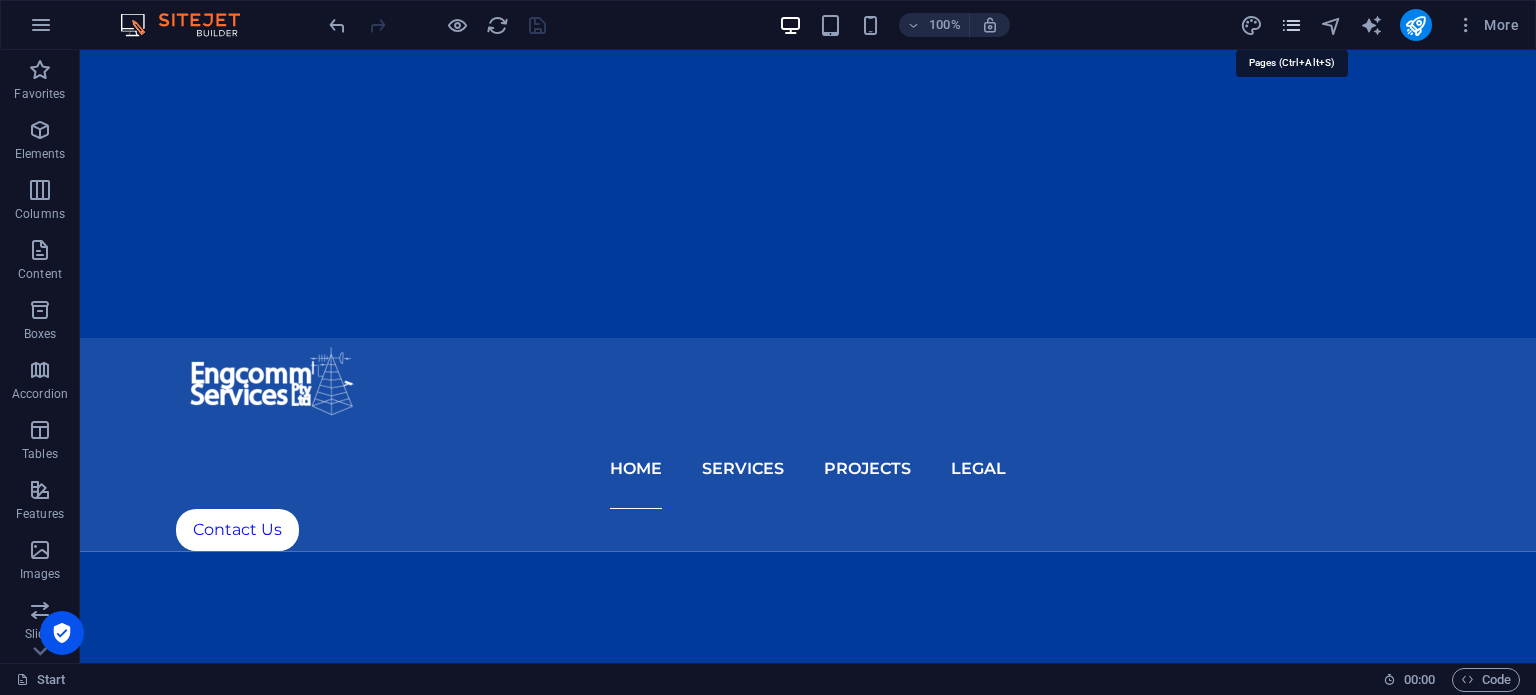 click at bounding box center (1291, 25) 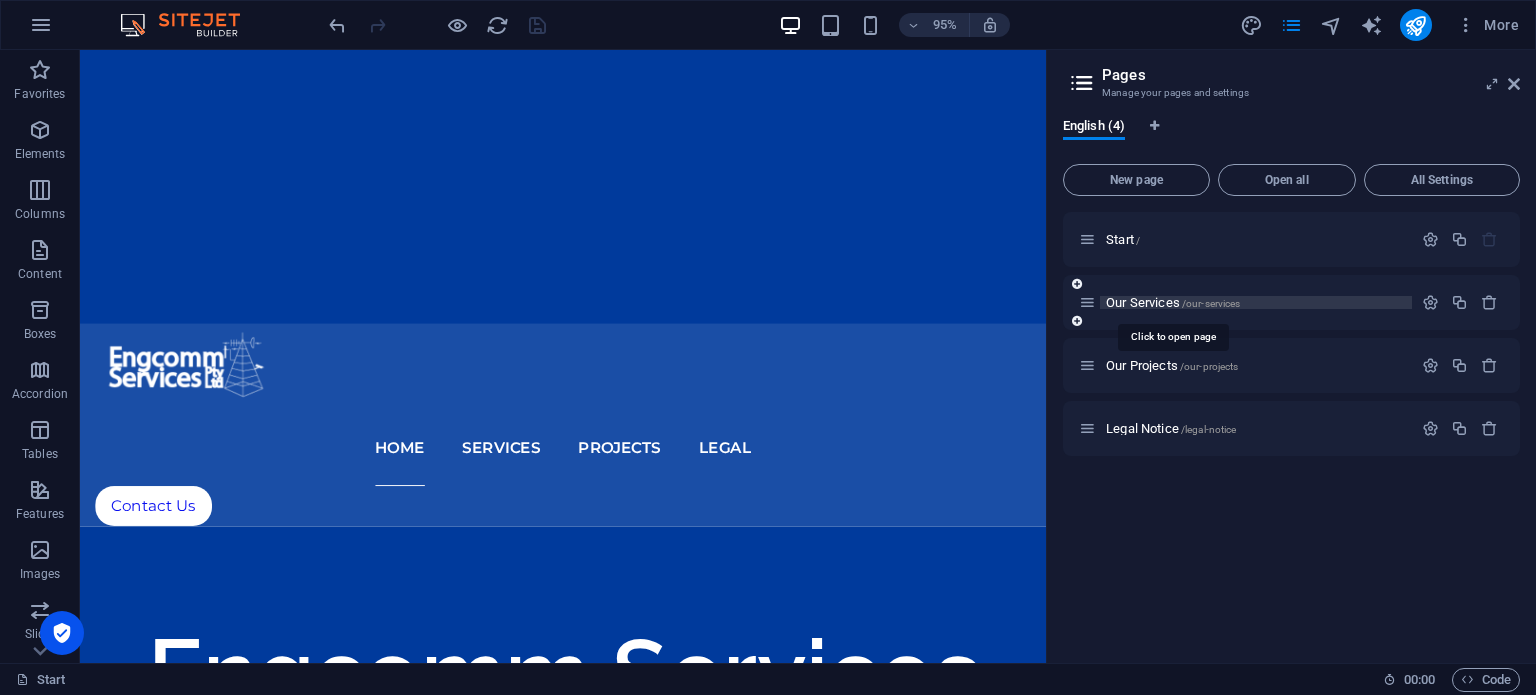 click on "Our Services /our-services" at bounding box center [1173, 302] 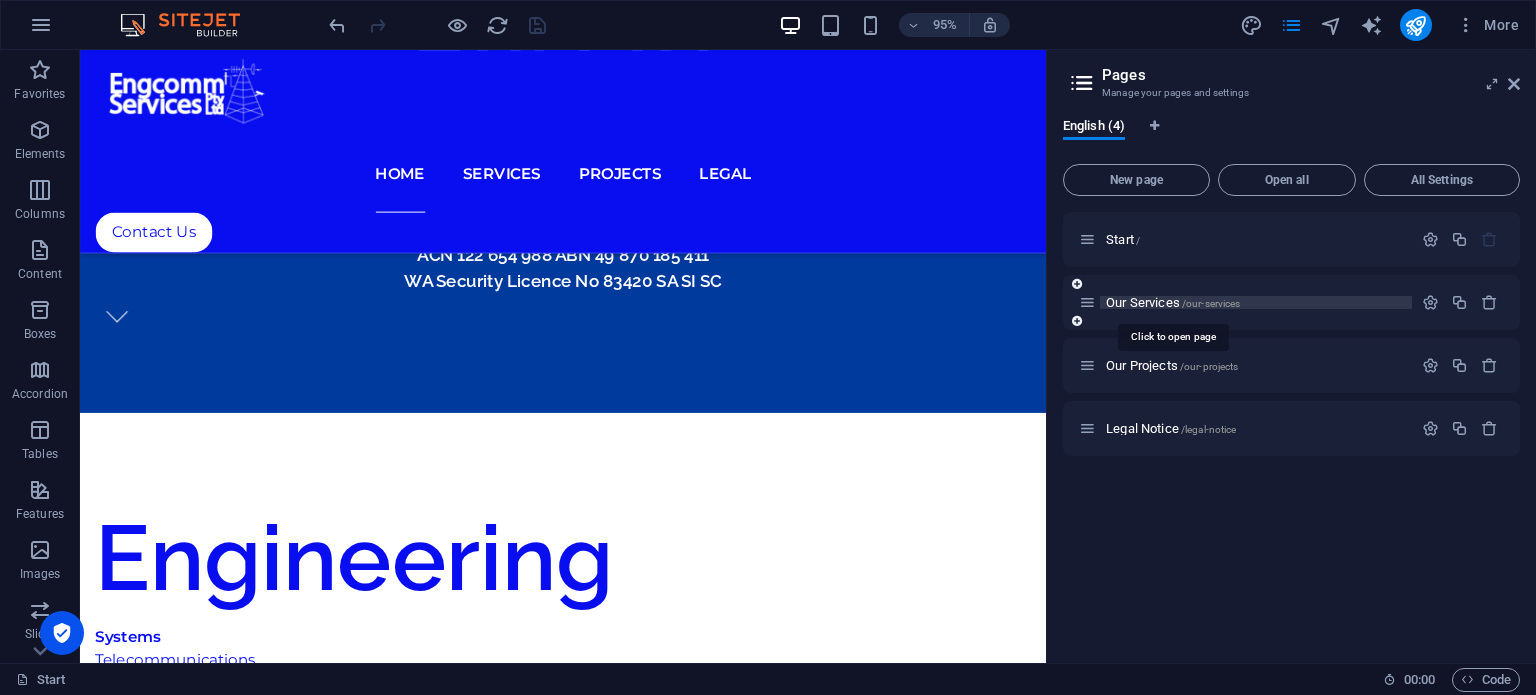 scroll, scrollTop: 0, scrollLeft: 0, axis: both 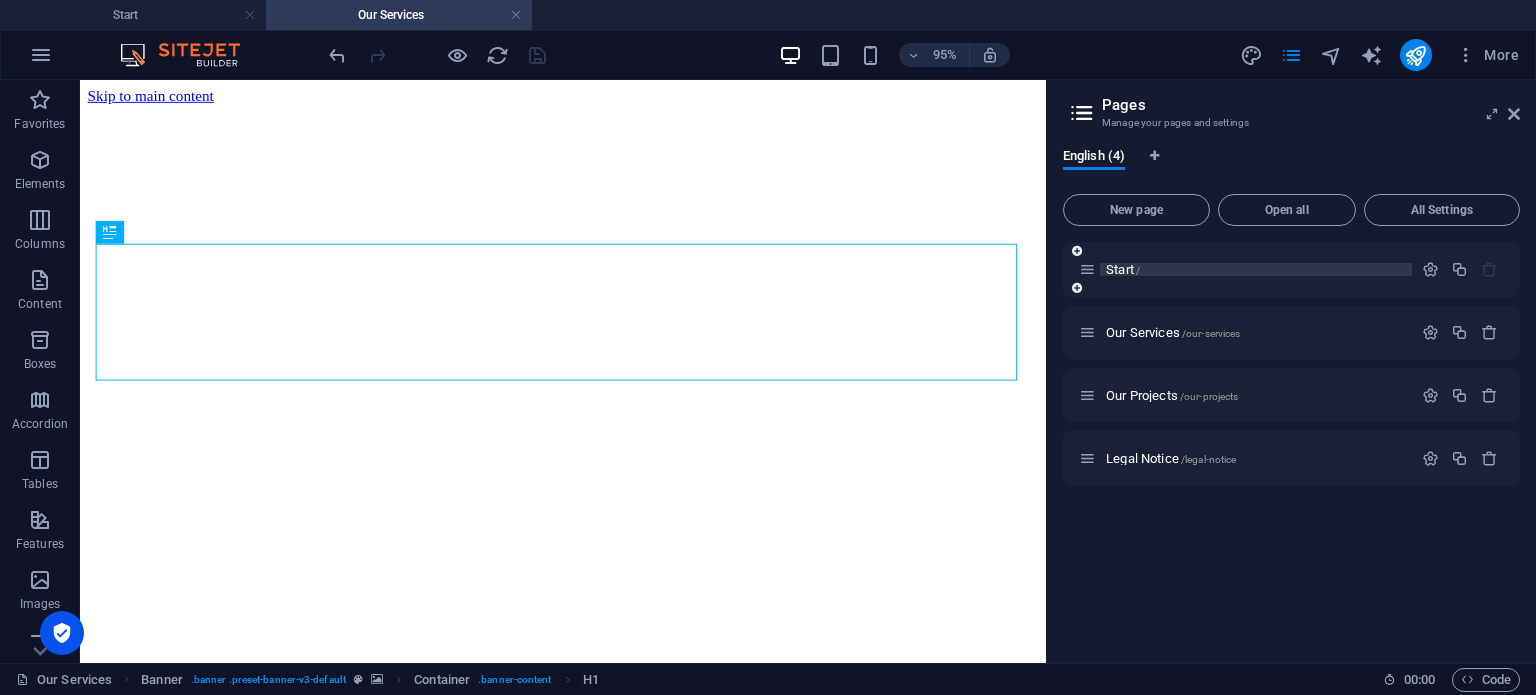 click on "Start /" at bounding box center (1123, 269) 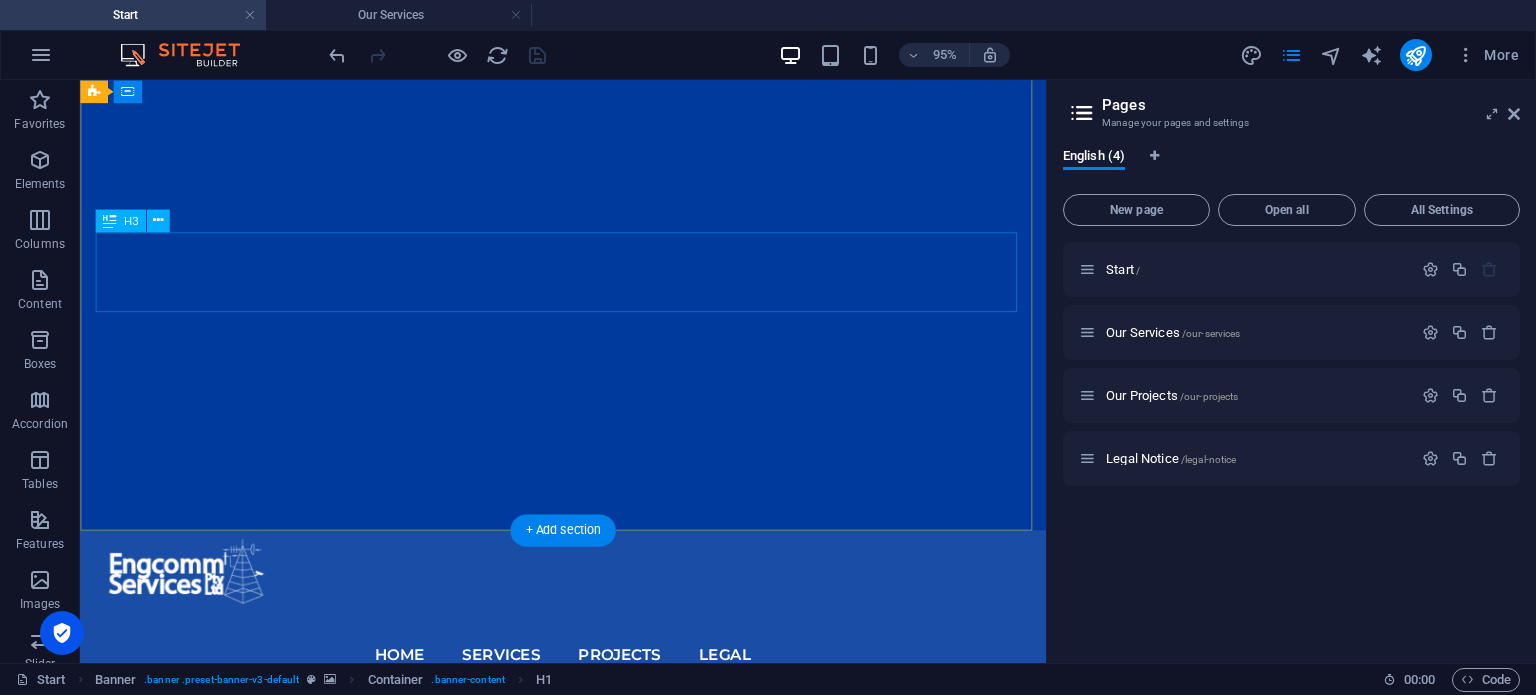 click on "Telecommunications, Radiocommunications Engineering & Security Consulting Services" at bounding box center (588, 1178) 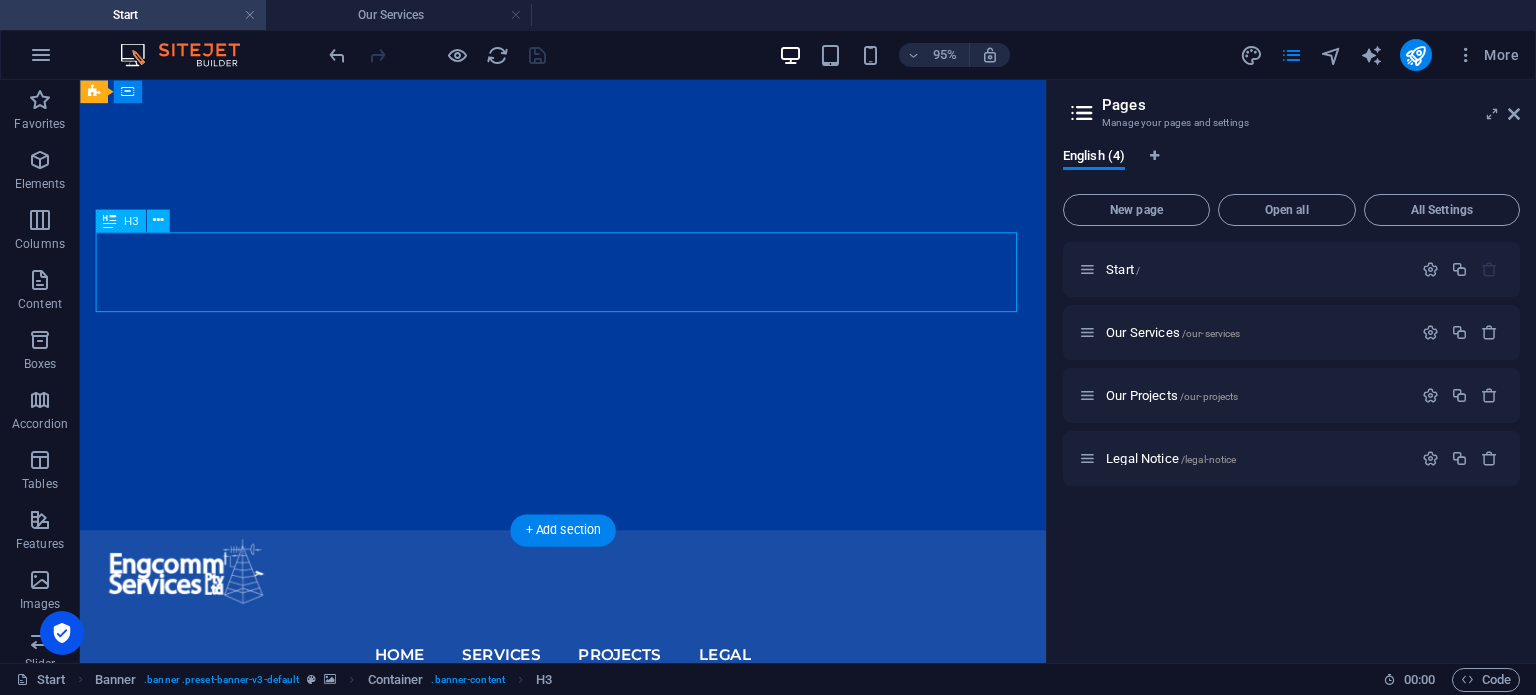 click on "Telecommunications, Radiocommunications Engineering & Security Consulting Services" at bounding box center [588, 1178] 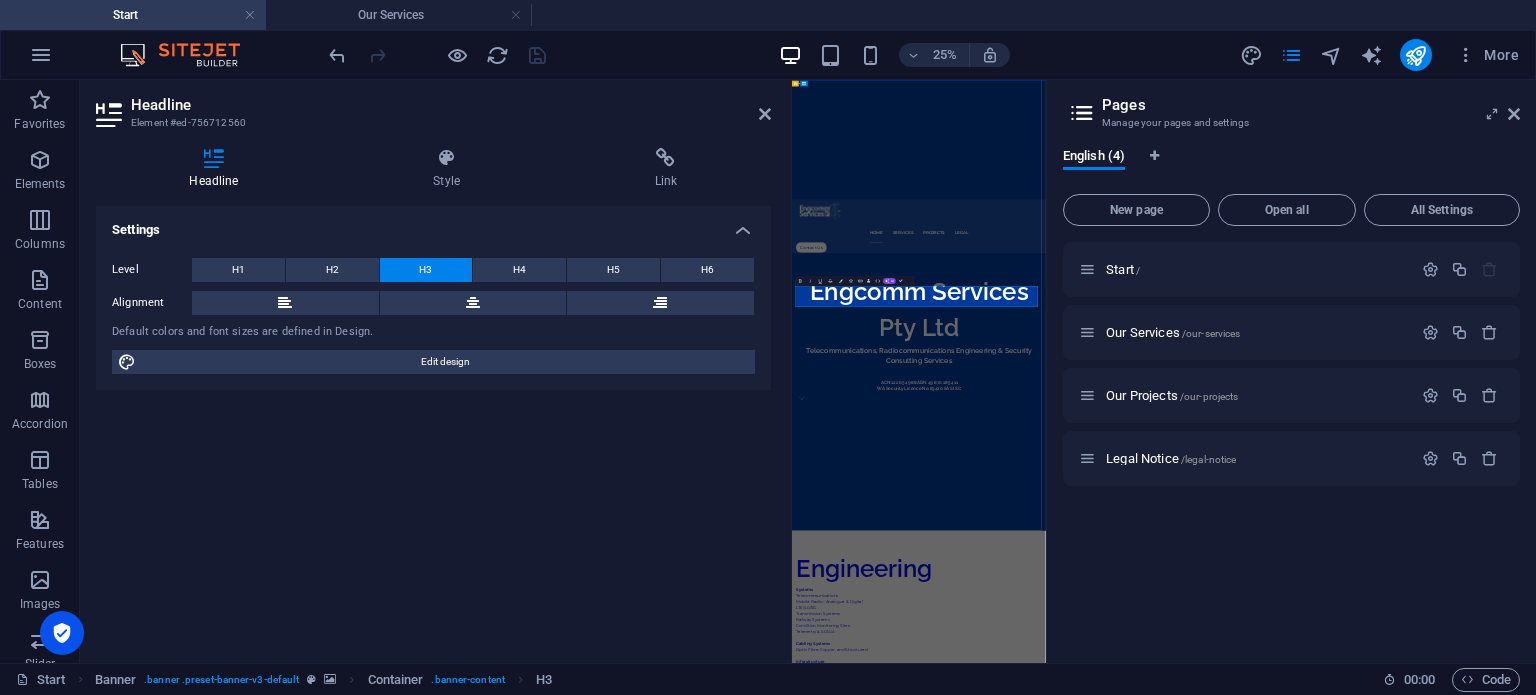 click on "Telecommunications, Radiocommunications Engineering & Security Consulting Services" at bounding box center [1299, 1177] 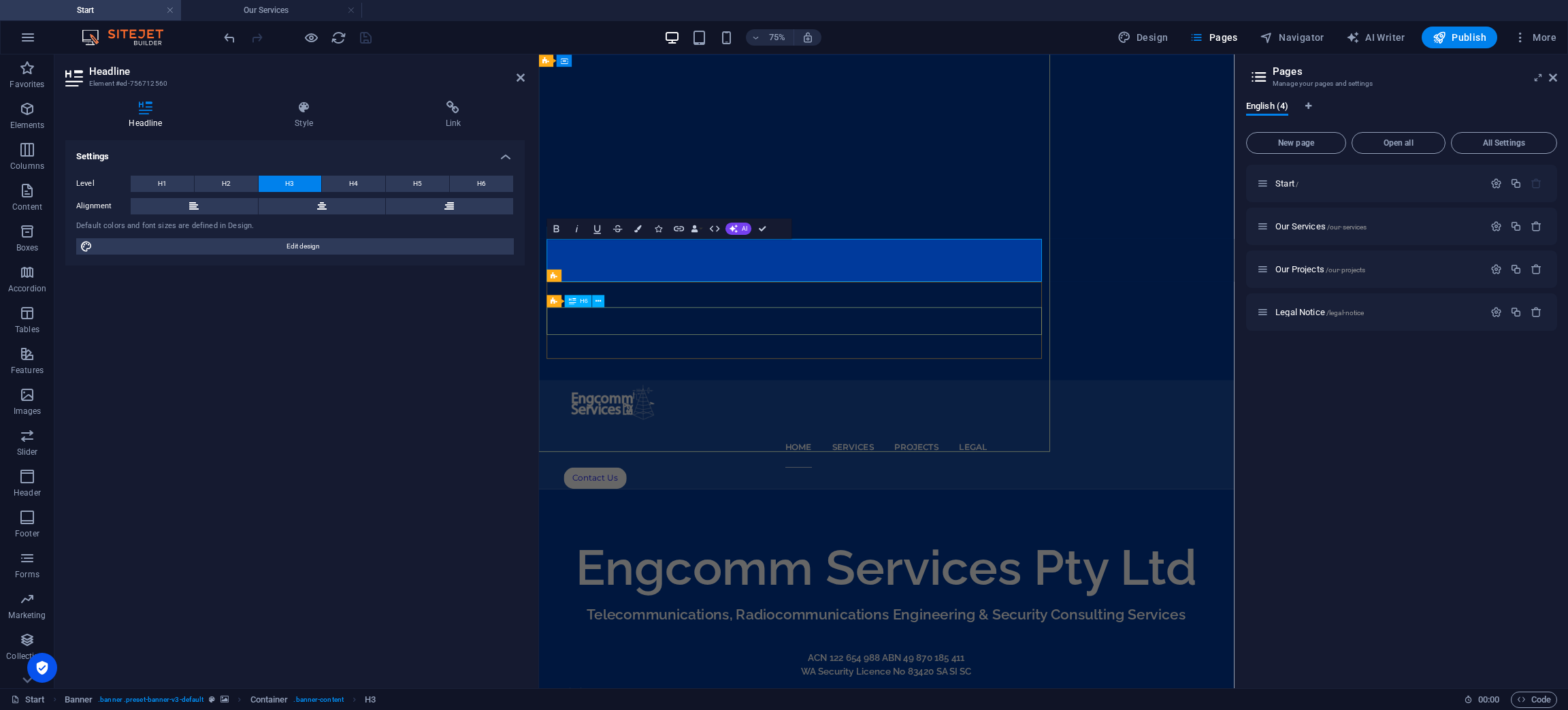 scroll, scrollTop: 135, scrollLeft: 0, axis: vertical 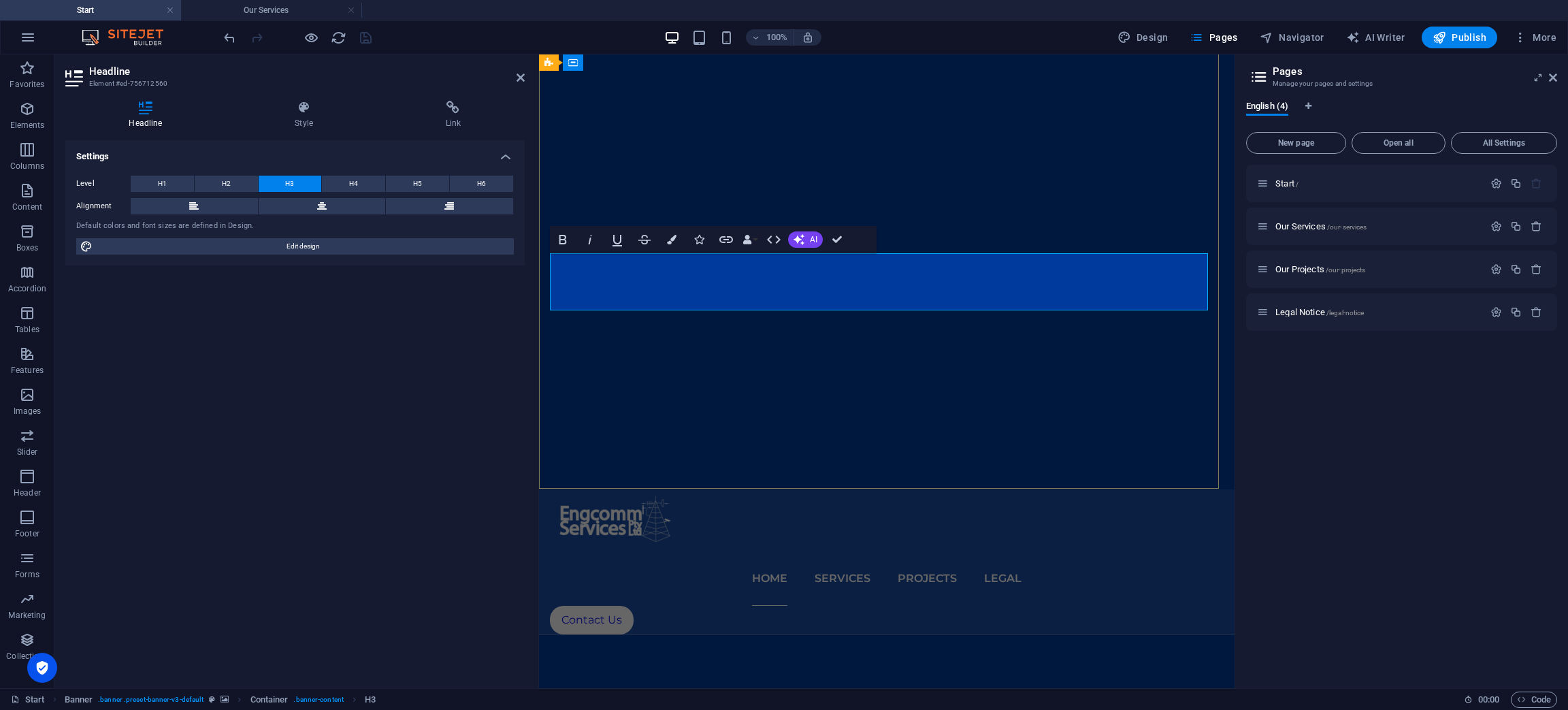 click on "Telecommunications, Radiocommunications Engineering & Security Consulting Services" at bounding box center [886, 914] 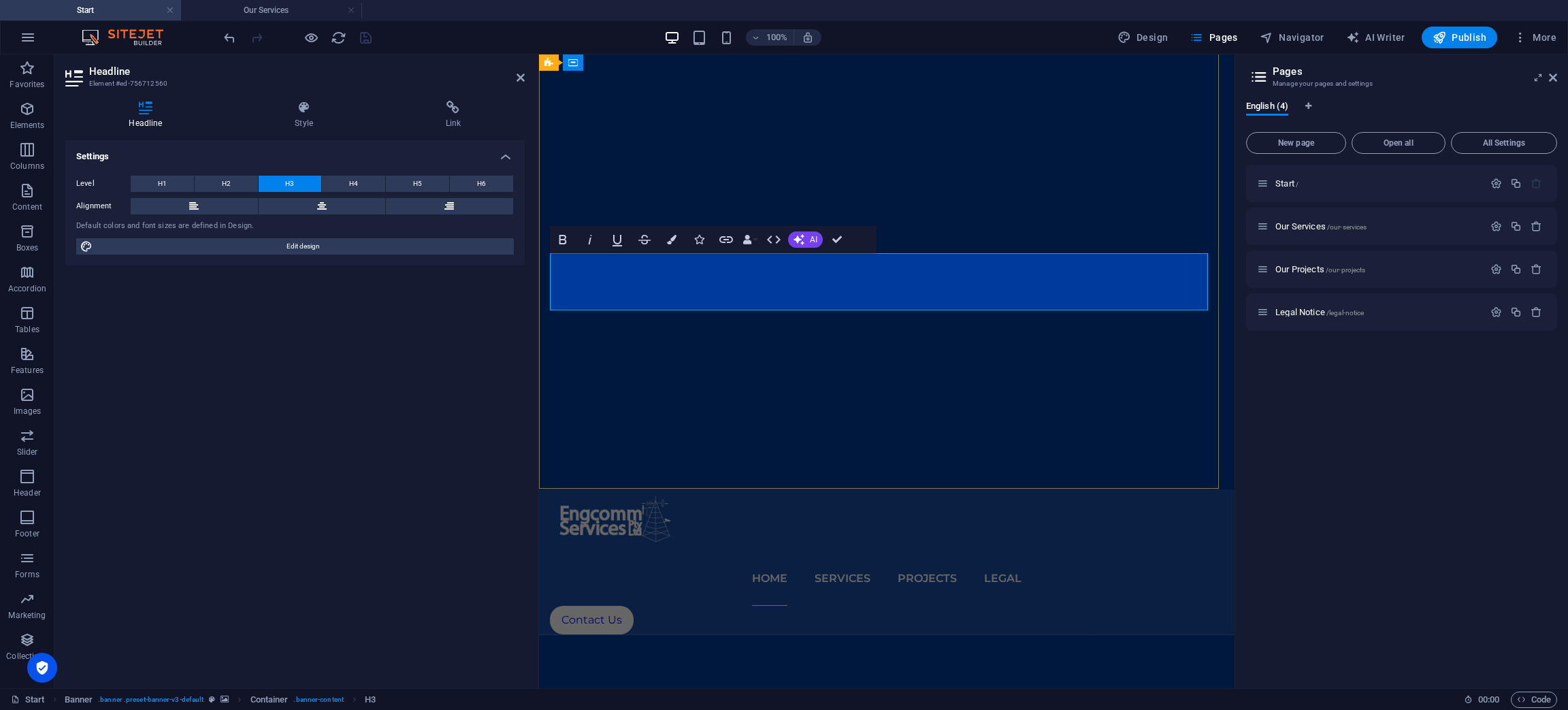type 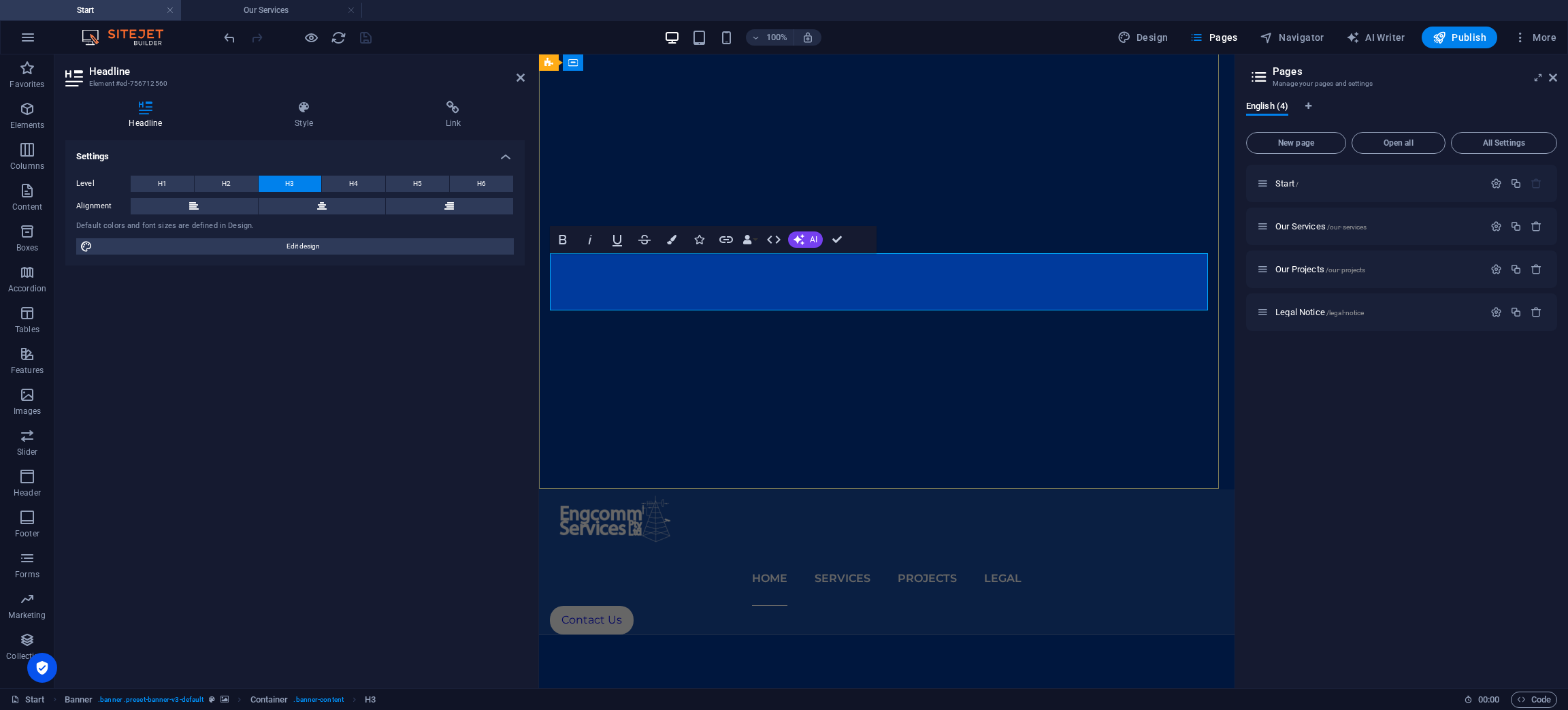 copy on "Telecommunications Engineering, Radiocommunications Engineering" 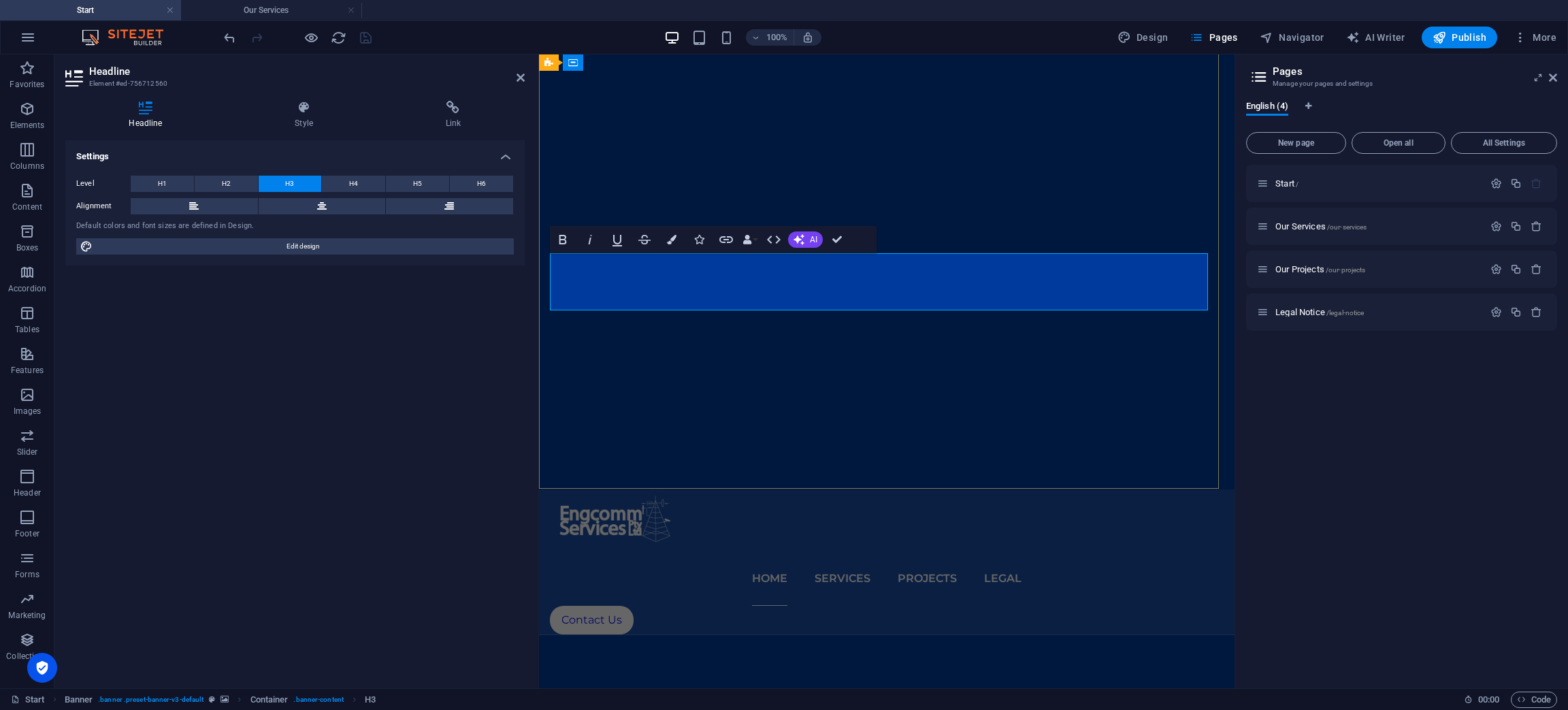 click on "Telecommunications Engineering, Radiocommunications Engineering & Security Consulting Services" at bounding box center (886, 914) 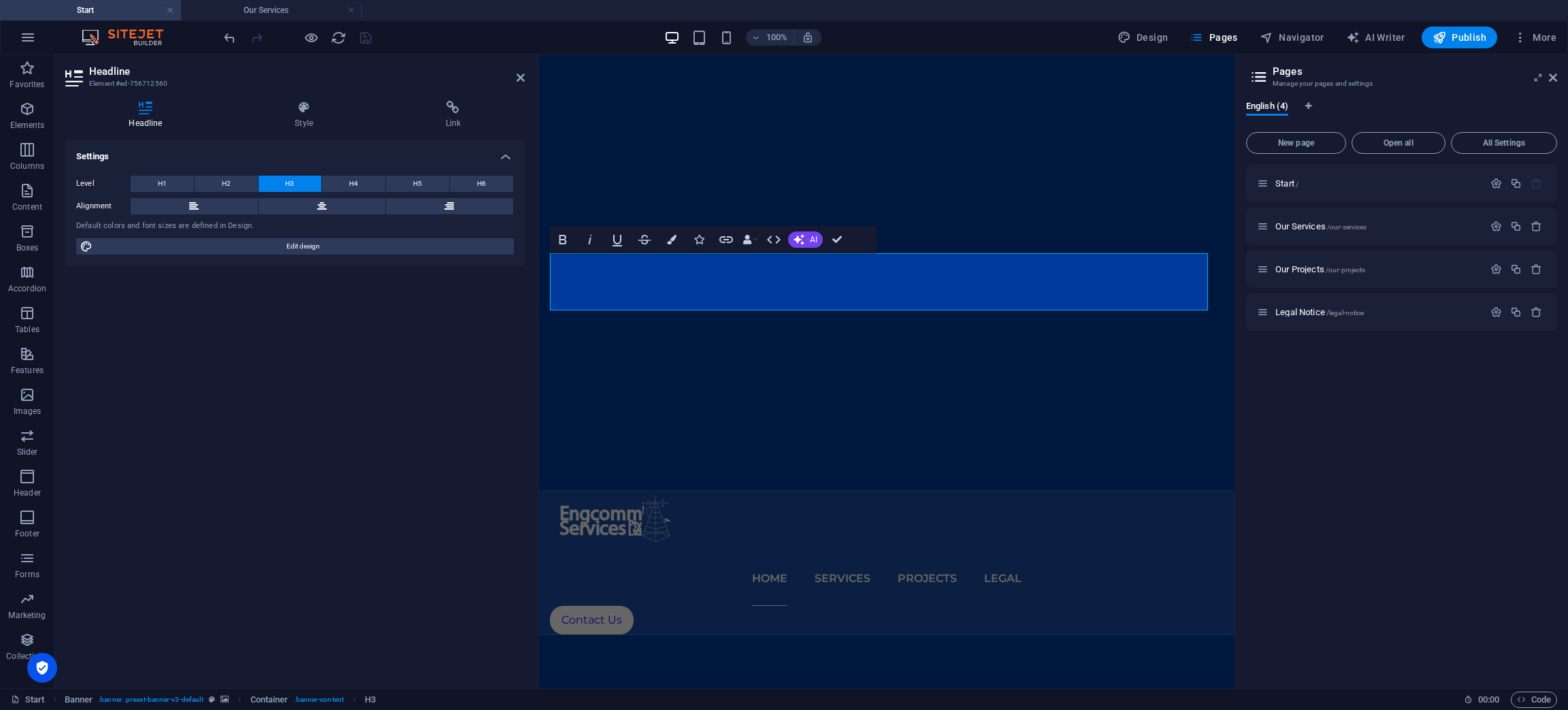 click on "100% Design Pages Navigator AI Writer Publish More" at bounding box center (892, 37) 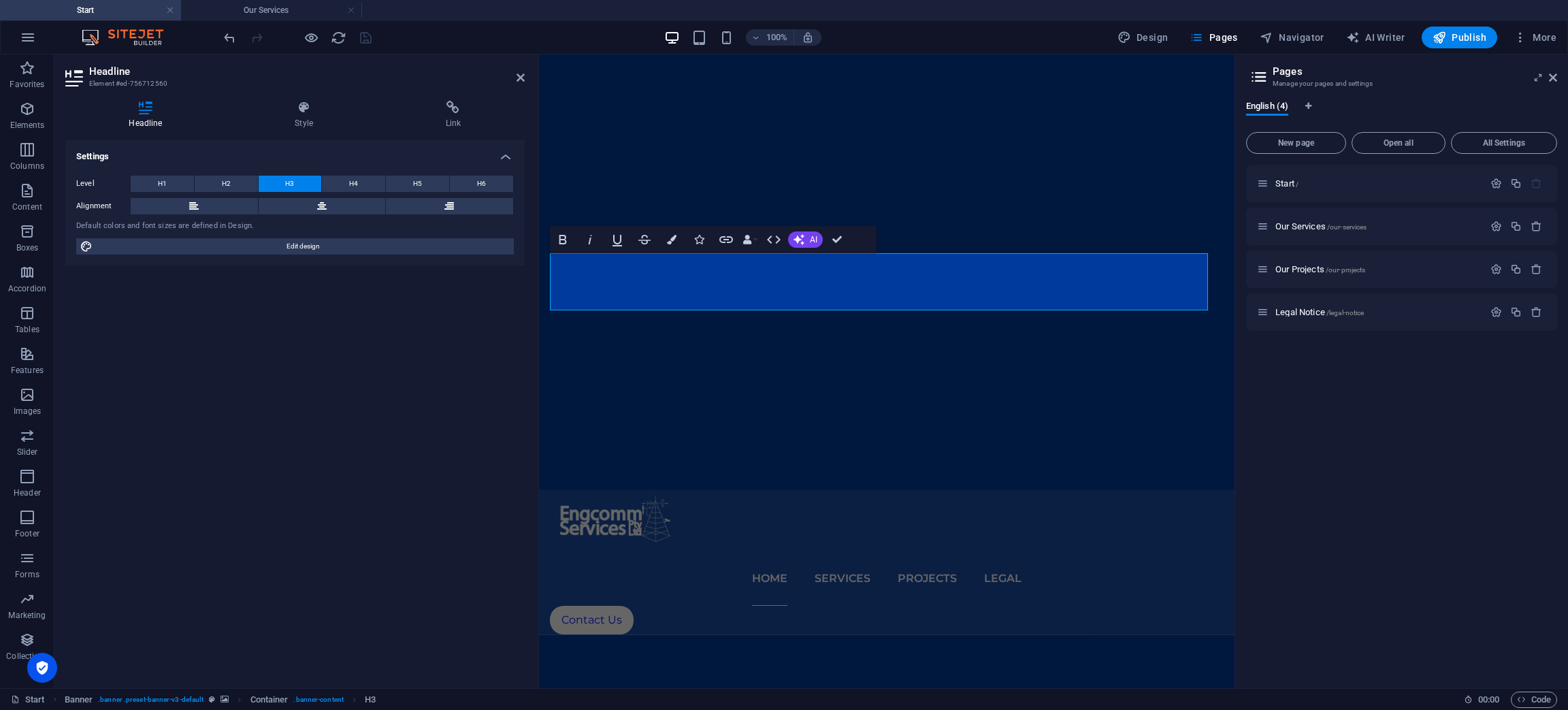 click at bounding box center [297, 37] 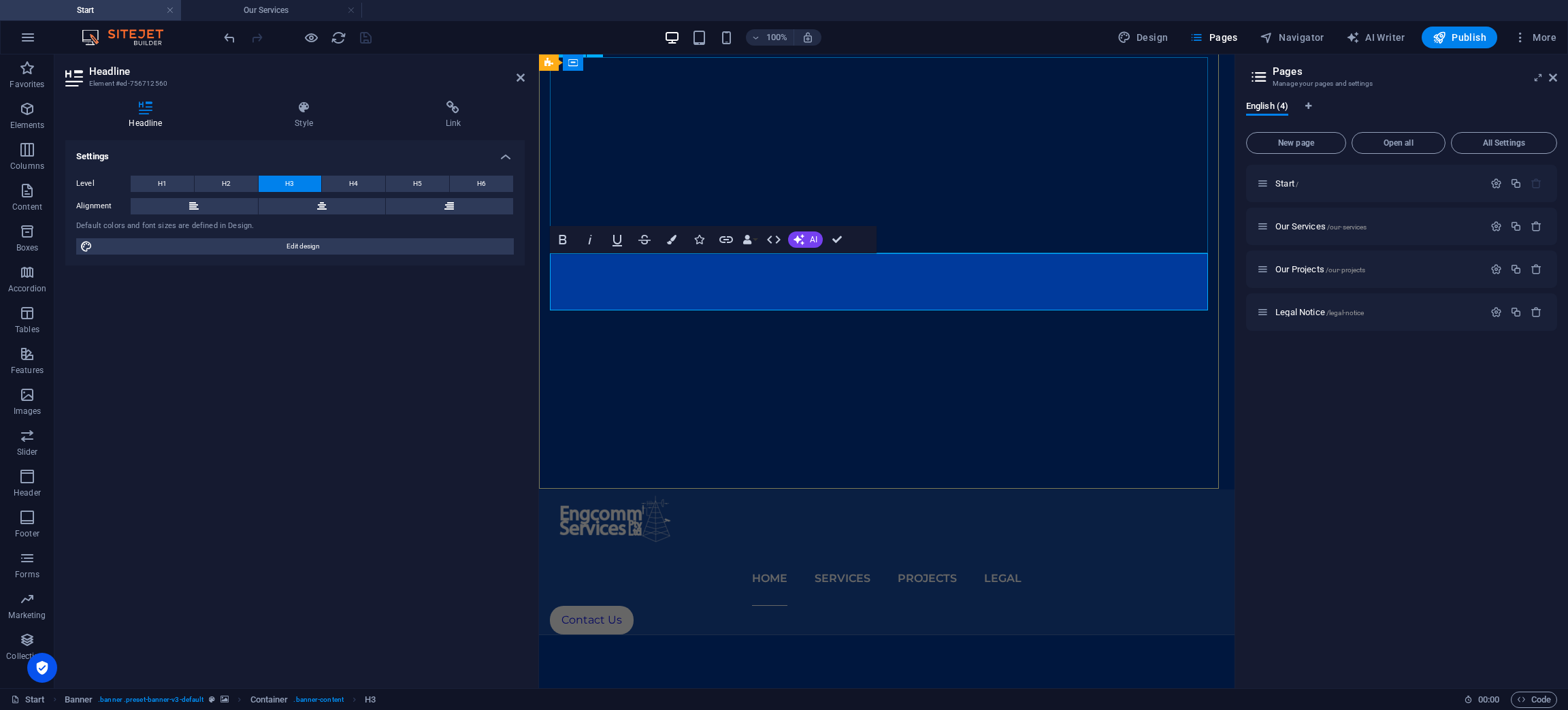 click on "Engcomm Services Pty Ltd" at bounding box center (886, 788) 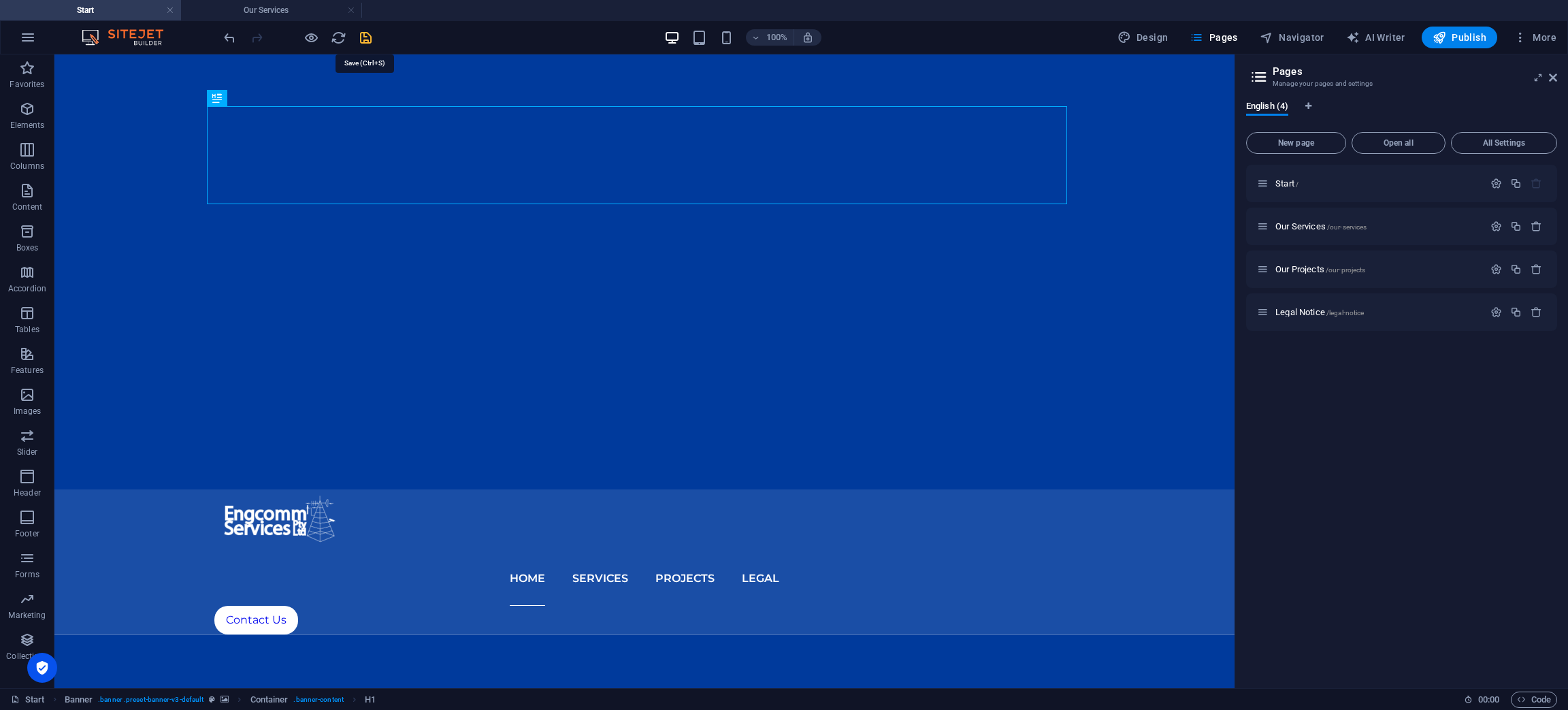 click at bounding box center (365, 37) 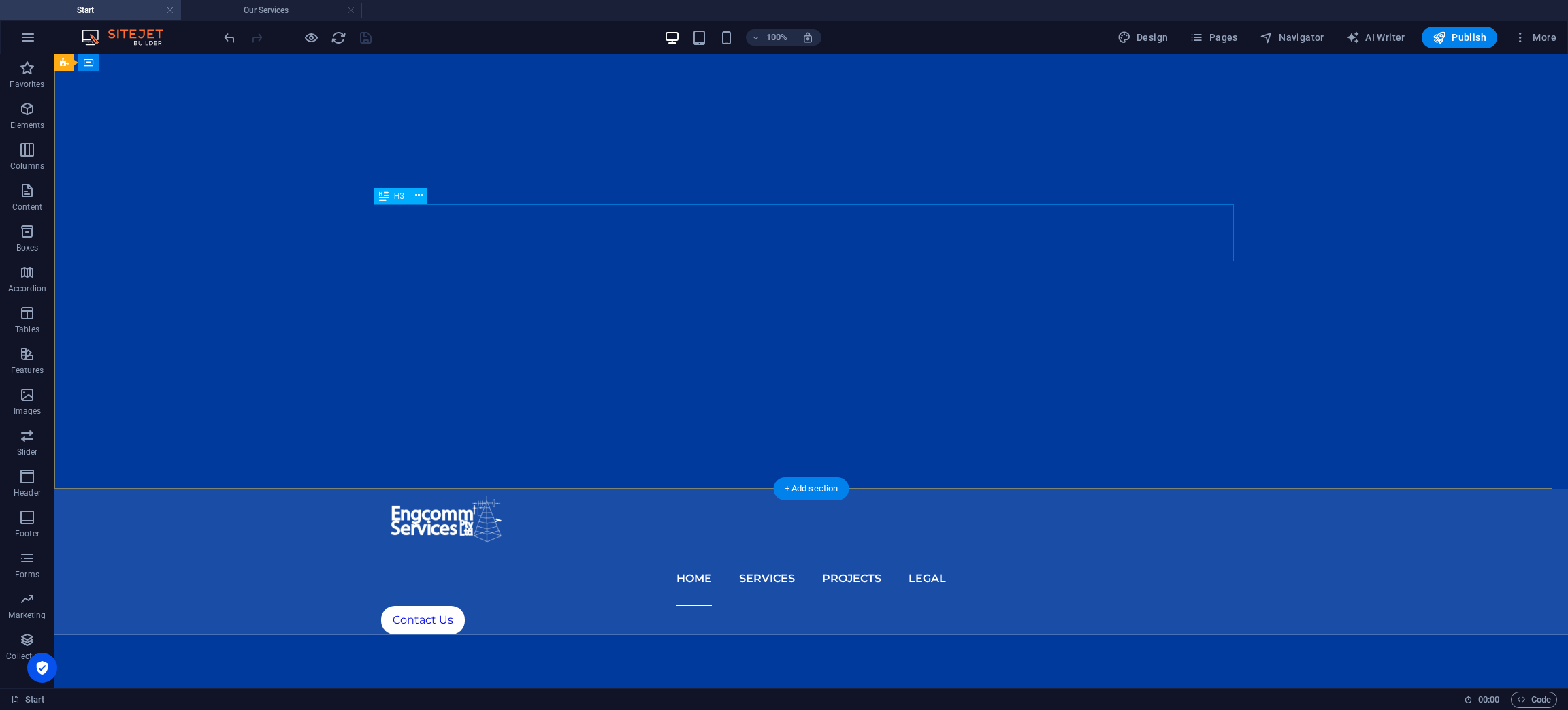 click on "Telecommunications Engineering, Radiocommunications Engineering & Security Consulting Services" at bounding box center (811, 816) 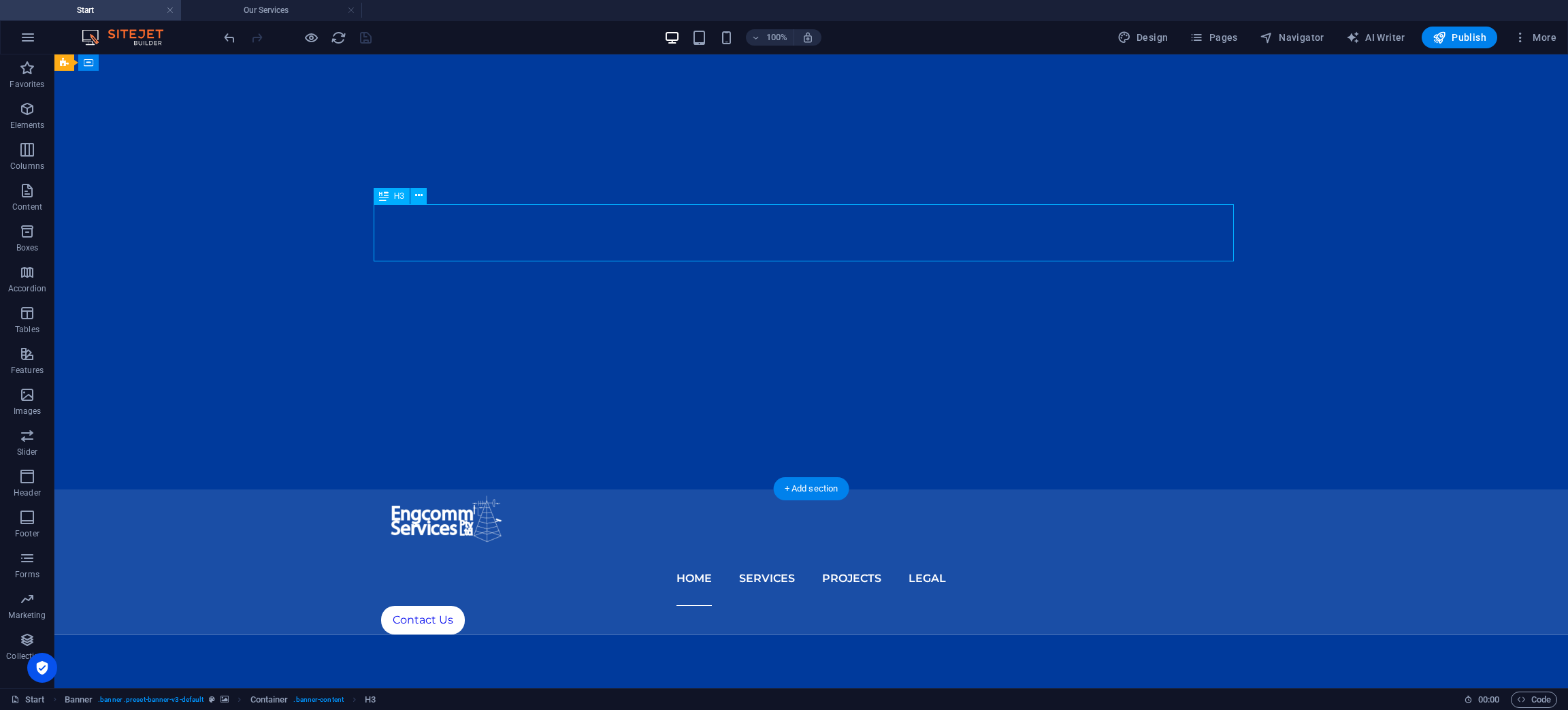 click on "Telecommunications Engineering, Radiocommunications Engineering & Security Consulting Services" at bounding box center (811, 816) 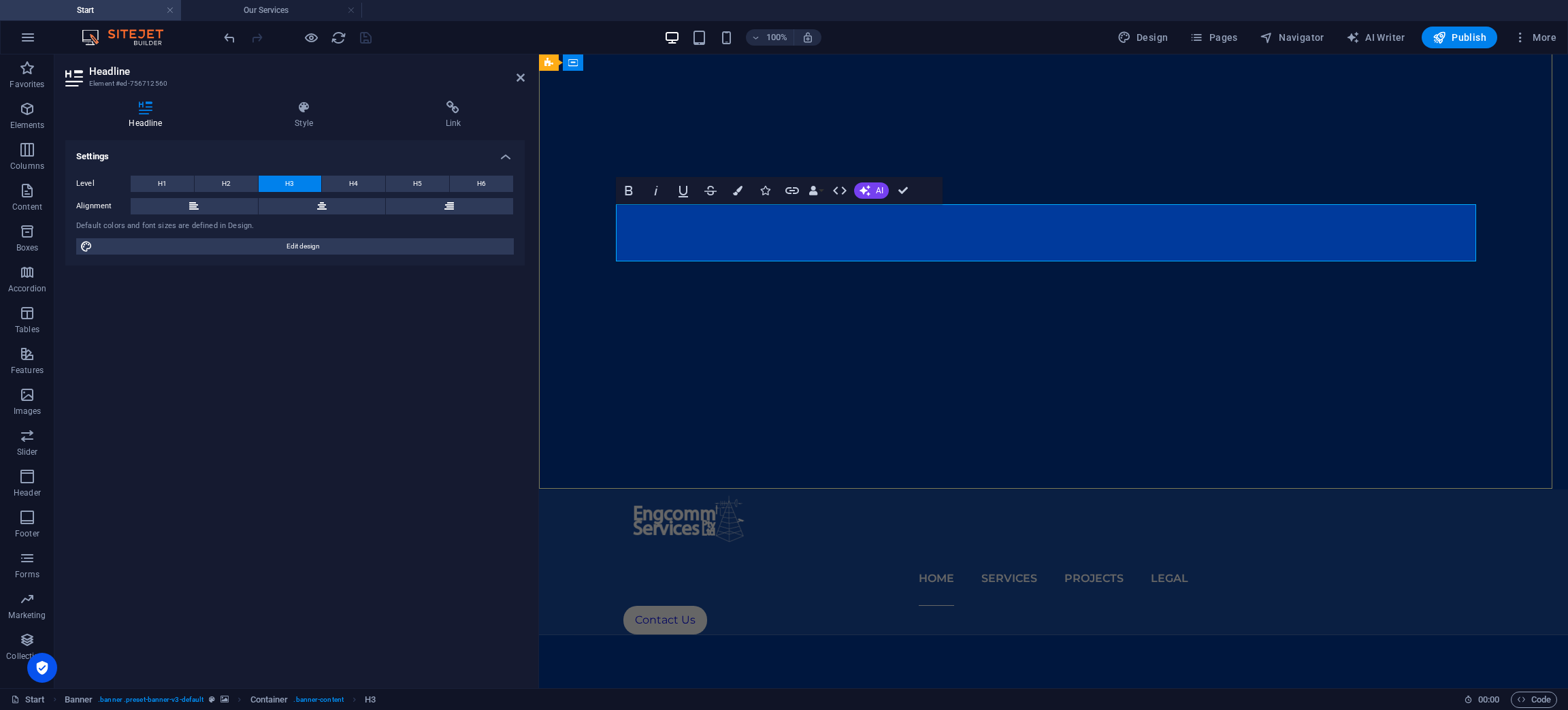 click on "Telecommunications Engineering, Radiocommunications Engineering & Security Consulting Services" at bounding box center [1053, 816] 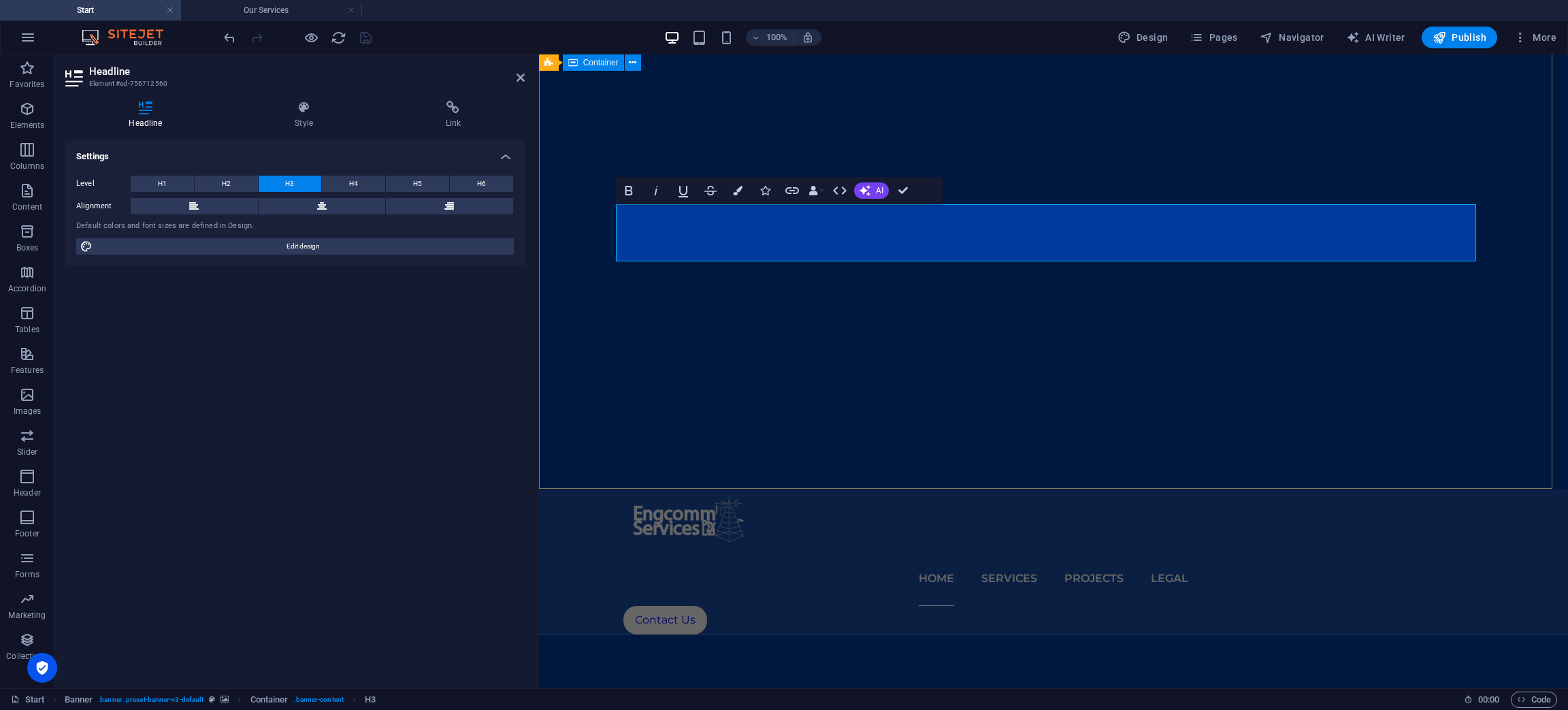 click on "Engcomm Services Pty Ltd  Telecommunications Engineering, Radiocommunications Engineering  ‌& Security Consulting Services ACN 122 654 988 ABN 49 870 185 411 WA Security Licence No 83420 SA SI SC" at bounding box center [1053, 818] 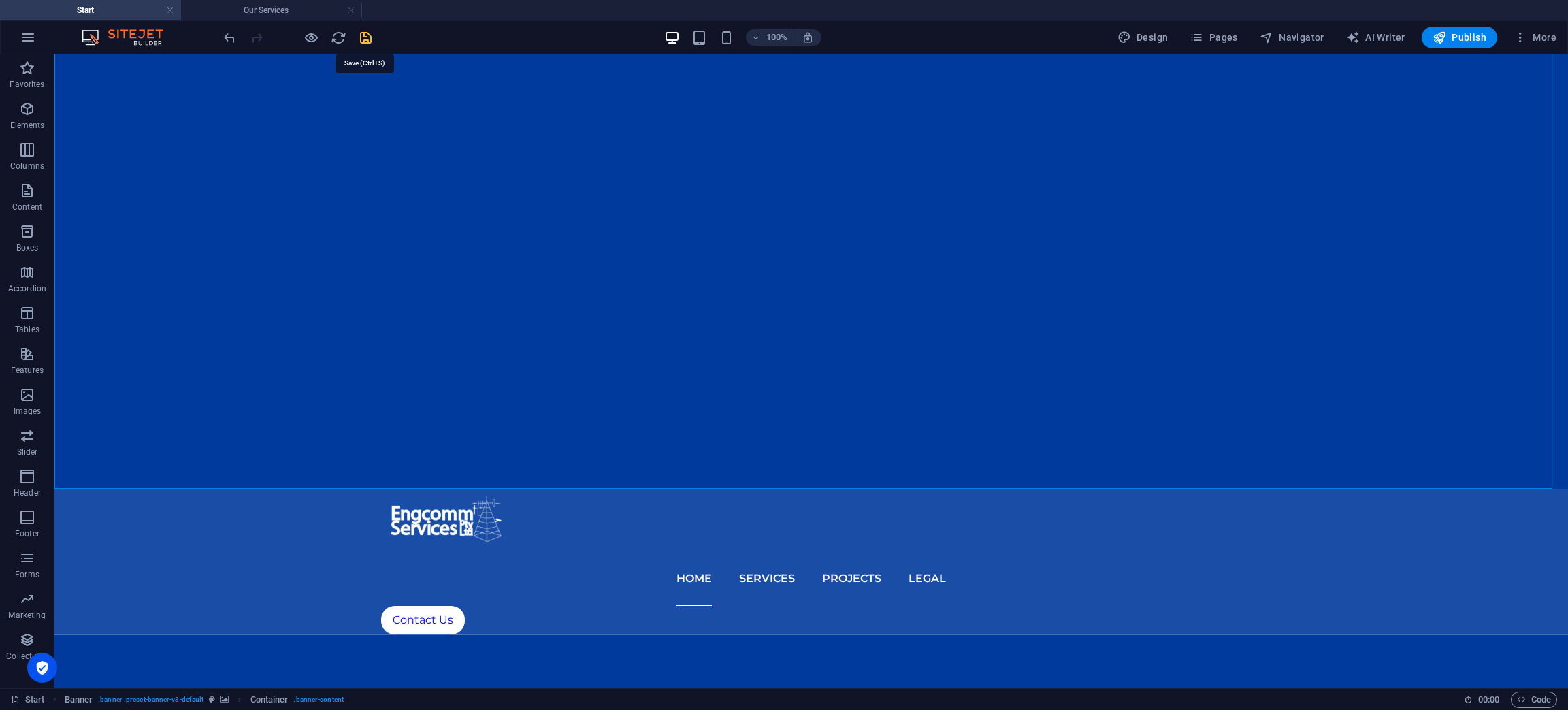 click at bounding box center (365, 37) 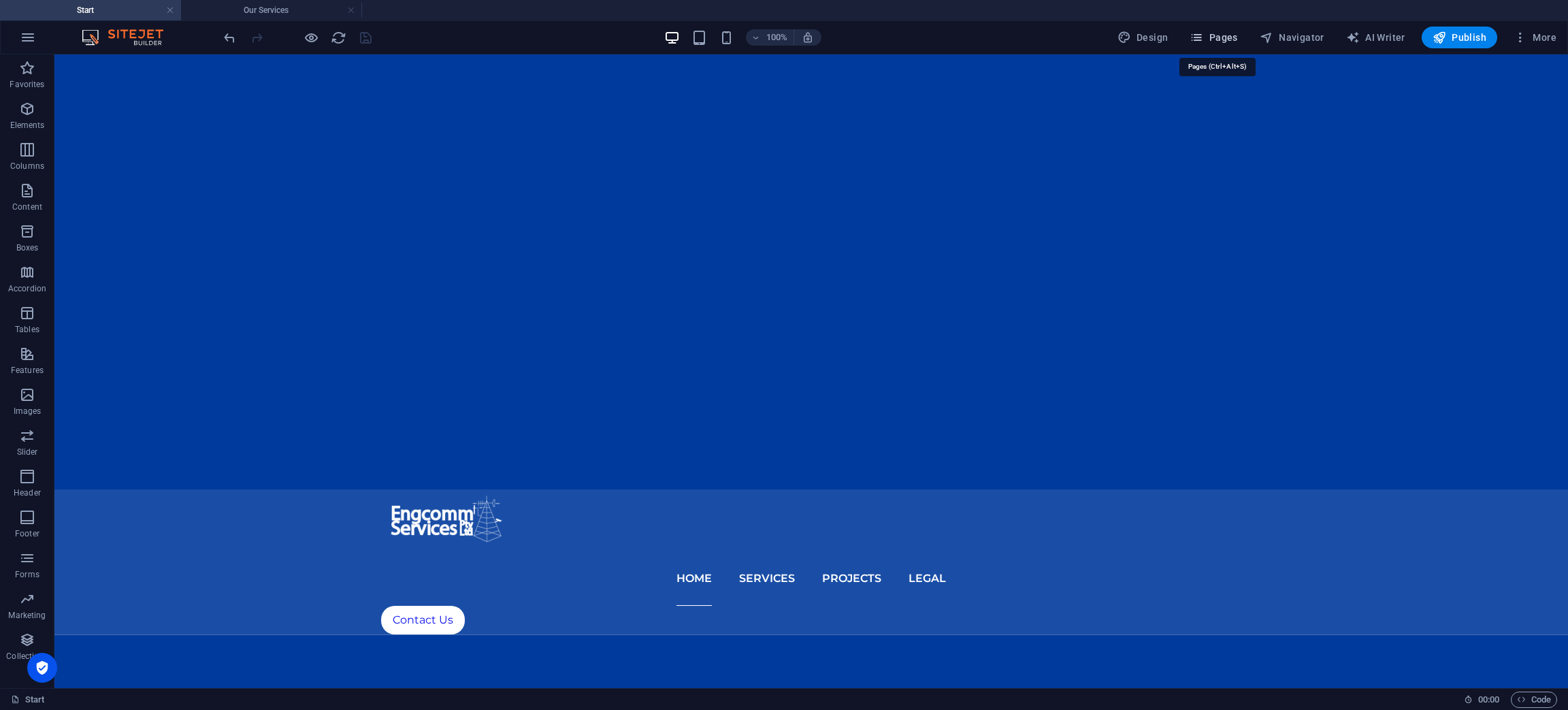 click at bounding box center [1196, 37] 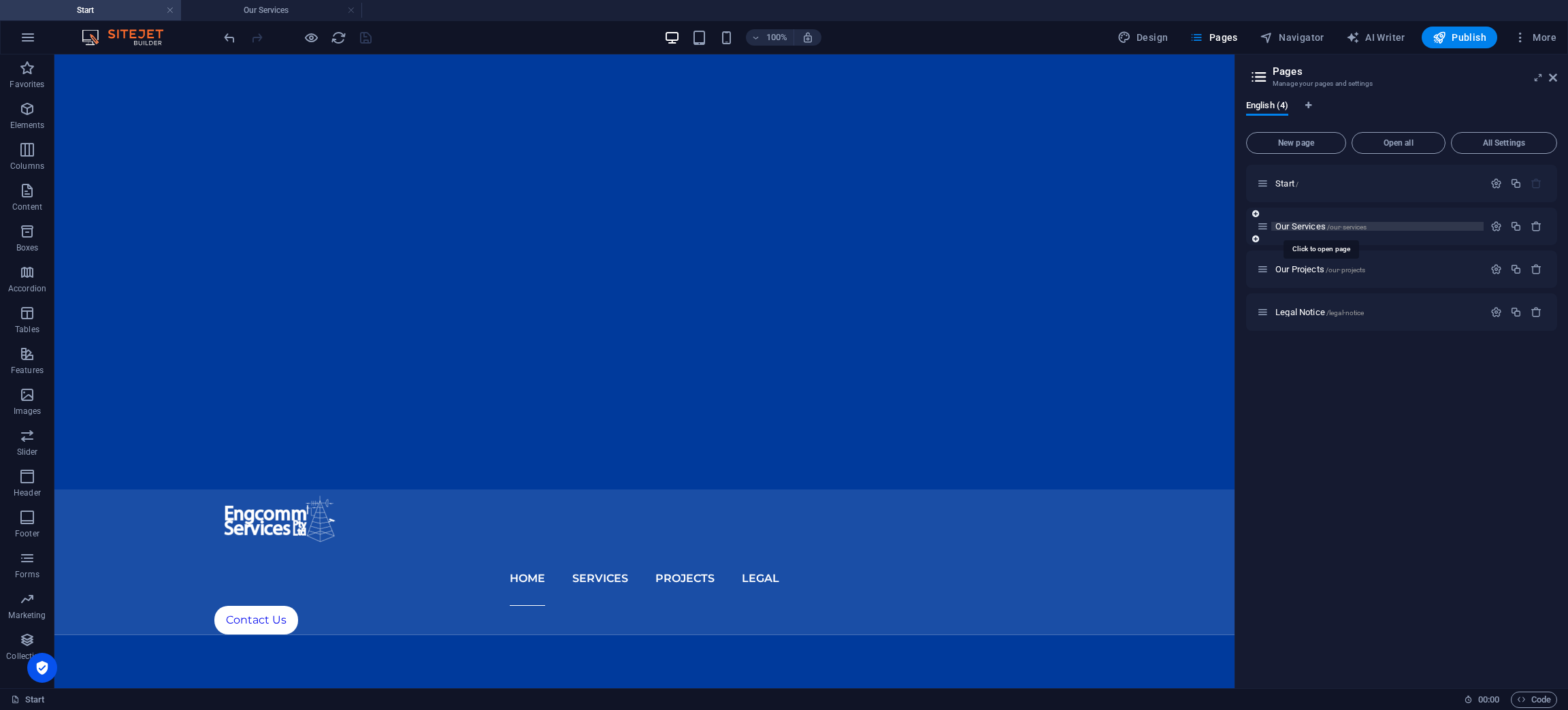 click on "Our Services /our-services" at bounding box center (1321, 226) 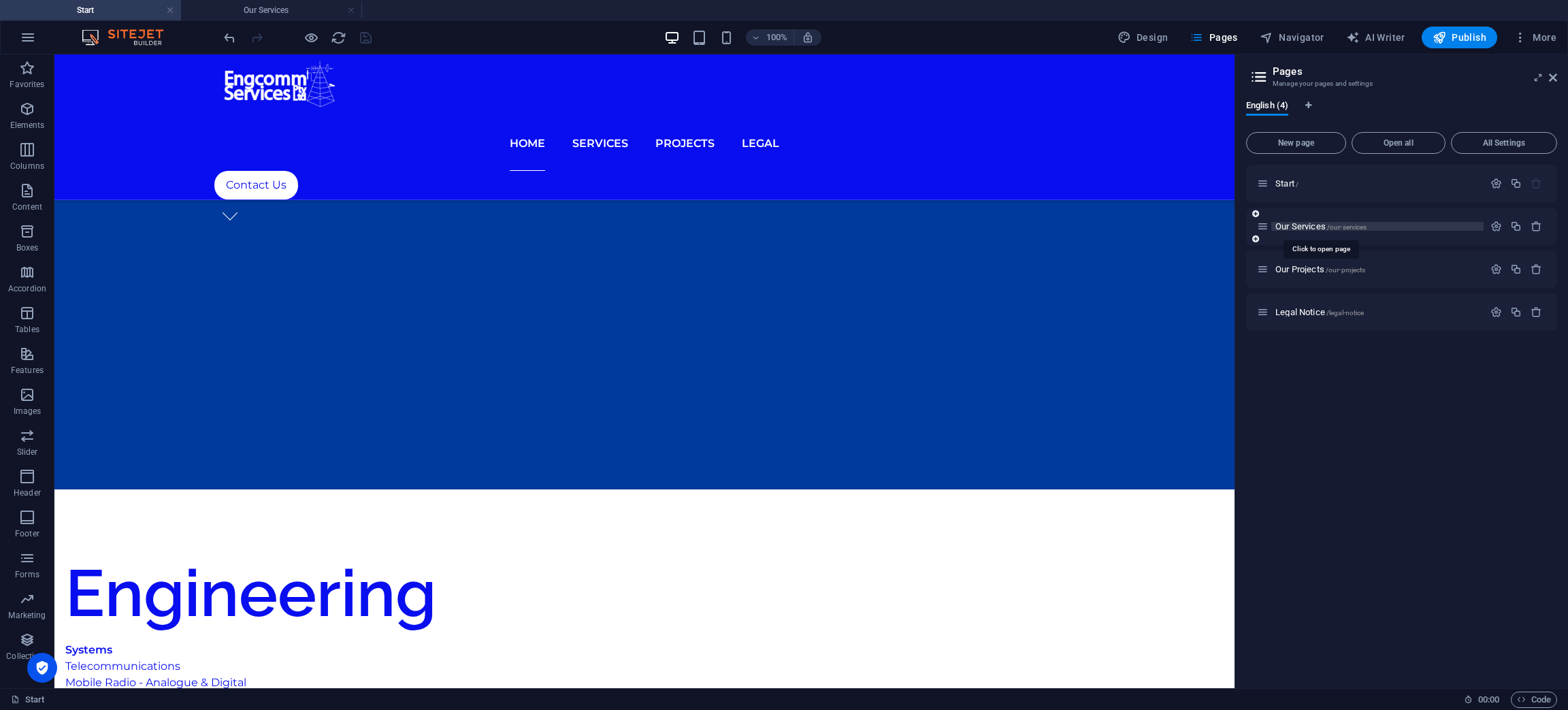 scroll, scrollTop: 0, scrollLeft: 0, axis: both 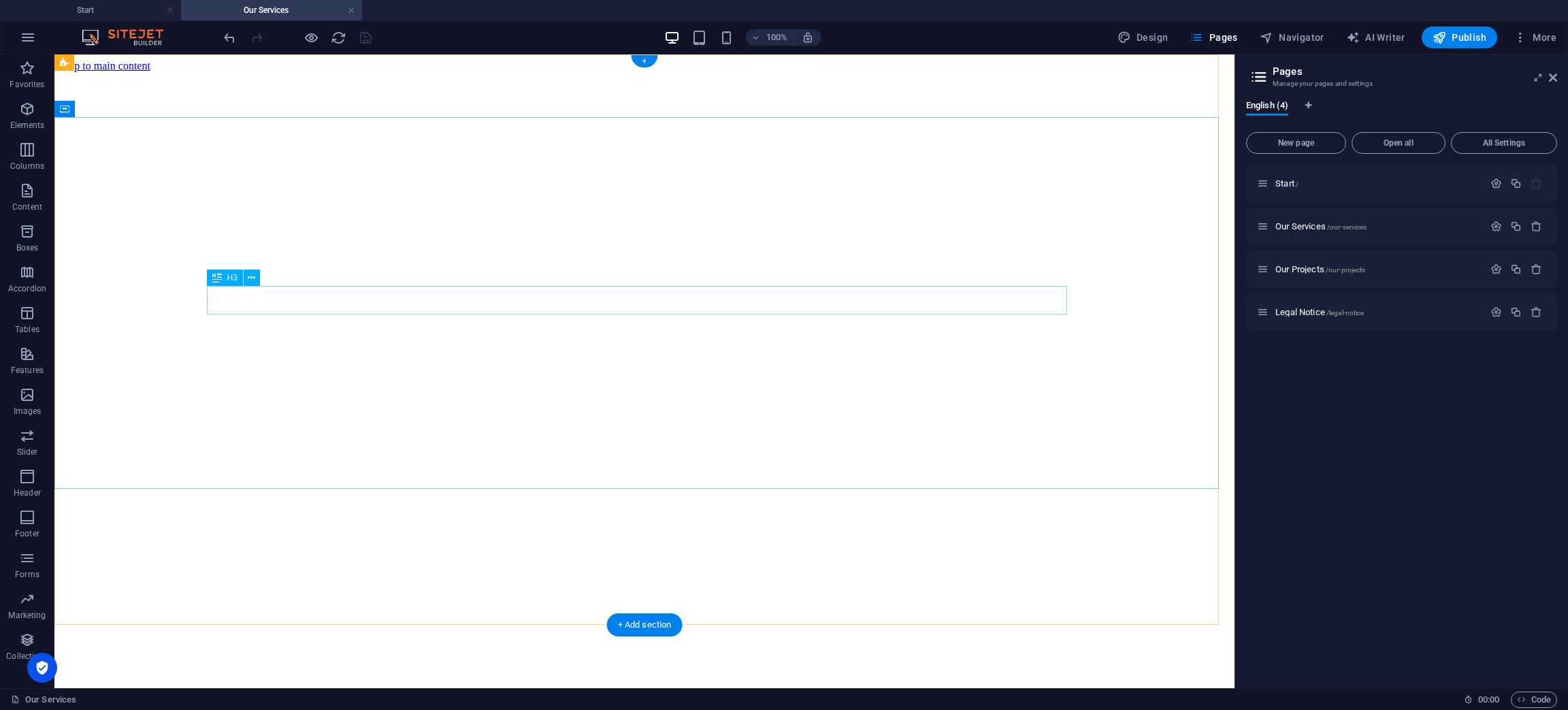 click on "Telecommunications Engineering & Security Consulting Services" at bounding box center [644, 853] 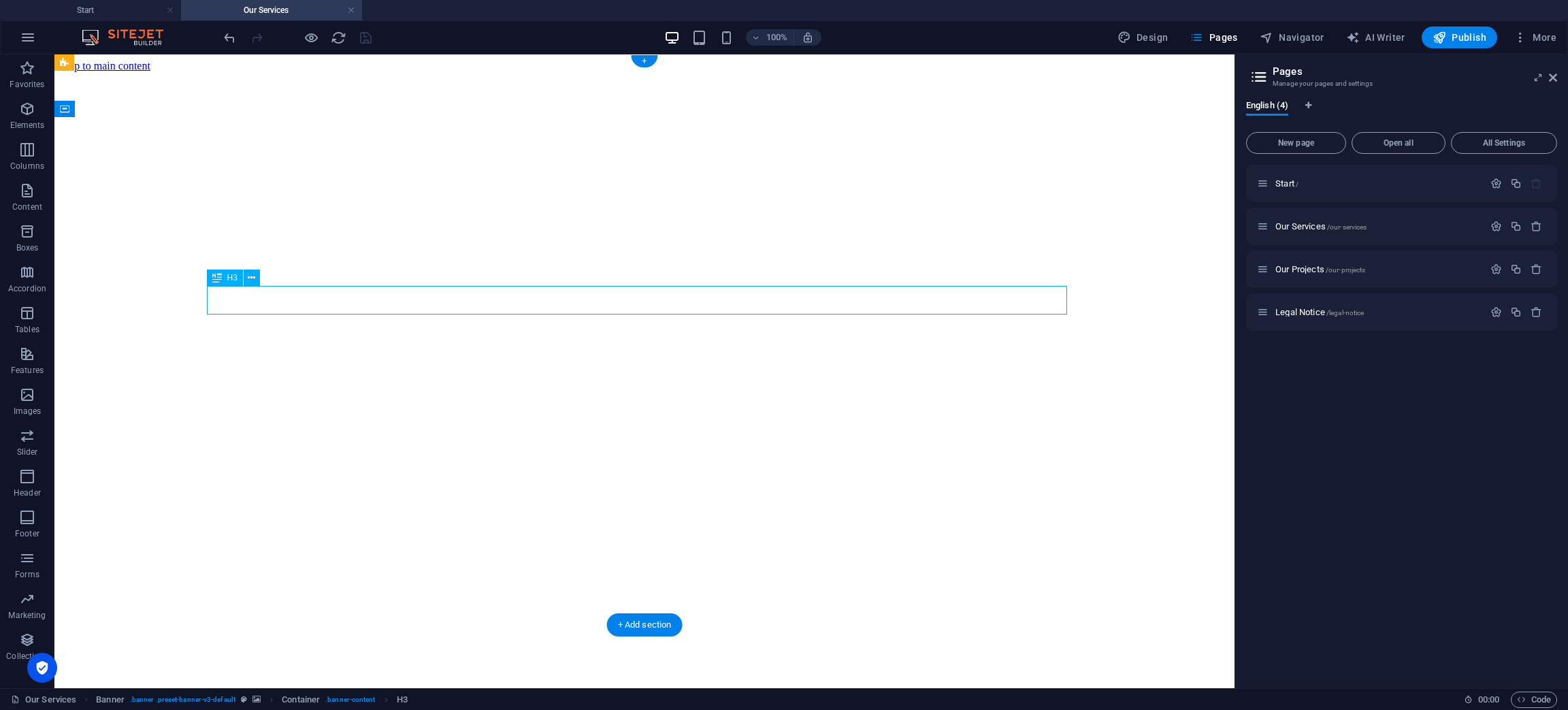 click on "Telecommunications Engineering & Security Consulting Services" at bounding box center [644, 853] 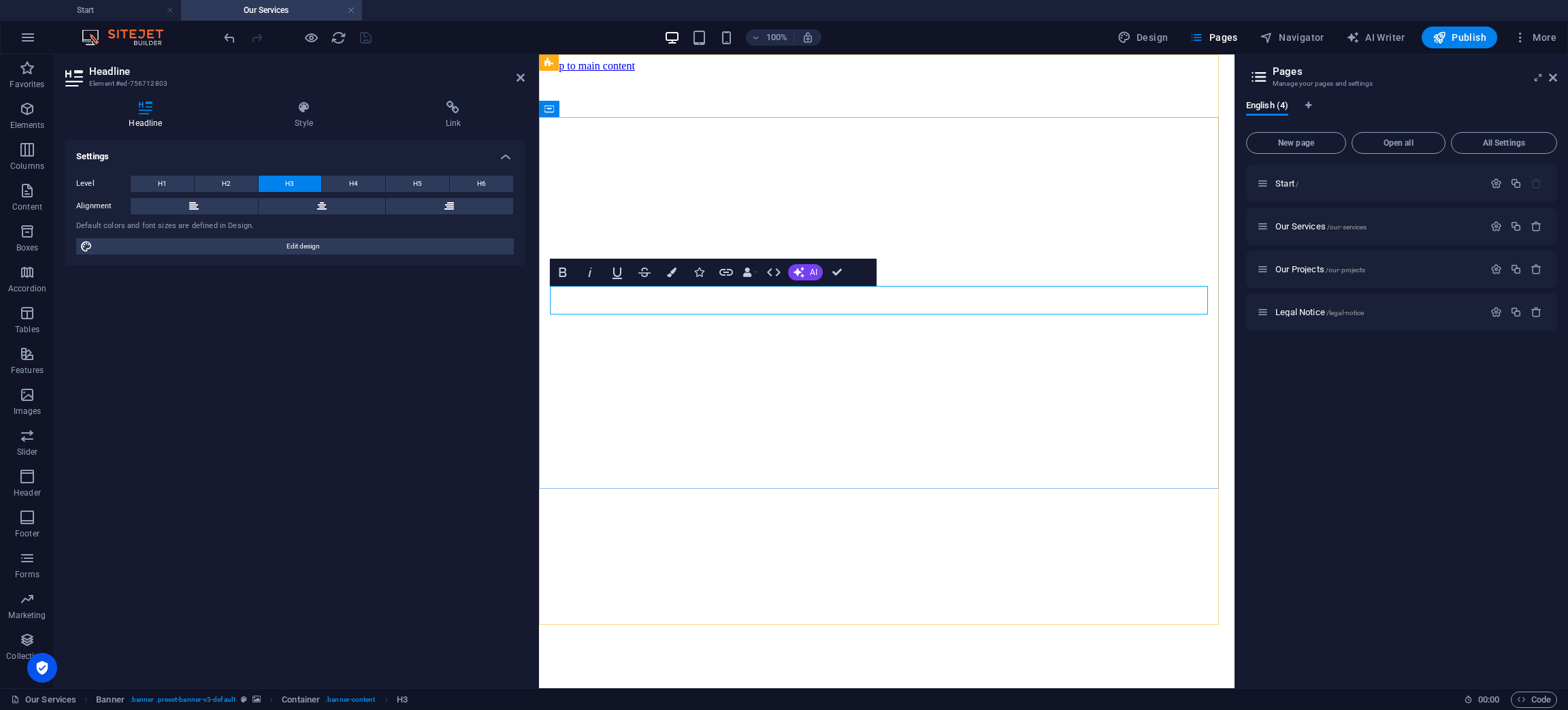 drag, startPoint x: 587, startPoint y: 293, endPoint x: 876, endPoint y: 291, distance: 289.00692 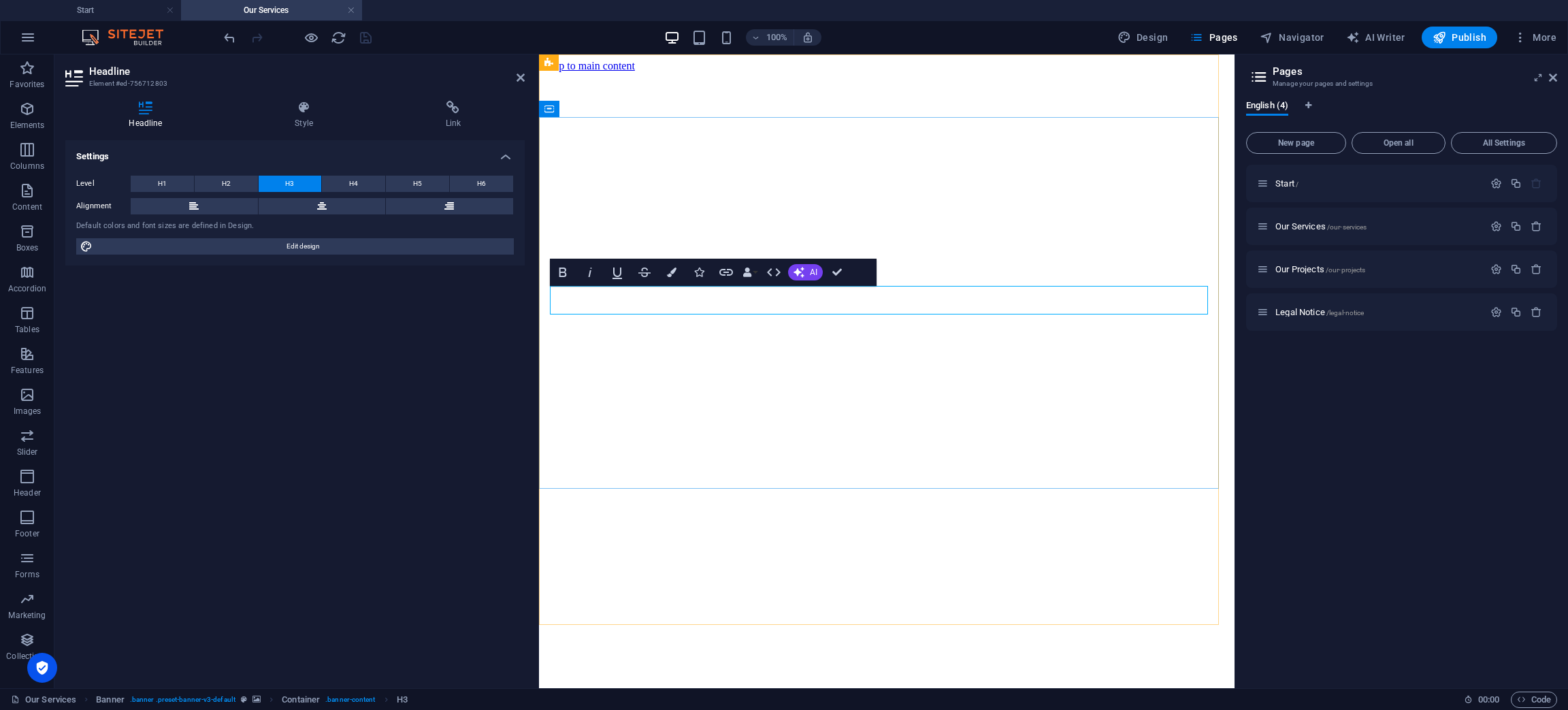 drag, startPoint x: 593, startPoint y: 292, endPoint x: 1167, endPoint y: 310, distance: 574.2822 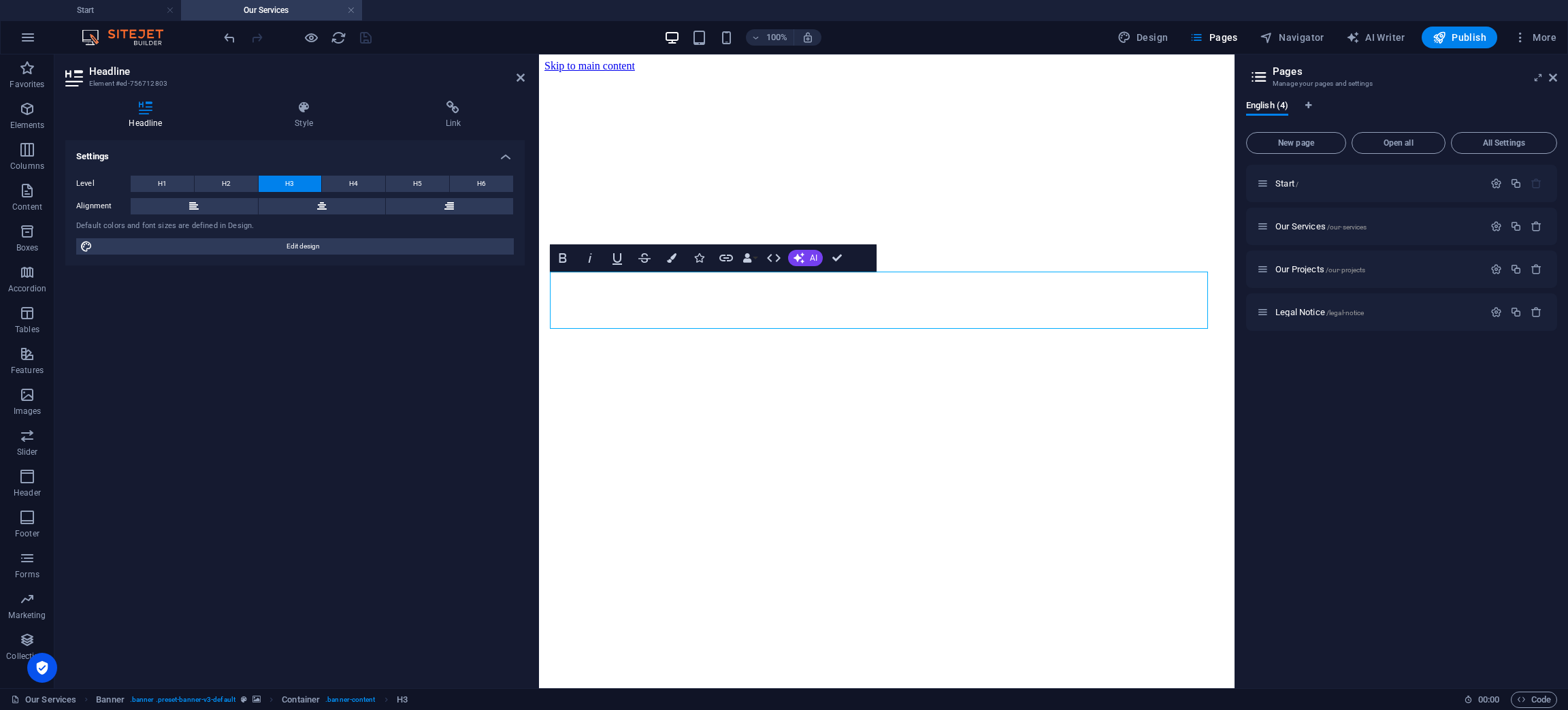 click on "100% Design Pages Navigator AI Writer Publish More" at bounding box center (892, 37) 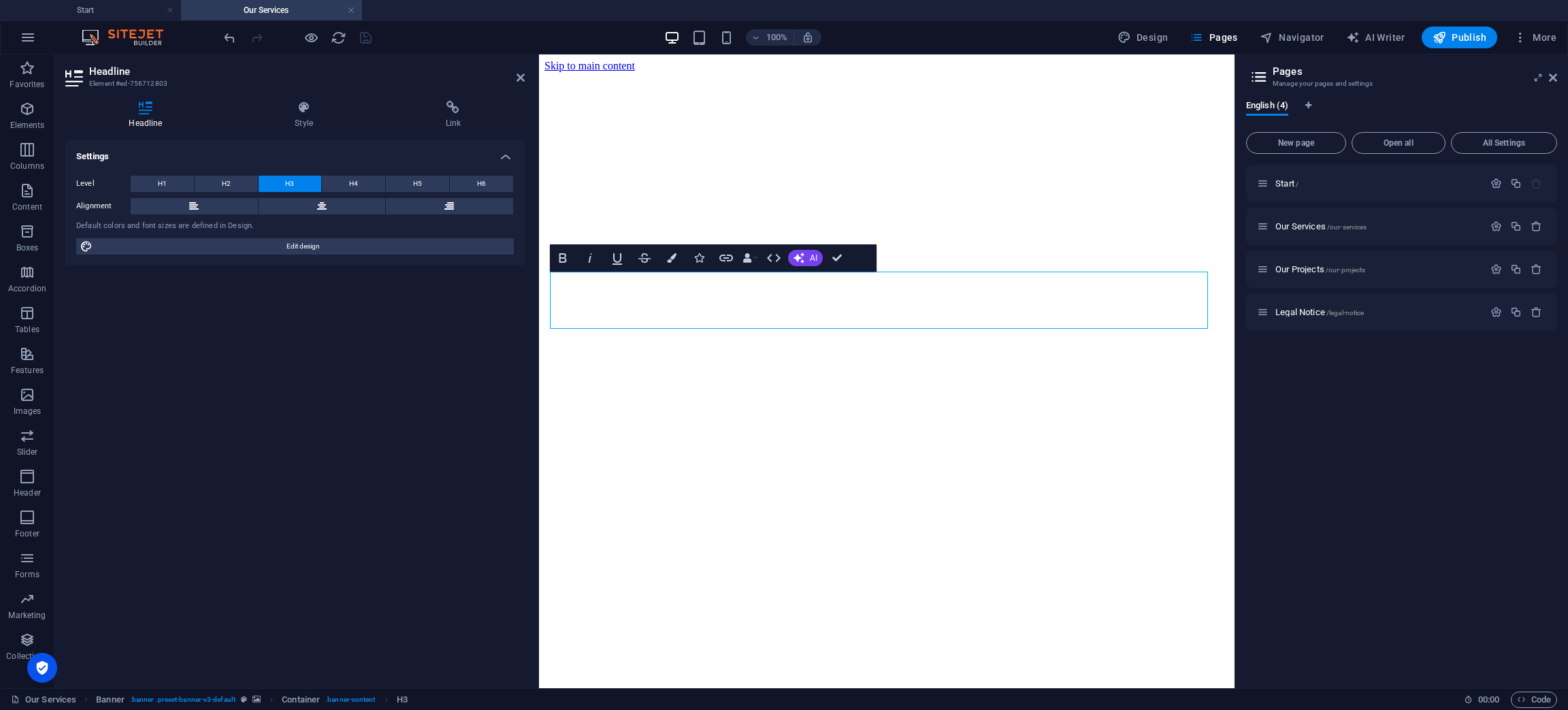 click on "Start / Our Services /our-services Our Projects /our-projects Legal Notice /legal-notice" at bounding box center [1401, 421] 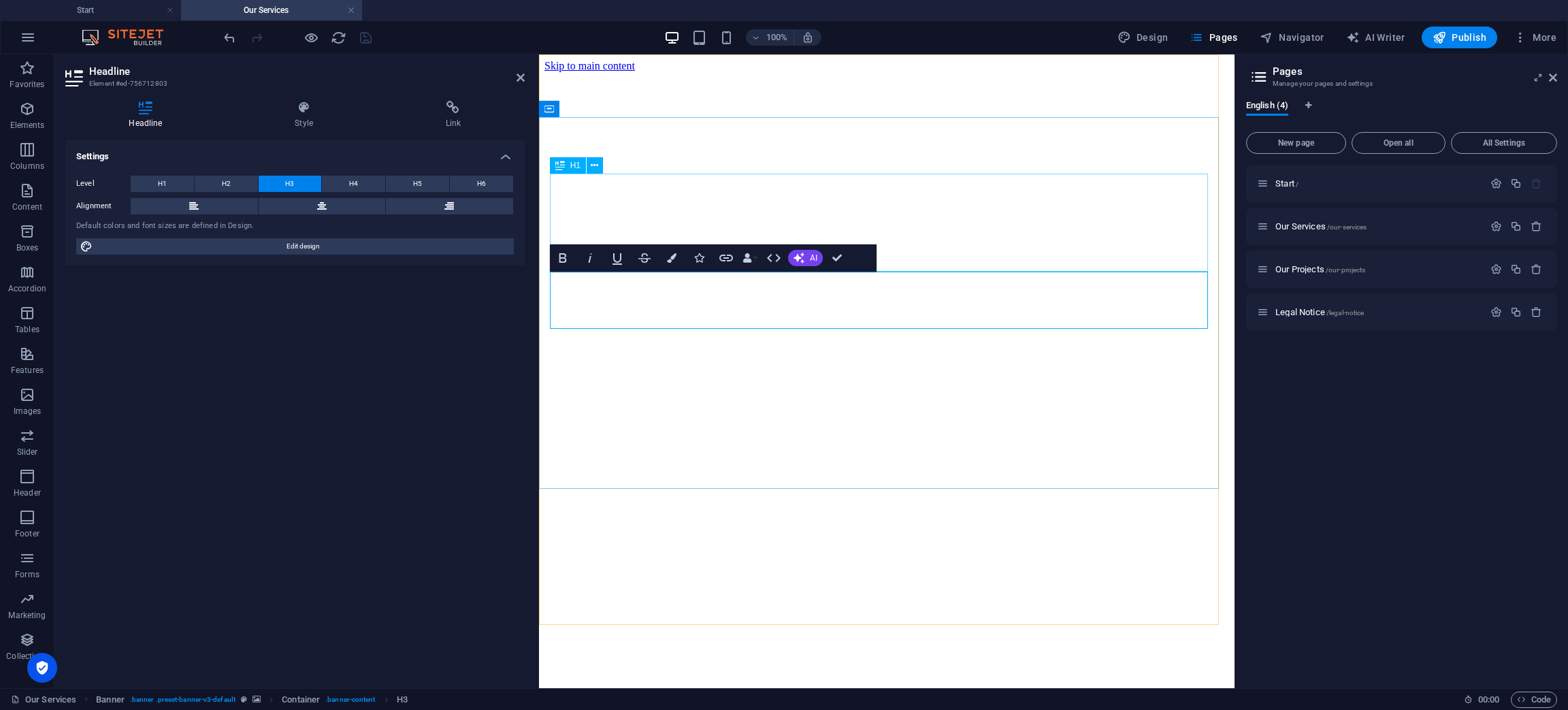 click on "Our Services" at bounding box center (886, 818) 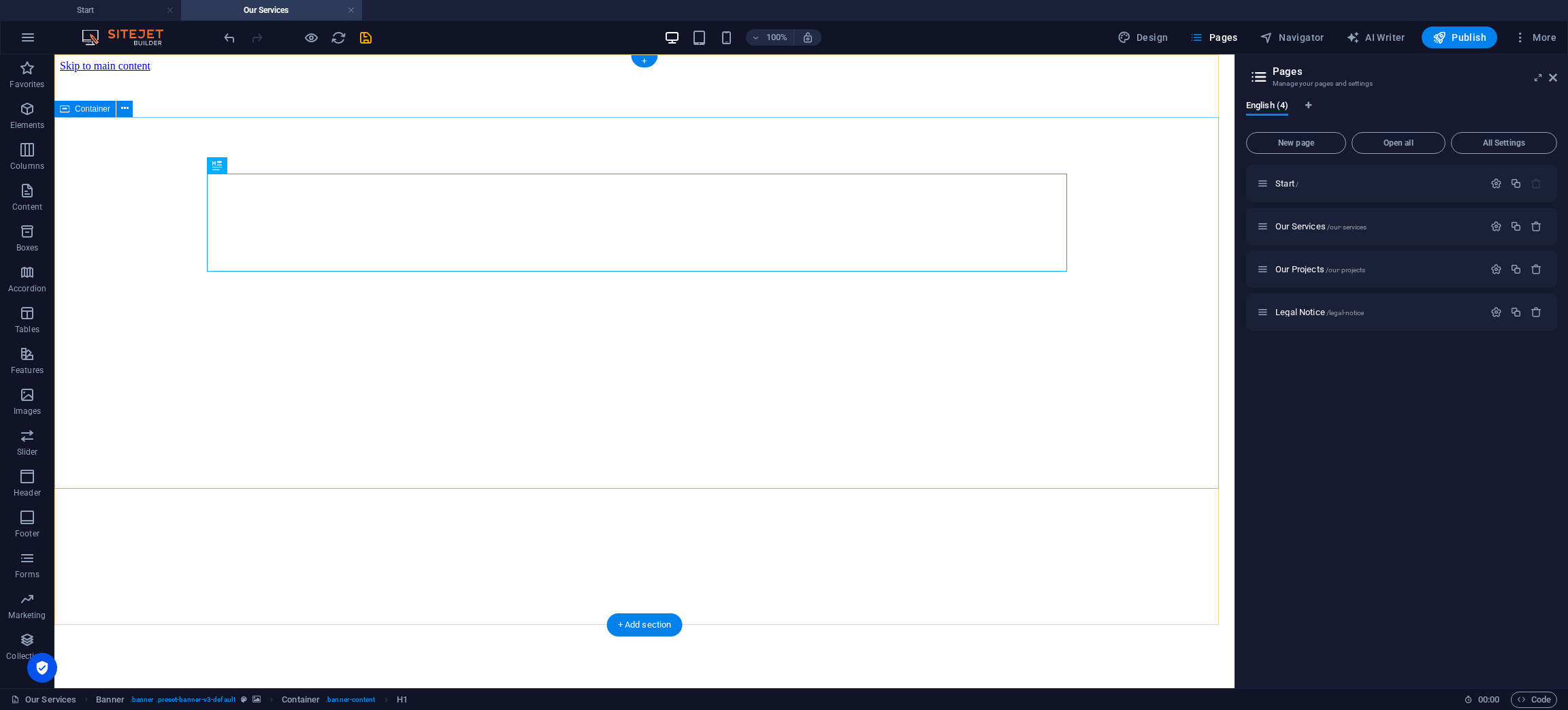 click on "Our Services Telecommunications Engineering, Radiocommunications Engineering  & Security Consulting Services ACN 122 654 988 ABN 49 870 185 411 WA Security Licence No 83420 SA SI SC" at bounding box center (644, 882) 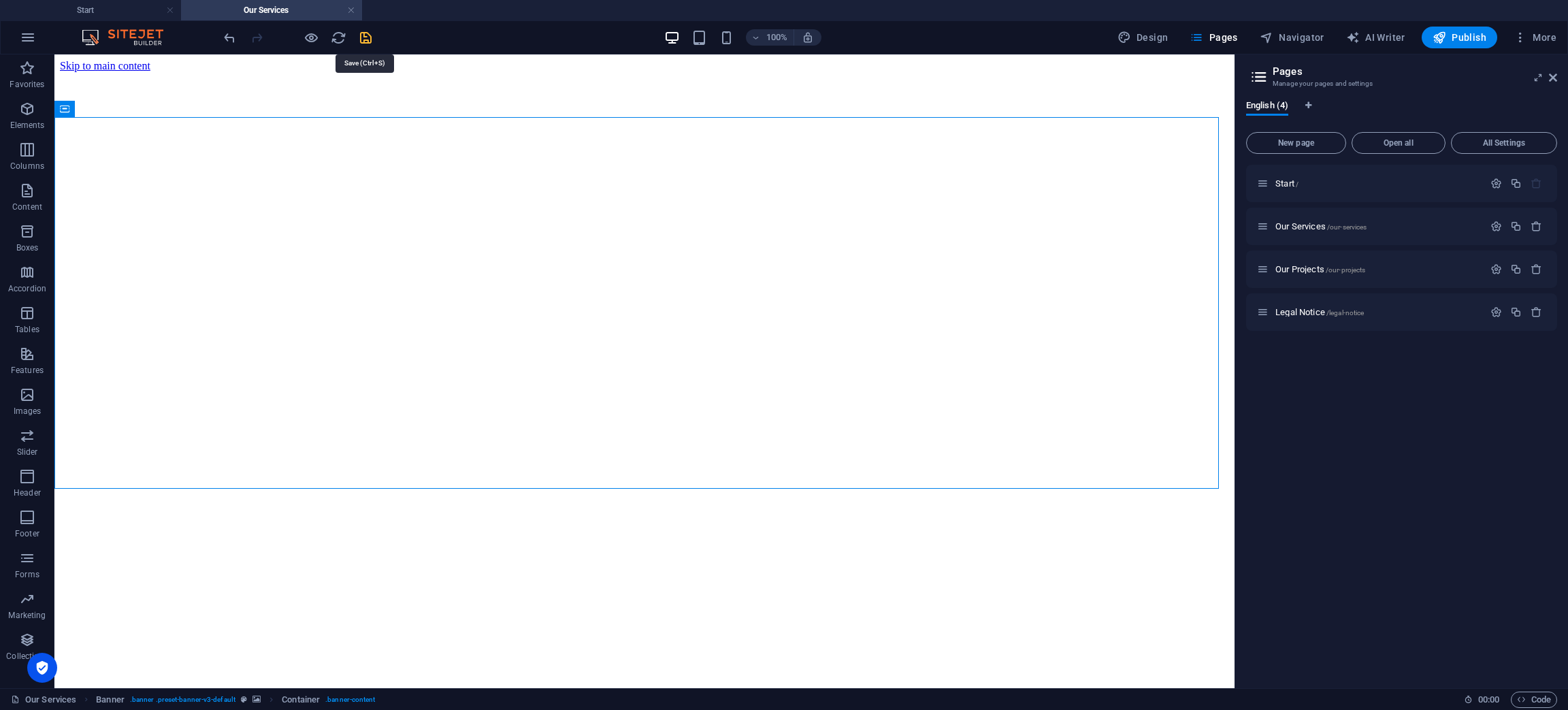 click at bounding box center (365, 37) 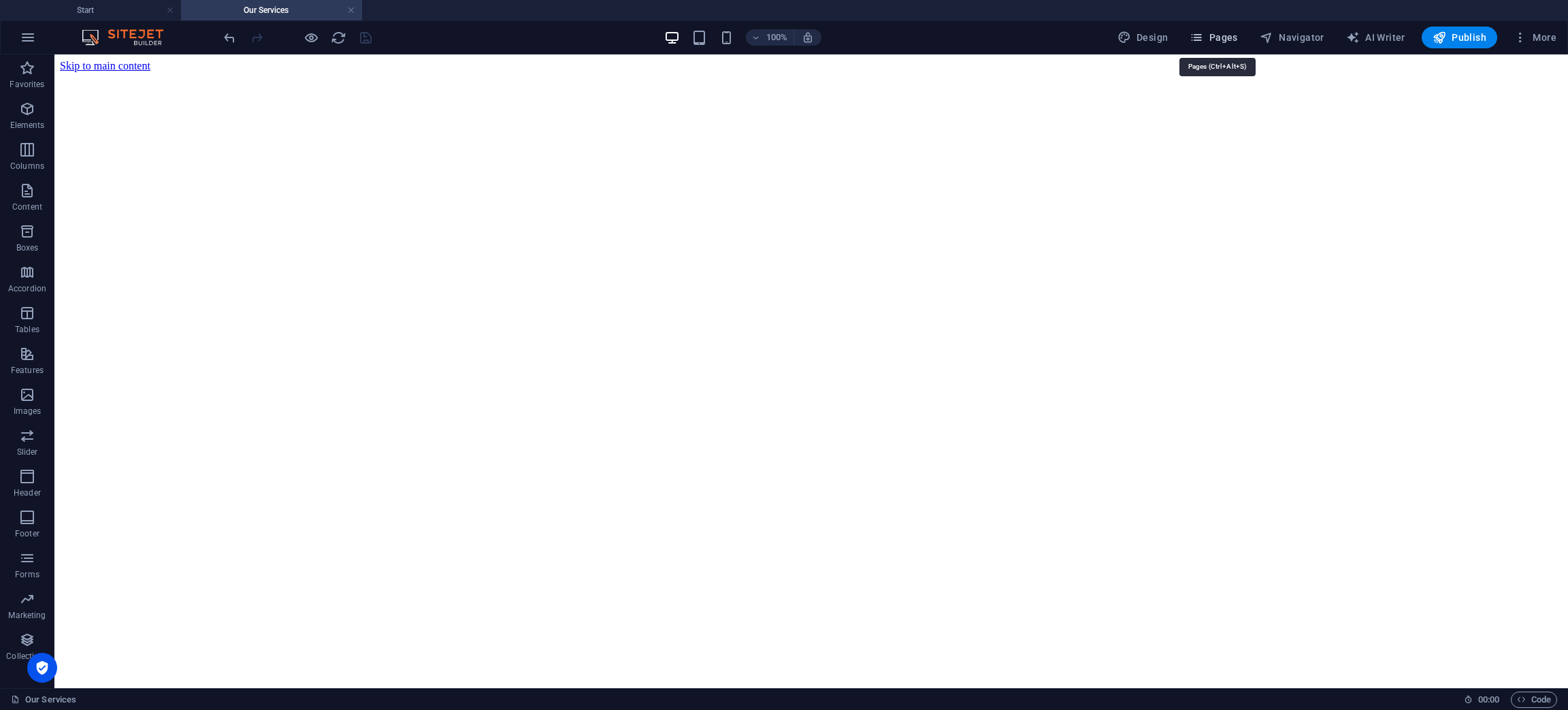 click on "Pages" at bounding box center (1213, 37) 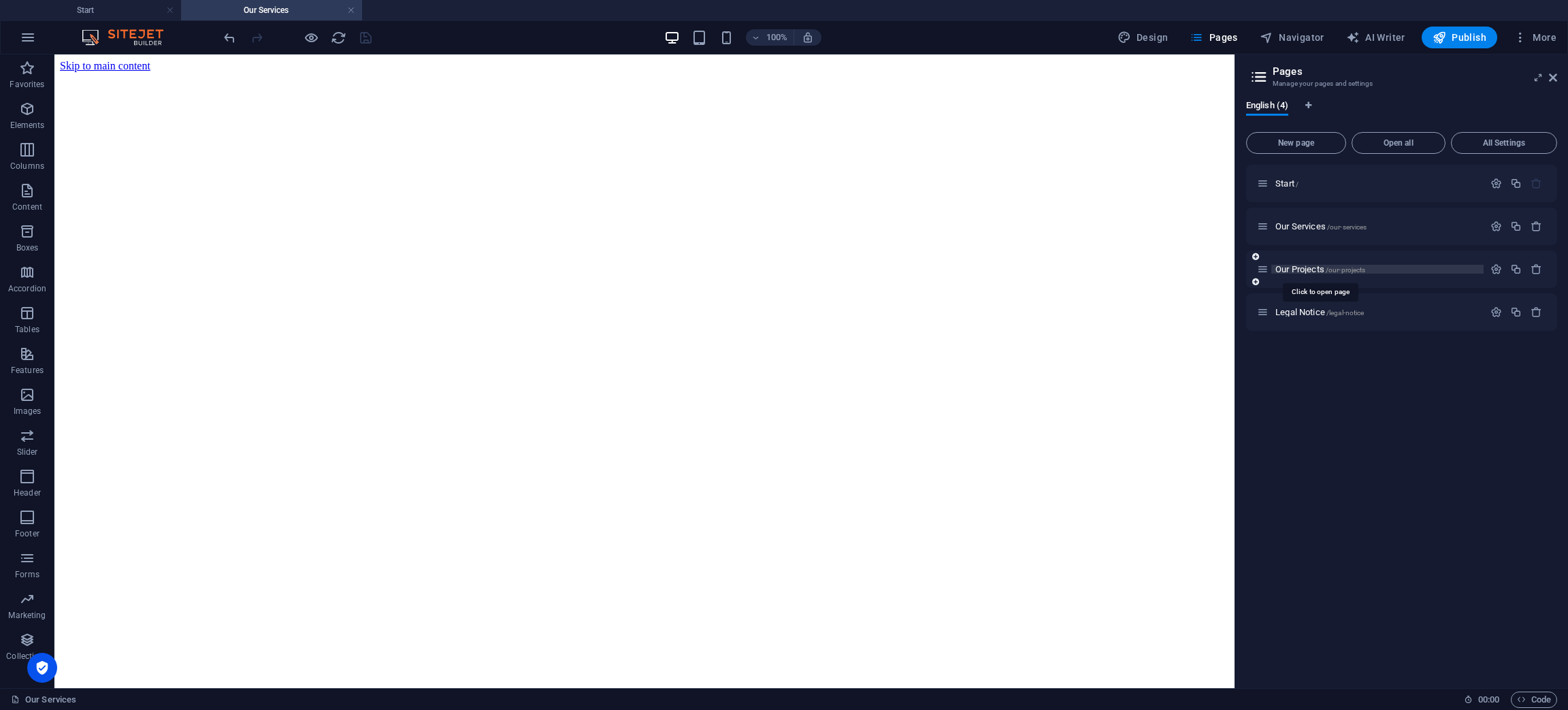 click on "Our Projects /our-projects" at bounding box center (1320, 269) 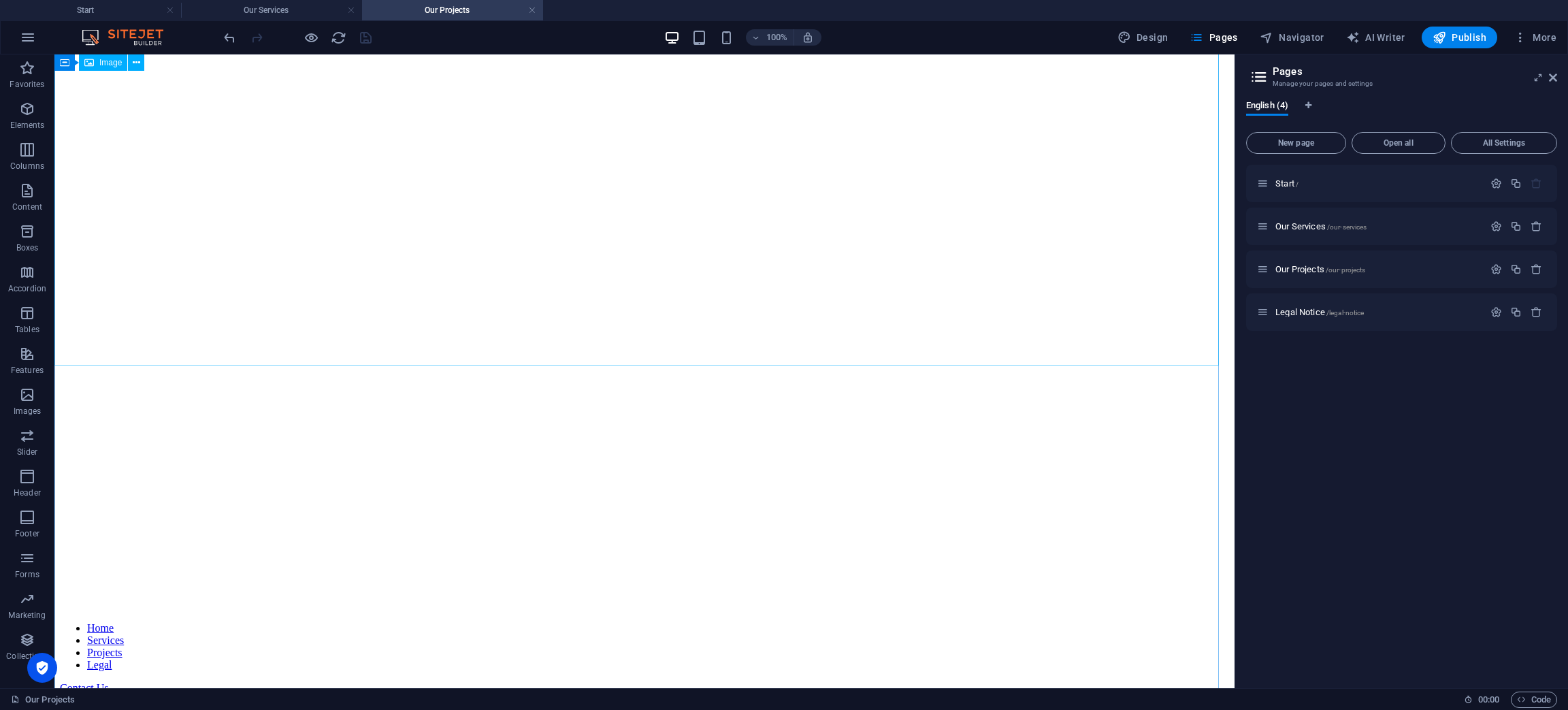 scroll, scrollTop: 0, scrollLeft: 0, axis: both 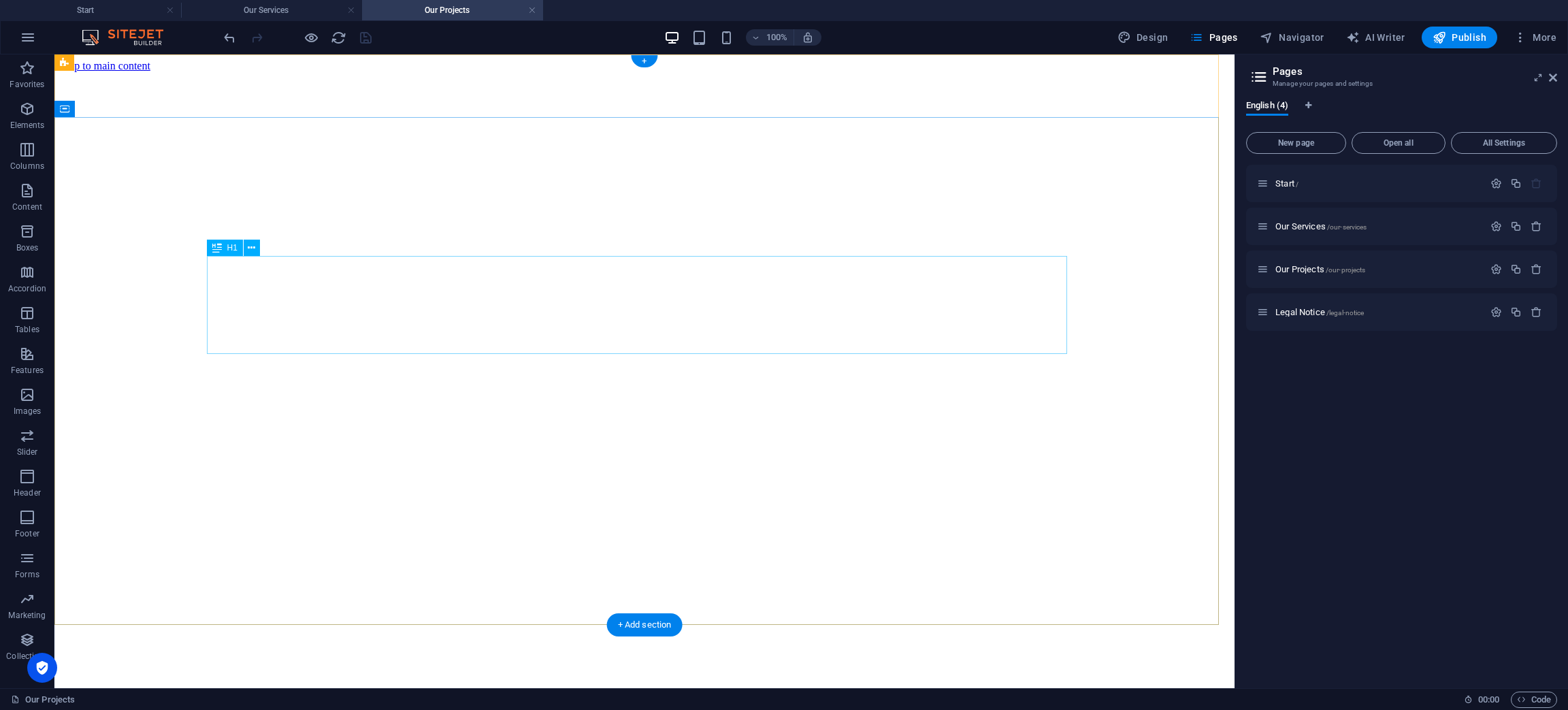 click on "Our Projects" at bounding box center [644, 818] 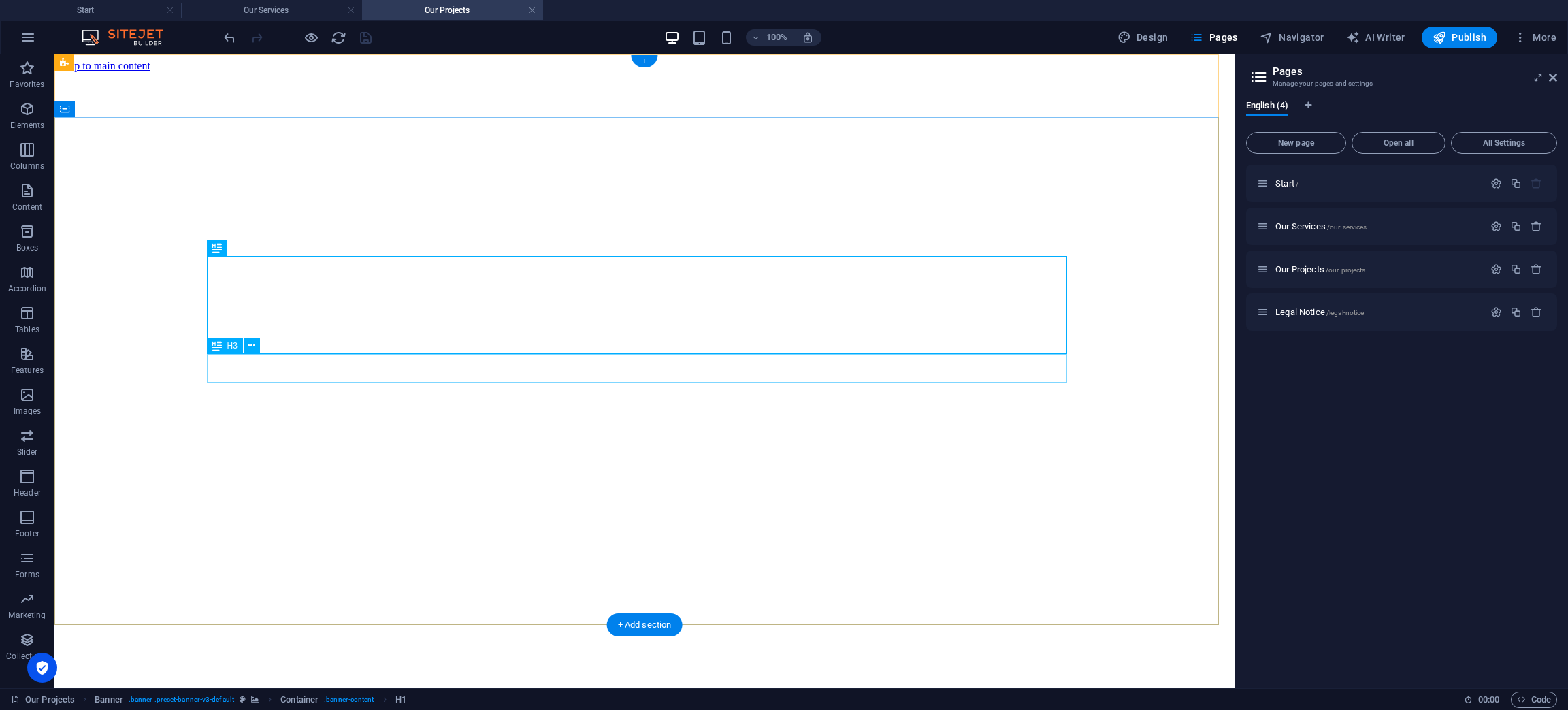 click on "Telecommunications Engineering & Security Consulting Services" at bounding box center [644, 853] 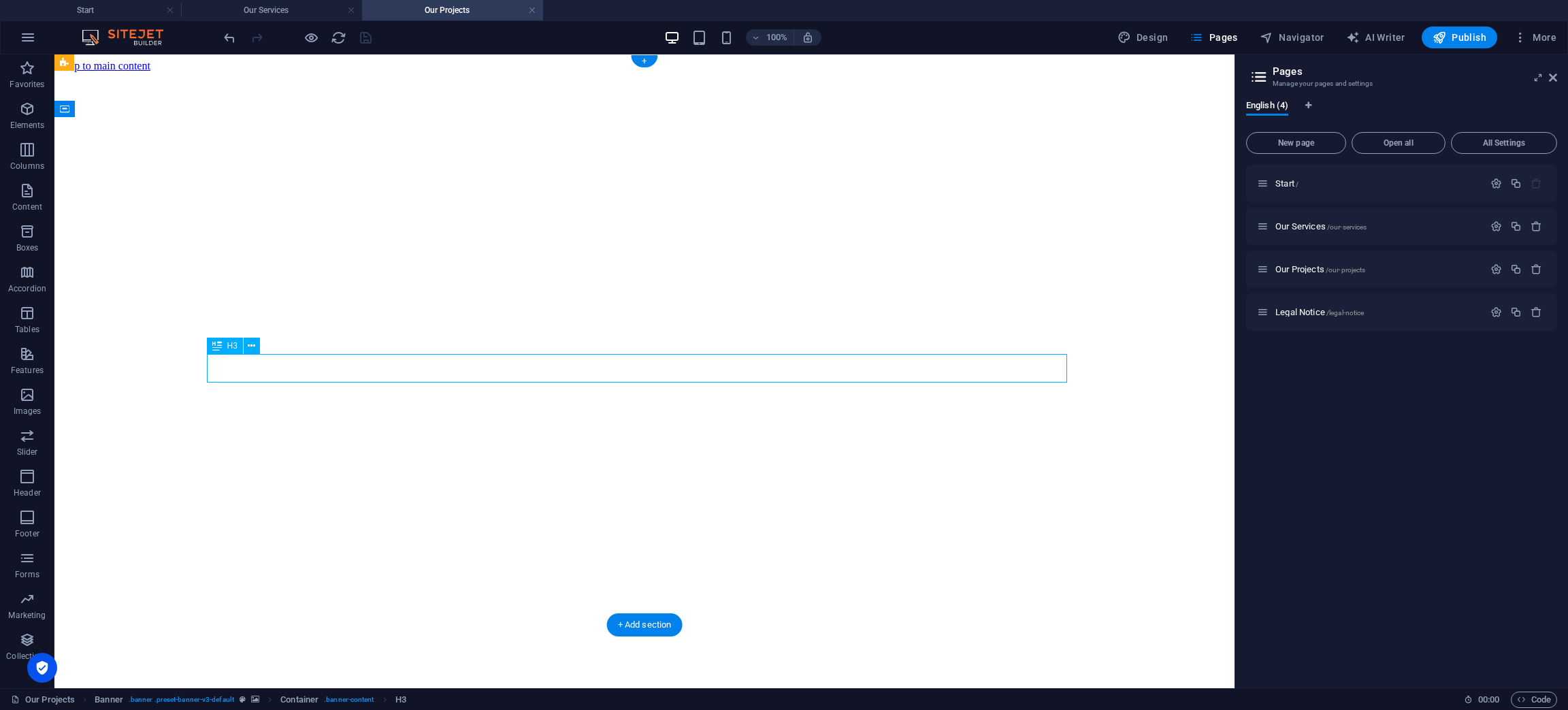 click on "Telecommunications Engineering & Security Consulting Services" at bounding box center (644, 853) 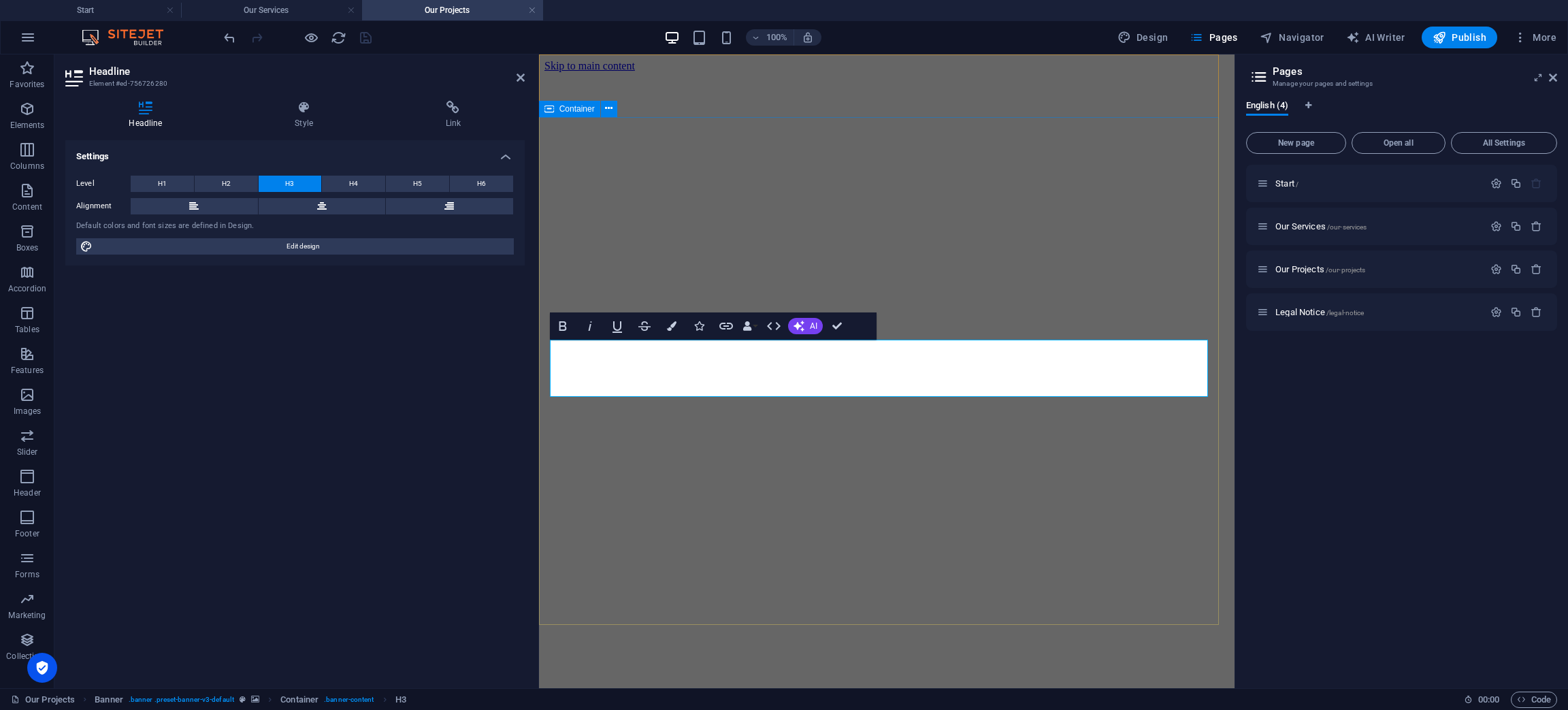 click on "Our Projects Telecommunications Engineering, Radiocommunications Engineering  ‌& Security Consulting Services ACN 122 654 988 ABN 49 870 185 411 WA Security Licence No 83420 SA SI SC" at bounding box center (886, 882) 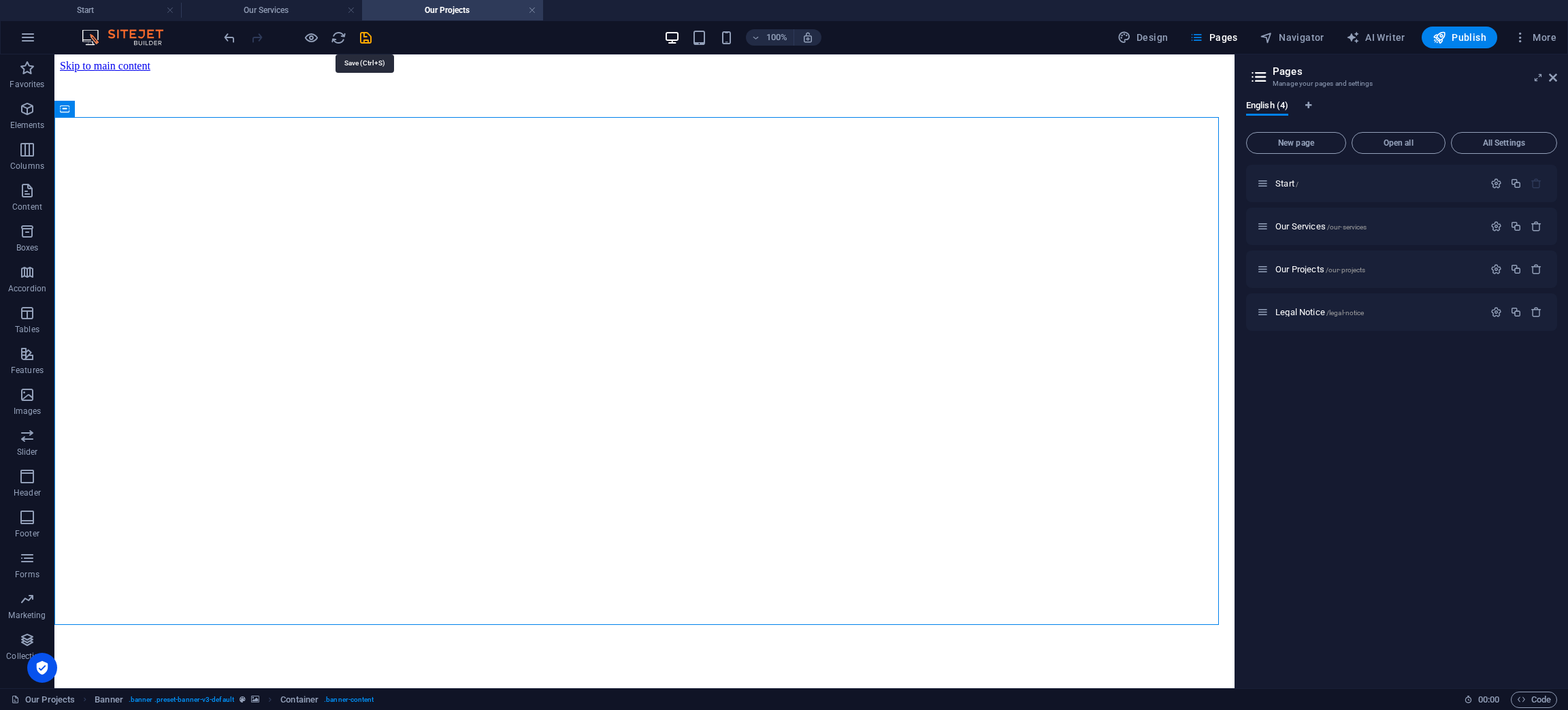 click at bounding box center [365, 37] 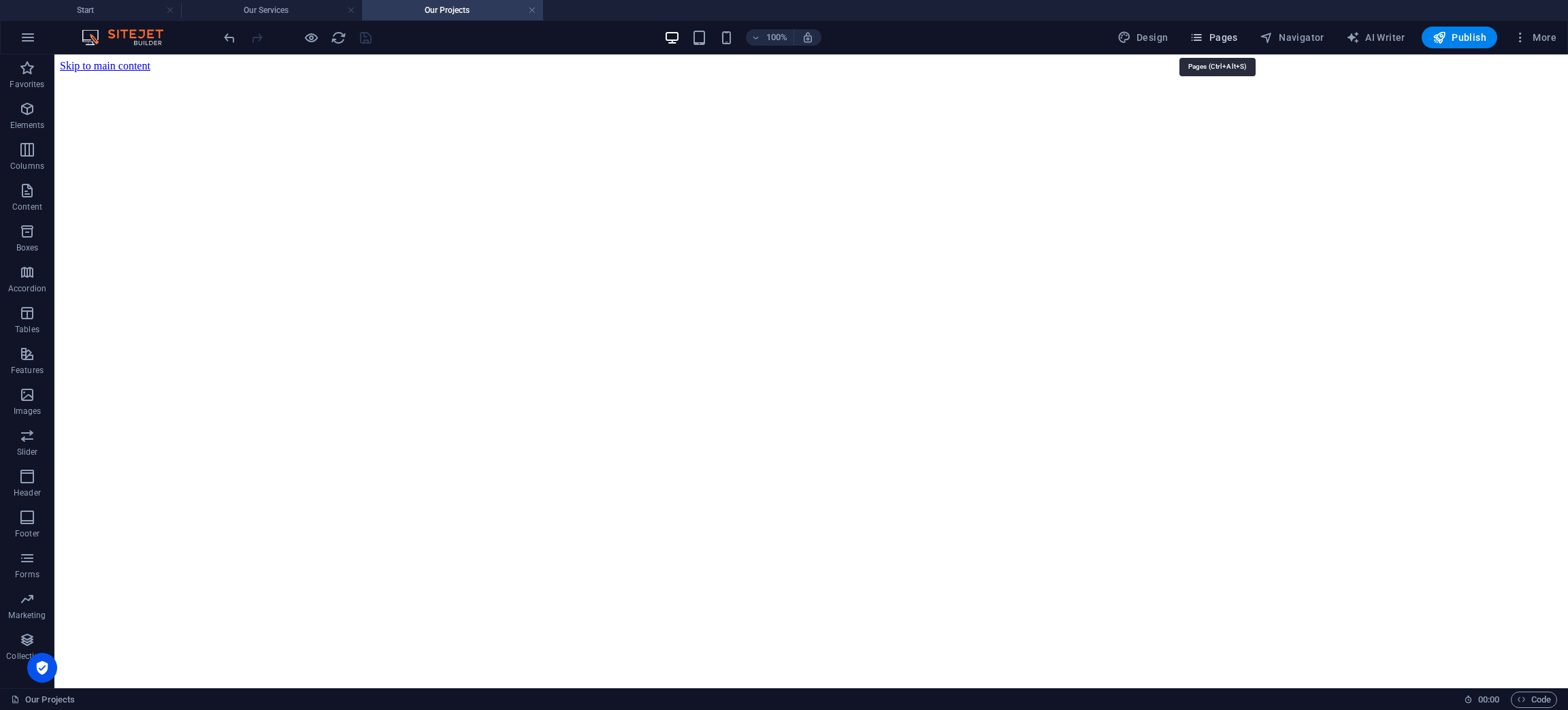 click on "Pages" at bounding box center (1213, 37) 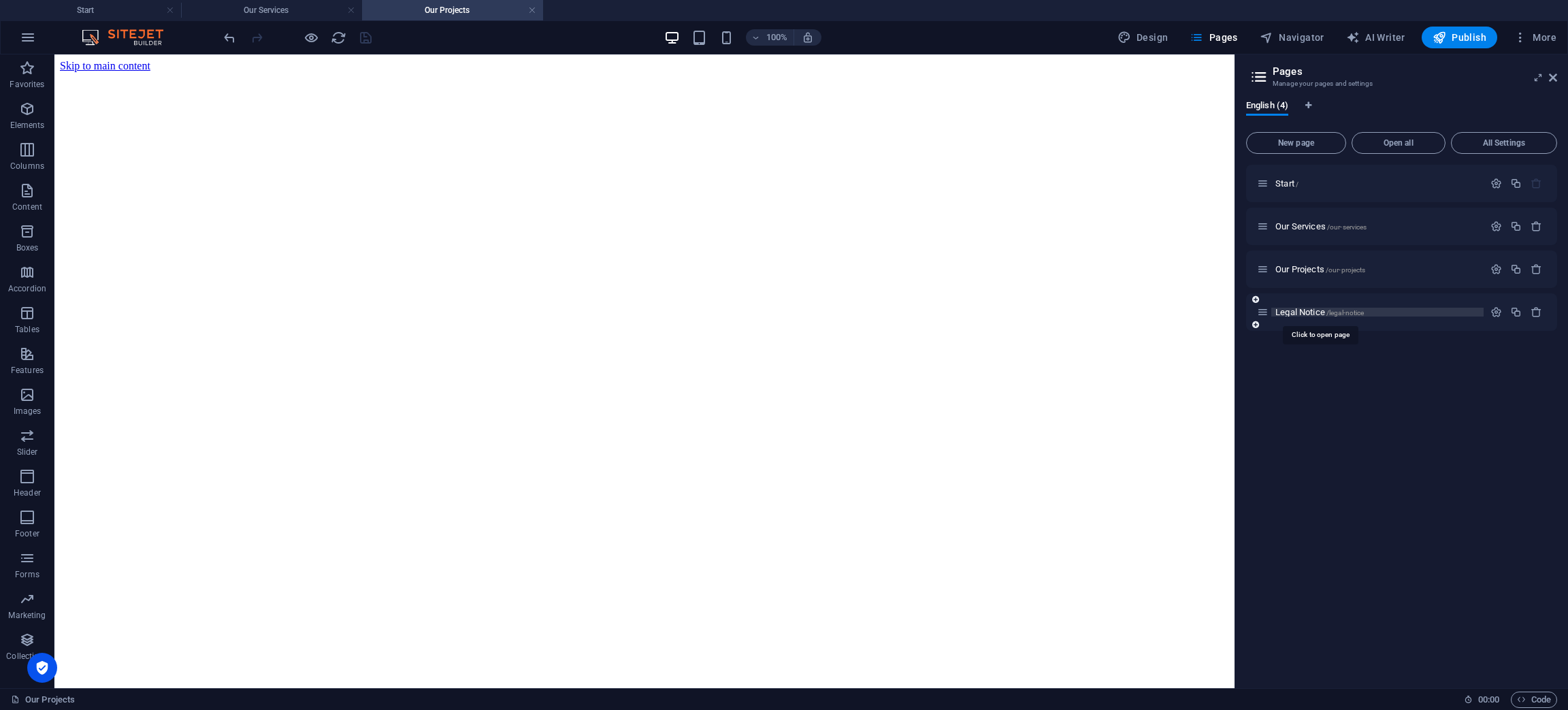 click on "Legal Notice /legal-notice" at bounding box center (1320, 312) 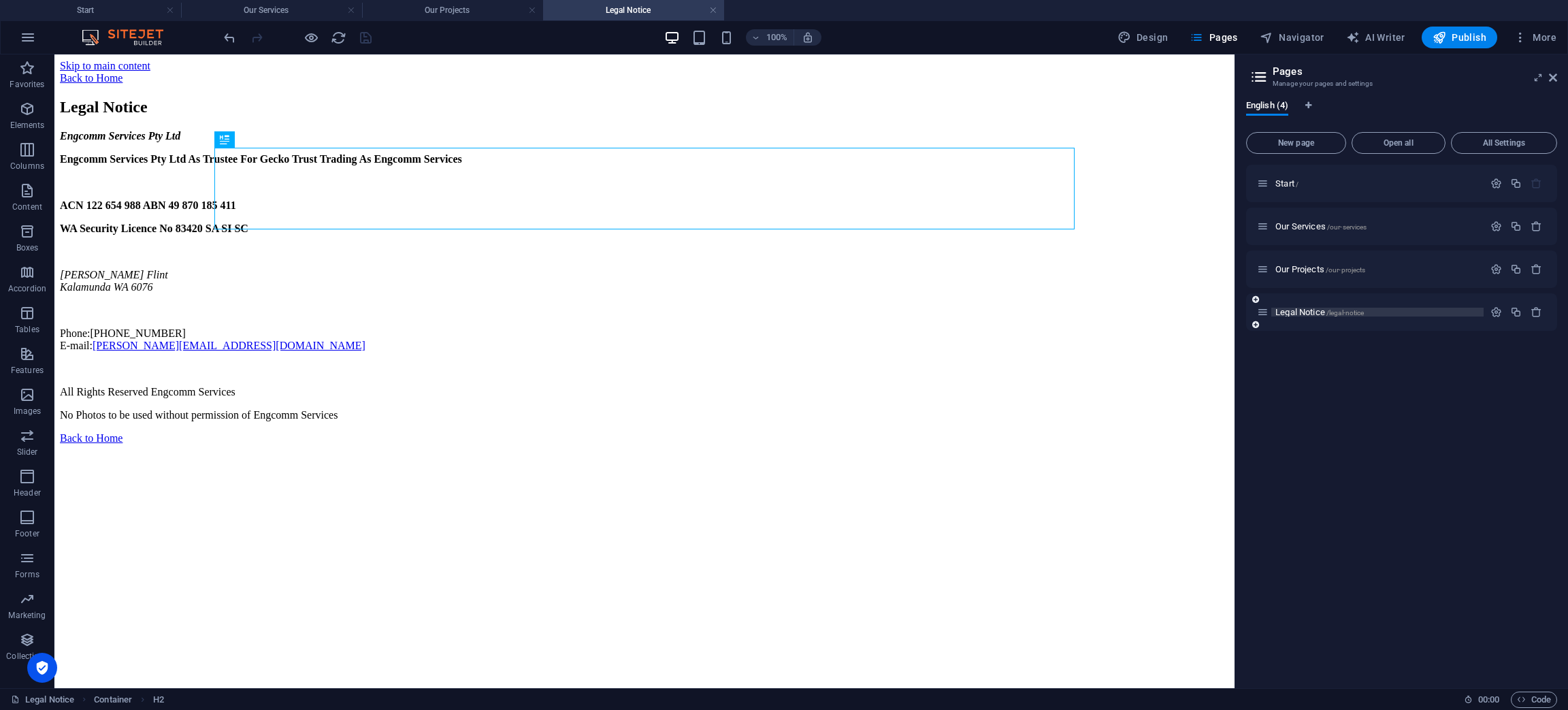 scroll, scrollTop: 0, scrollLeft: 0, axis: both 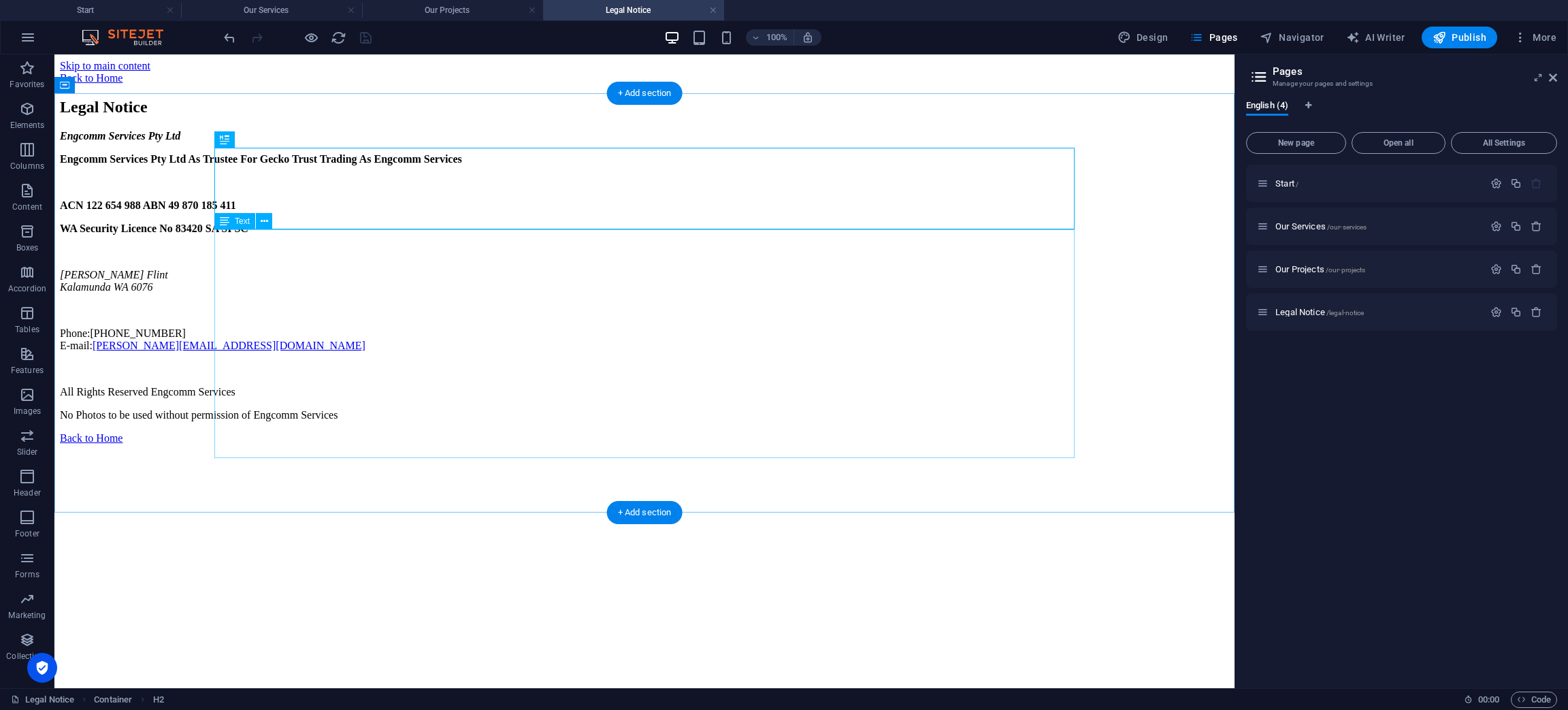 click on "Engcomm Services Pty Ltd As Trustee For Gecko Trust Trading As Engcomm Services" at bounding box center (261, 159) 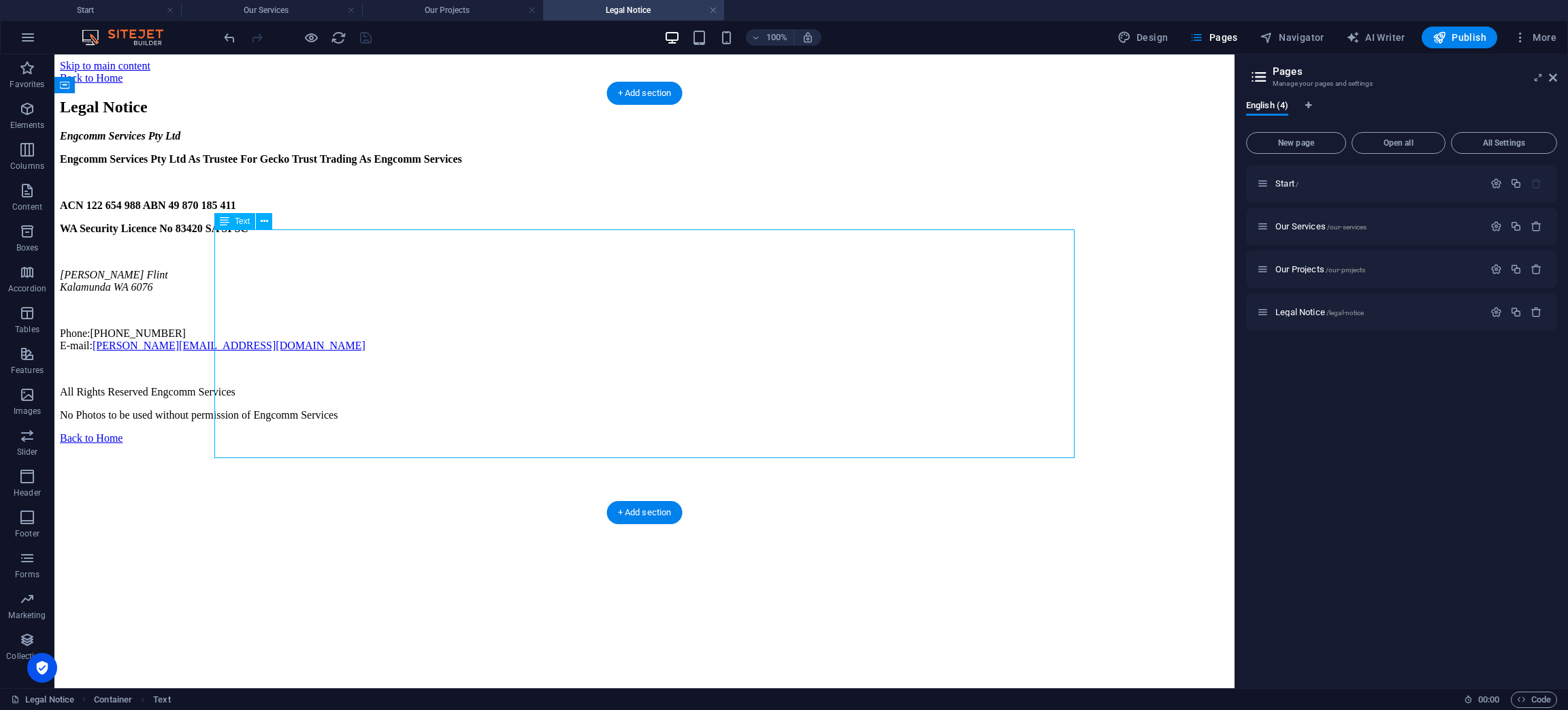 click on "Engcomm Services Pty Ltd As Trustee For Gecko Trust Trading As Engcomm Services" at bounding box center (261, 159) 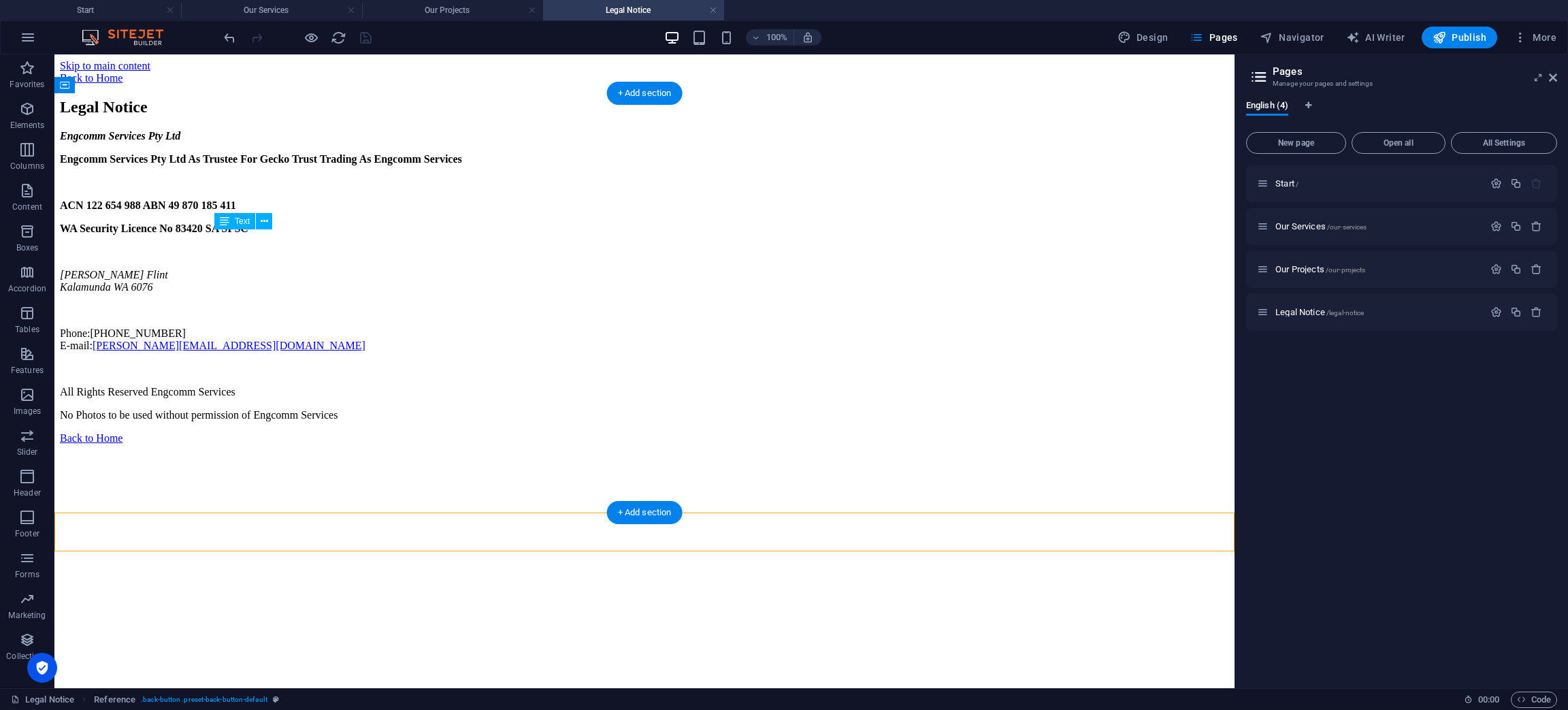 click on "Engcomm Services Pty Ltd  Engcomm Services Pty Ltd As Trustee For Gecko Trust Trading As Engcomm Services ACN 122 654 988 ABN 49 870 185 411 WA Security Licence No 83420 SA SI SC [PERSON_NAME][GEOGRAPHIC_DATA] Phone:  [PHONE_NUMBER] E-mail:  [PERSON_NAME][EMAIL_ADDRESS][DOMAIN_NAME] All Rights Reserved Engcomm Services No Photos to be used without permission of Engcomm Services" at bounding box center [644, 276] 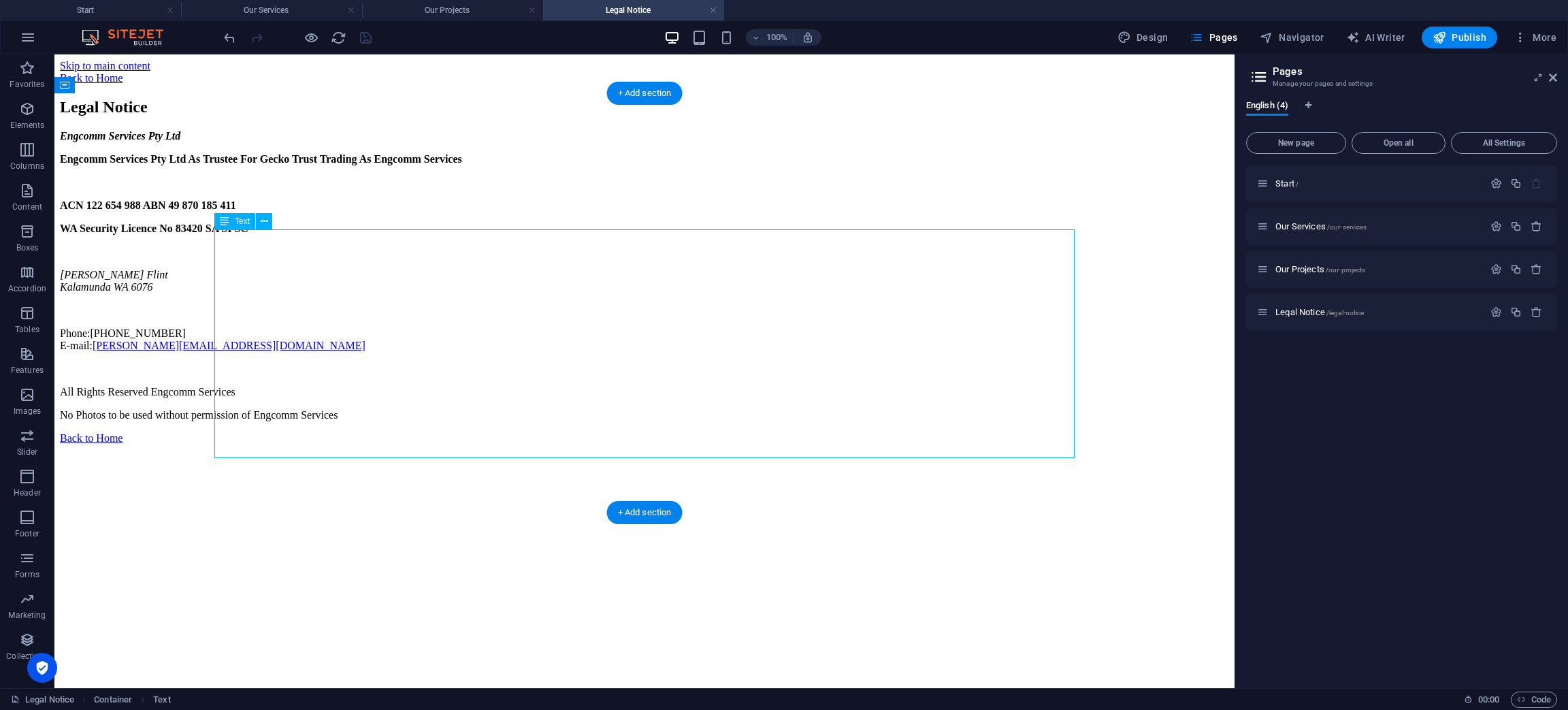 click on "Engcomm Services Pty Ltd  Engcomm Services Pty Ltd As Trustee For Gecko Trust Trading As Engcomm Services ACN 122 654 988 ABN 49 870 185 411 WA Security Licence No 83420 SA SI SC [PERSON_NAME][GEOGRAPHIC_DATA] Phone:  [PHONE_NUMBER] E-mail:  [PERSON_NAME][EMAIL_ADDRESS][DOMAIN_NAME] All Rights Reserved Engcomm Services No Photos to be used without permission of Engcomm Services" at bounding box center [644, 276] 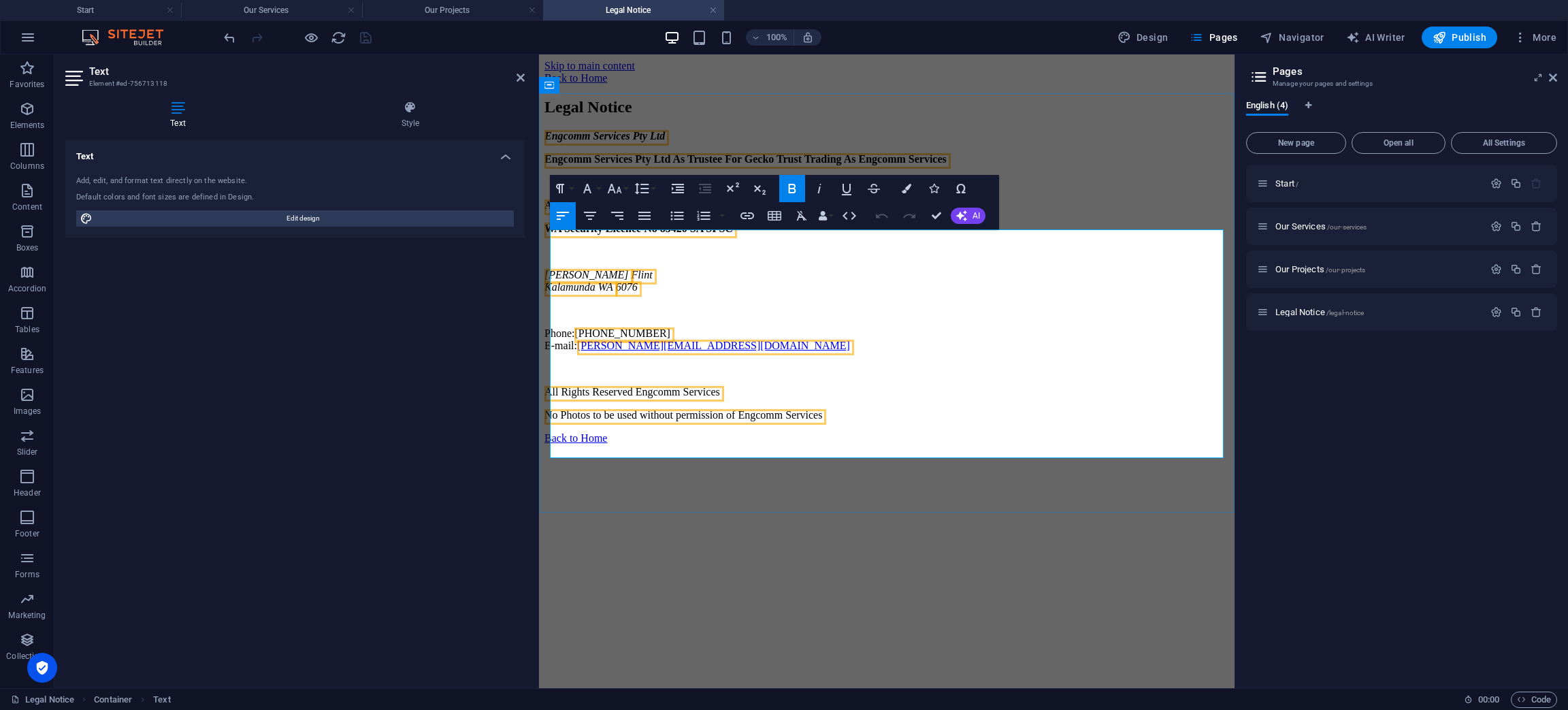 click on "WA Security Licence No 83420 SA SI SC" at bounding box center (886, 229) 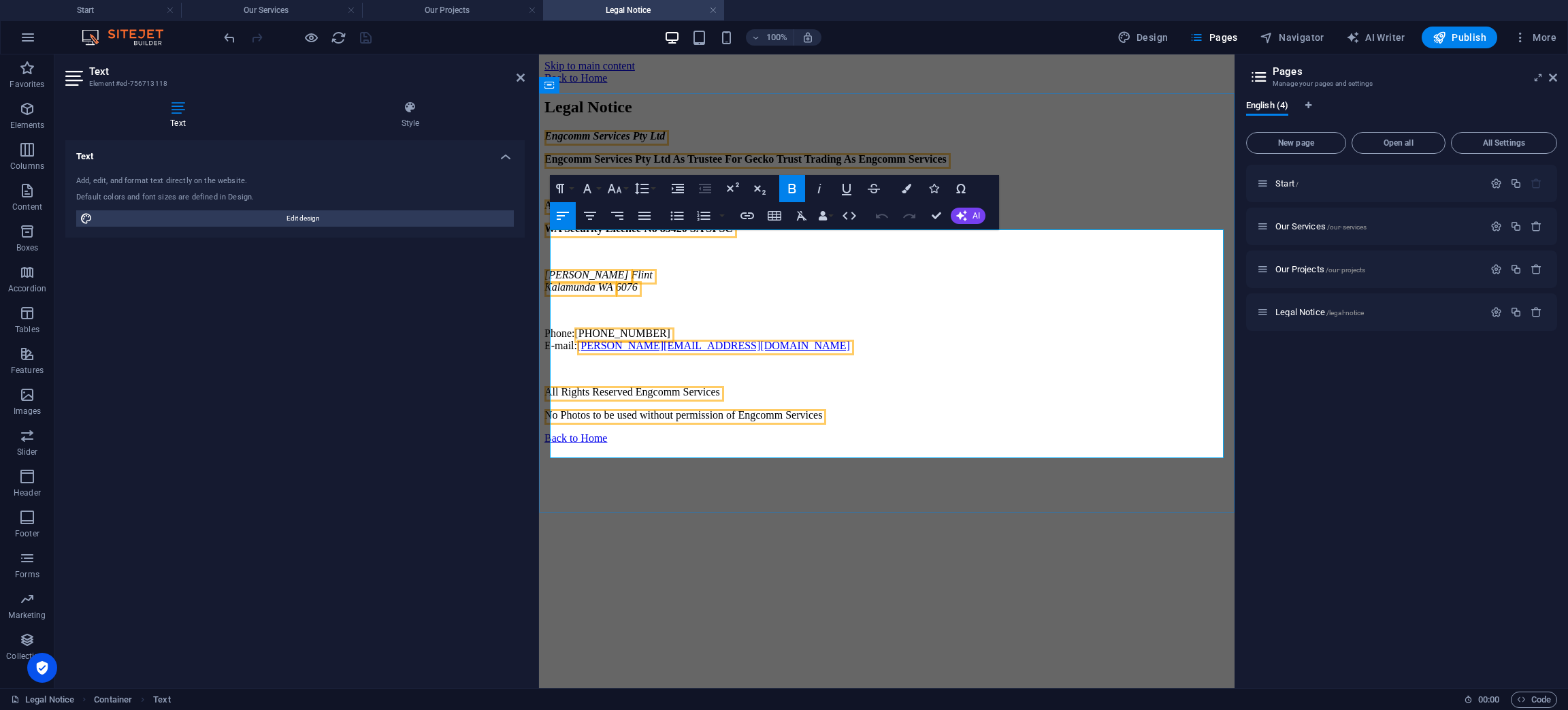 click on "[PERSON_NAME] Kalamunda WA    6076" at bounding box center [886, 281] 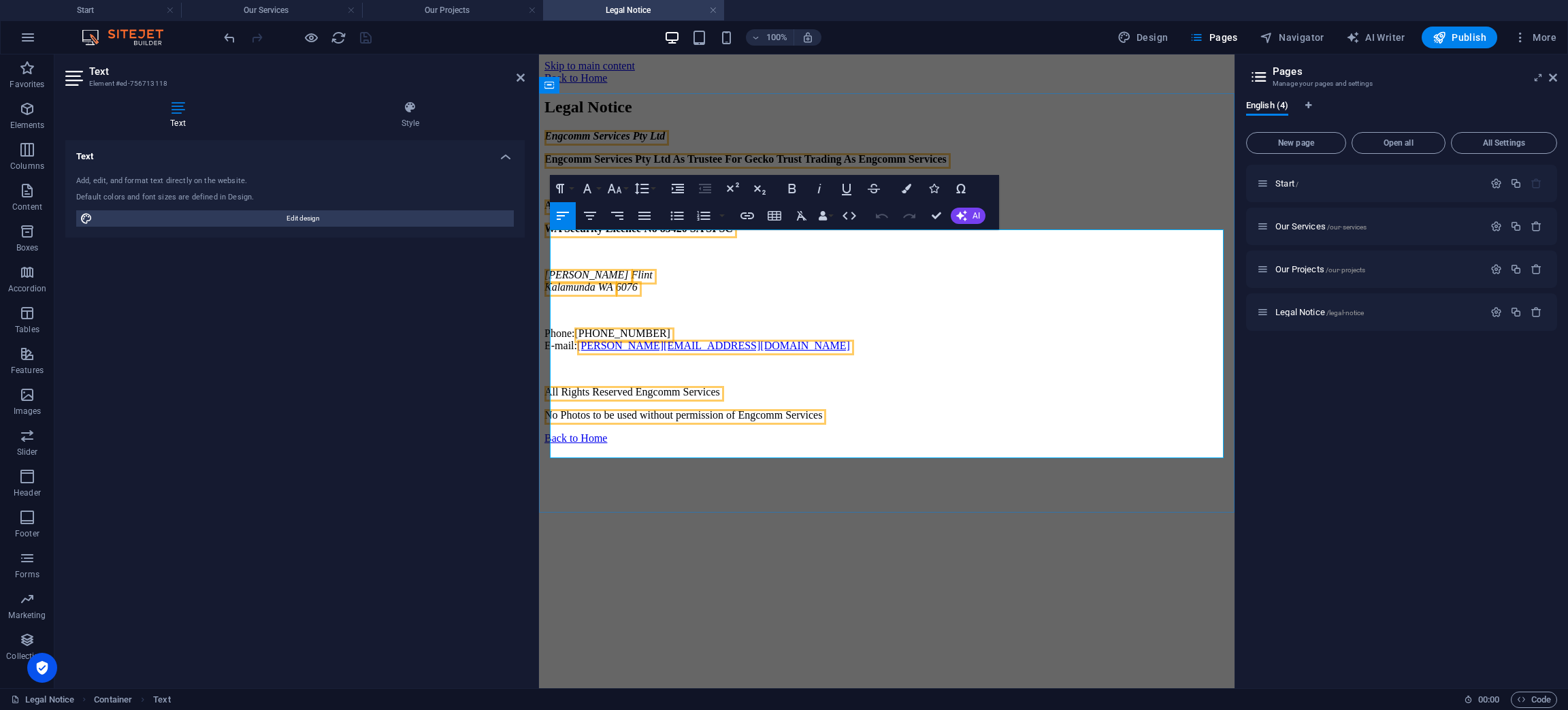 click at bounding box center [886, 252] 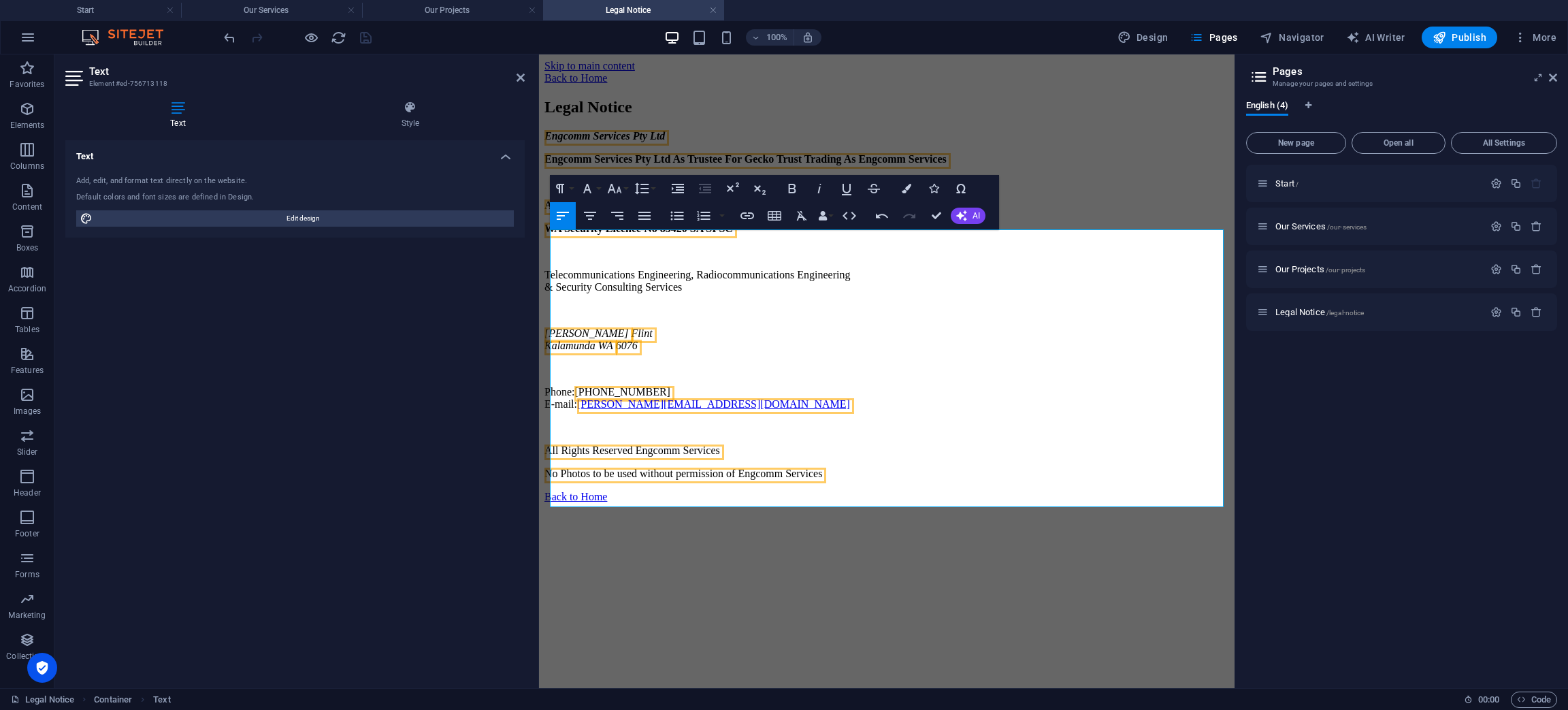 click on "100% Design Pages Navigator AI Writer Publish More" at bounding box center (892, 37) 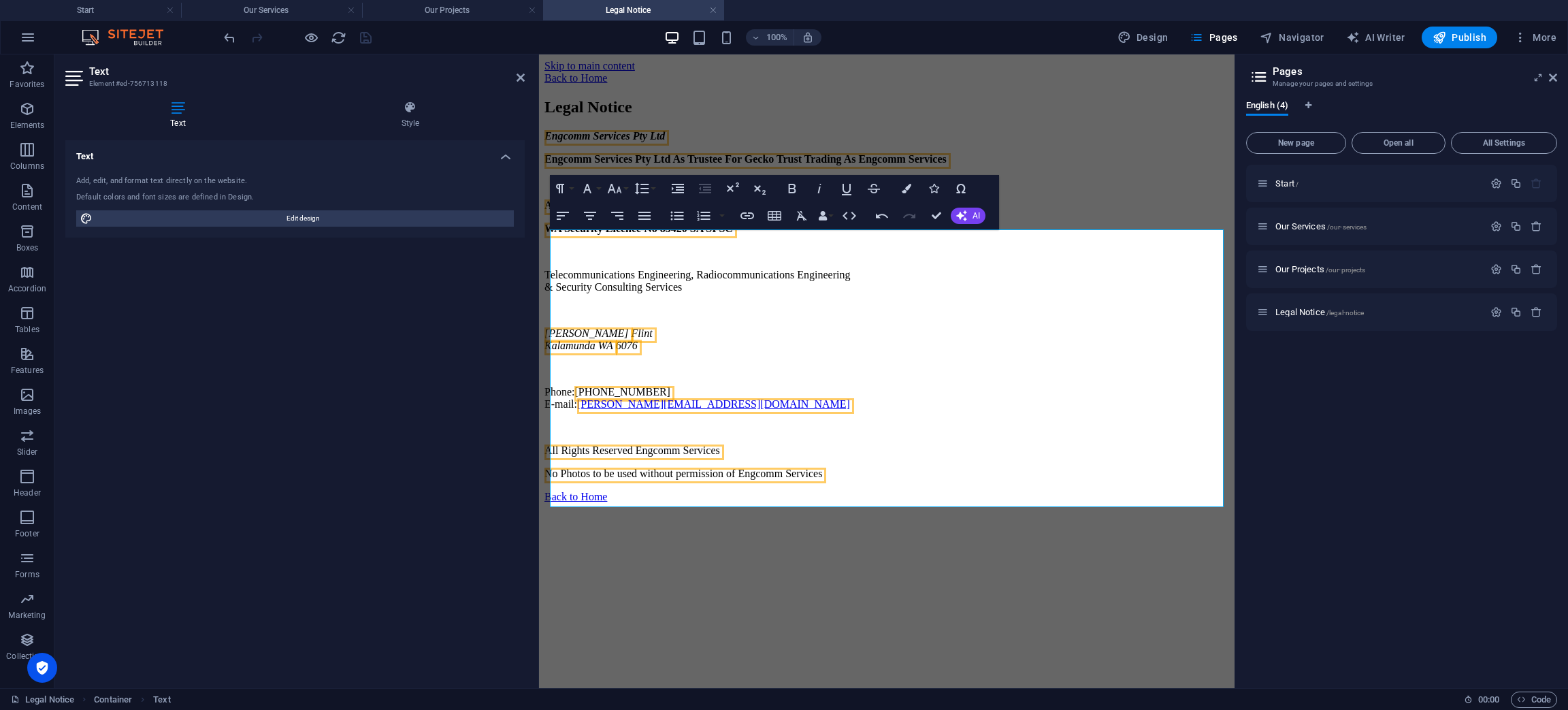click on "100% Design Pages Navigator AI Writer Publish More" at bounding box center [892, 37] 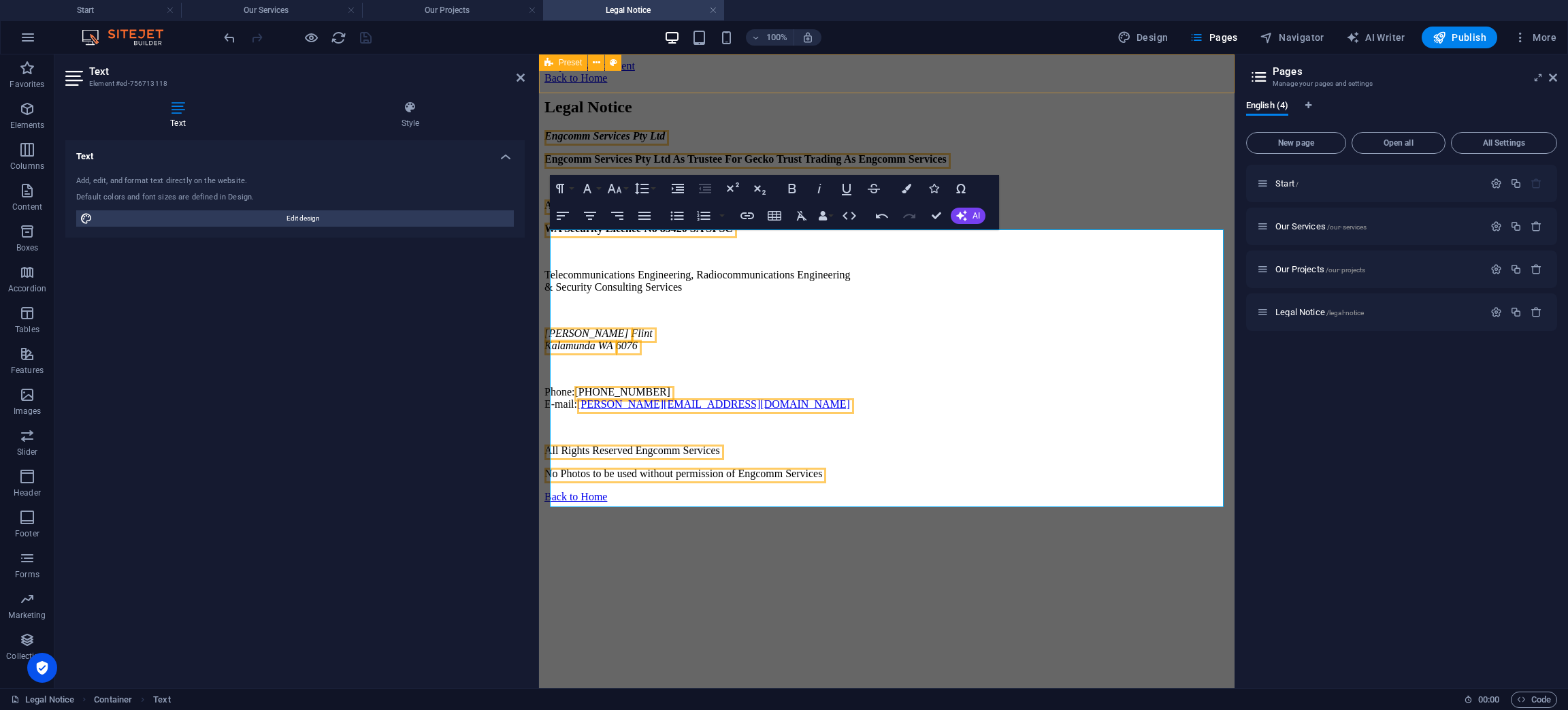click on "Back to Home" at bounding box center [886, 78] 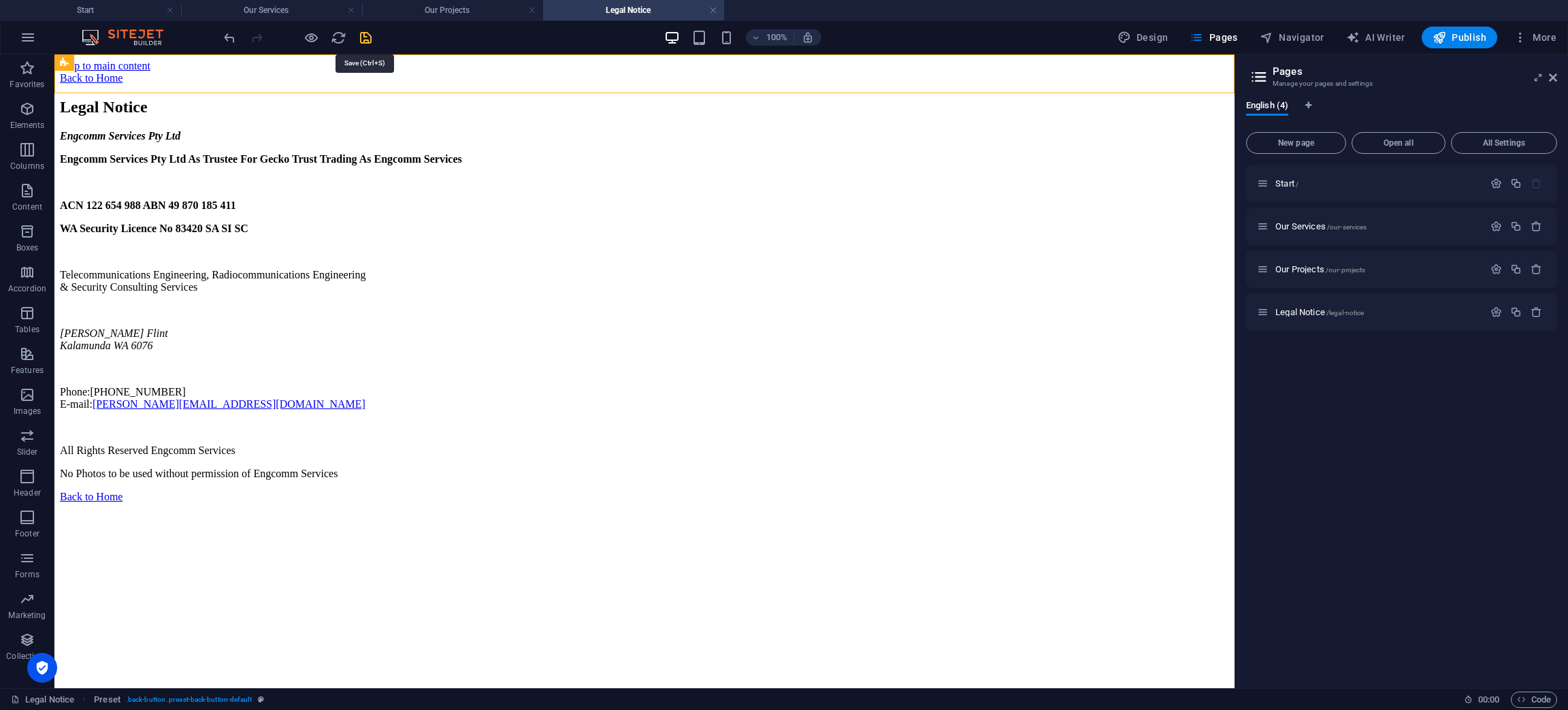 click at bounding box center [365, 37] 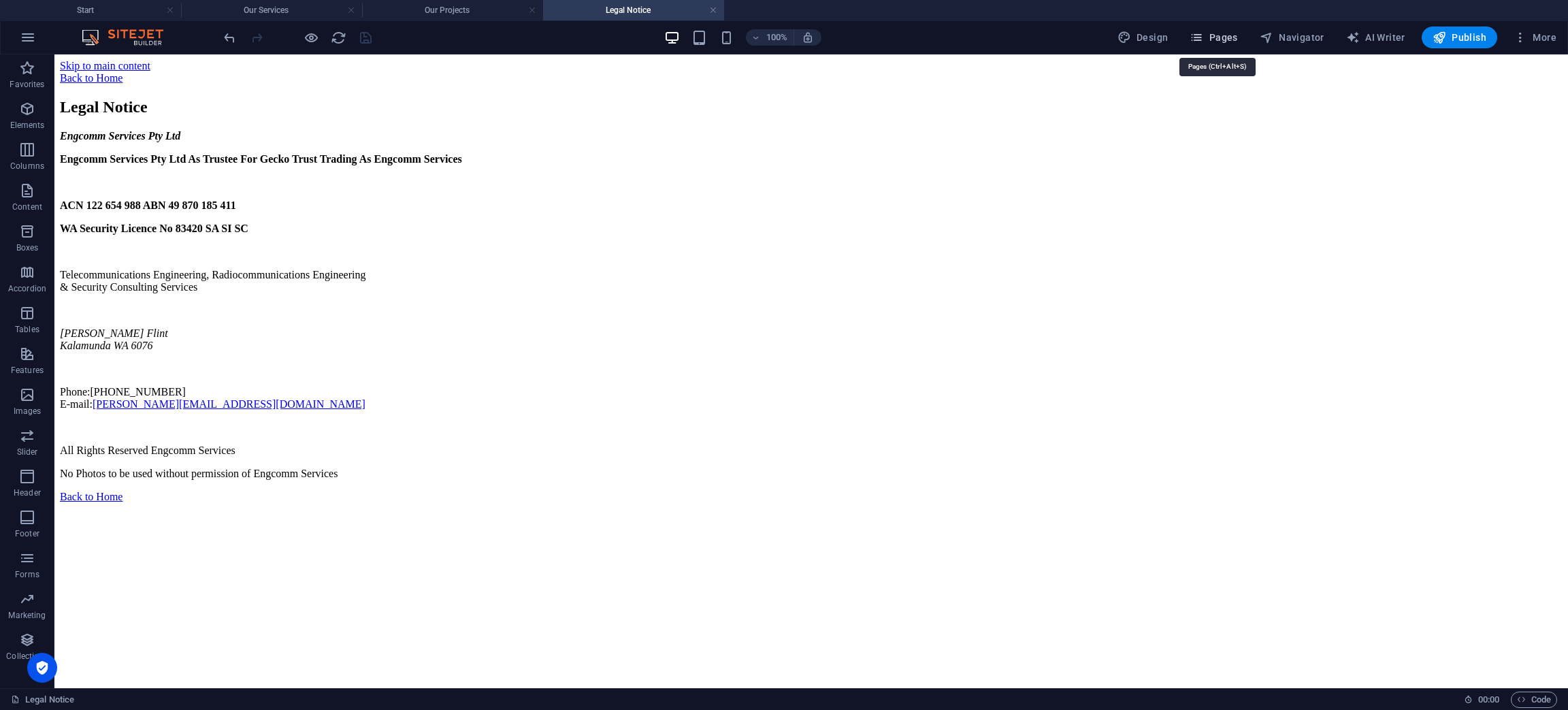 click on "Pages" at bounding box center (1213, 37) 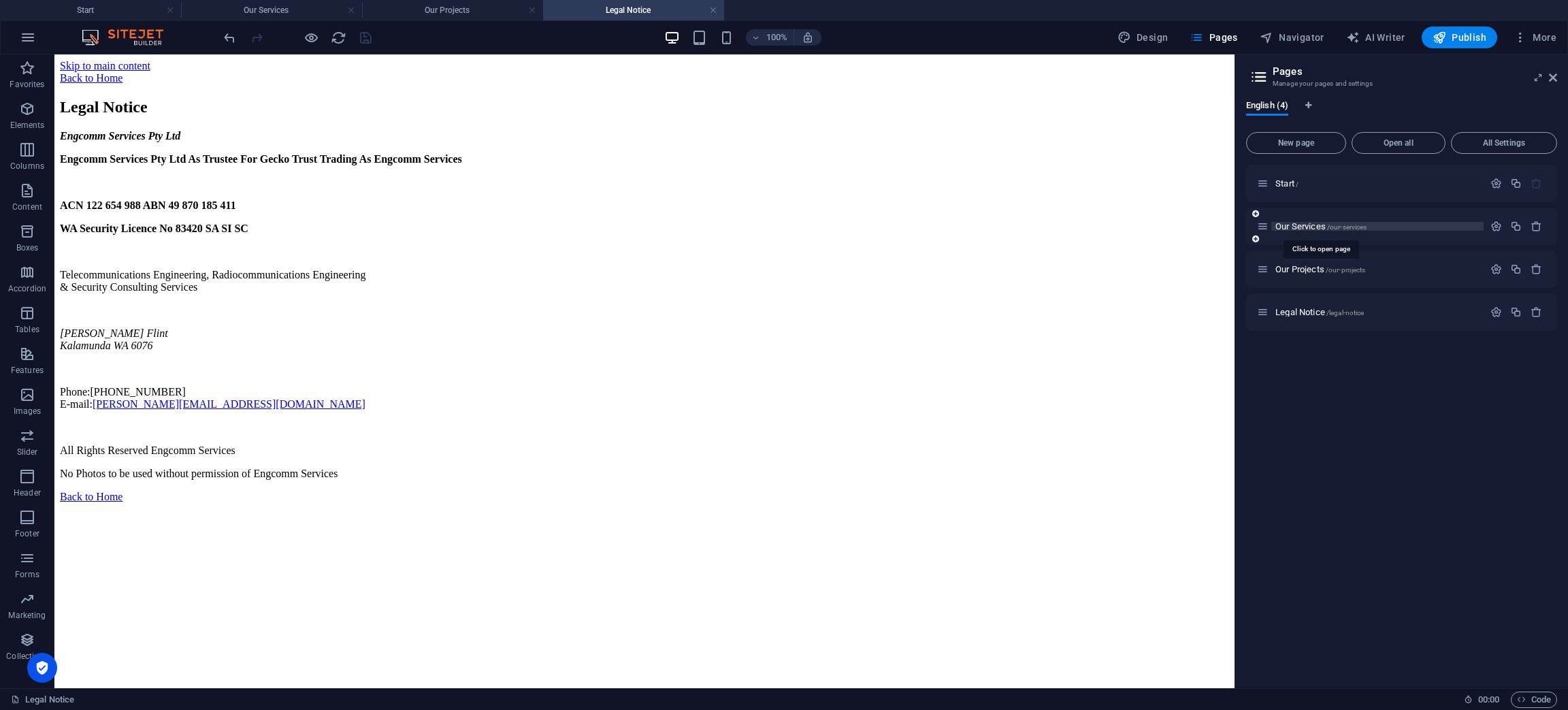 click on "Our Services /our-services" at bounding box center [1321, 226] 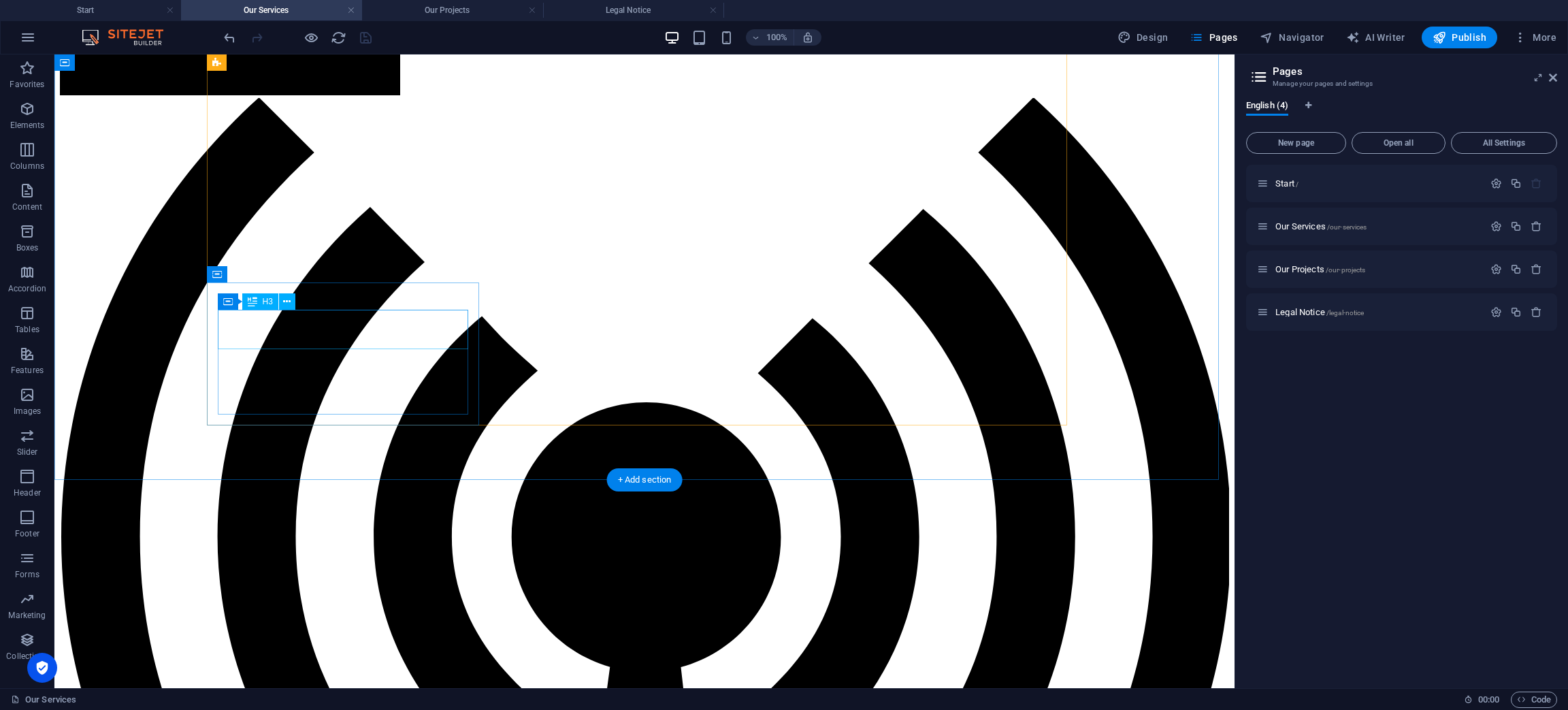 scroll, scrollTop: 1020, scrollLeft: 0, axis: vertical 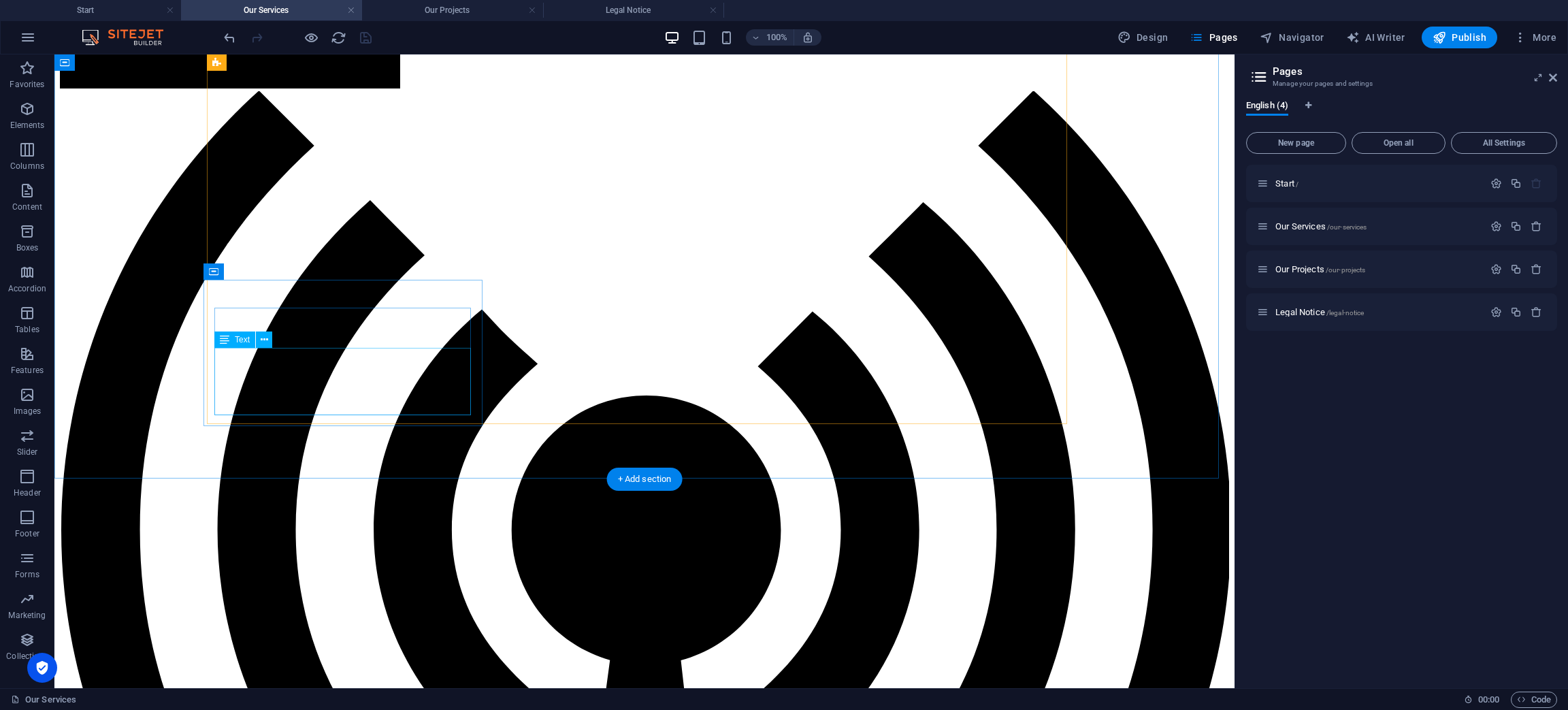 click on "Intruder Detection / Alarm Systems" at bounding box center [644, 9862] 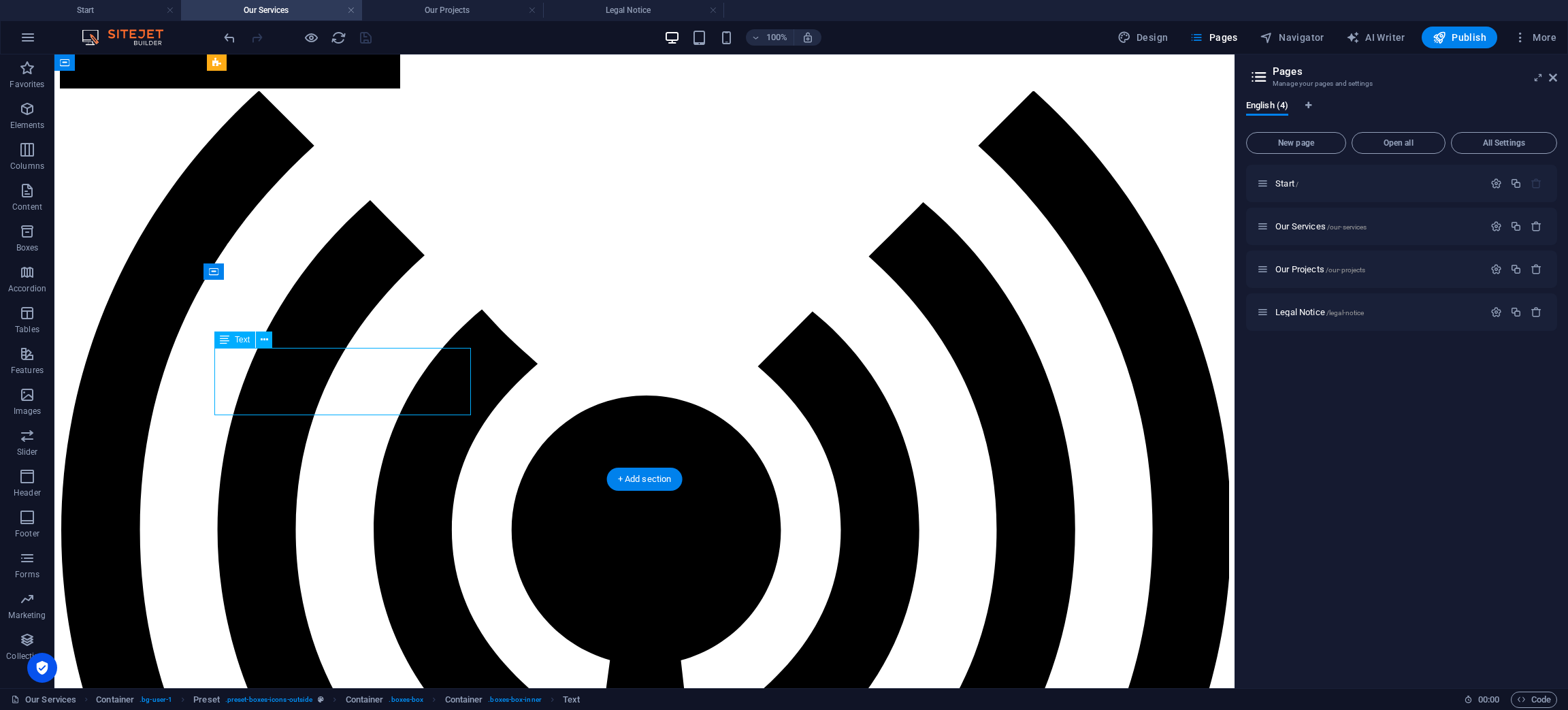 click on "Intruder Detection / Alarm Systems" at bounding box center [644, 9862] 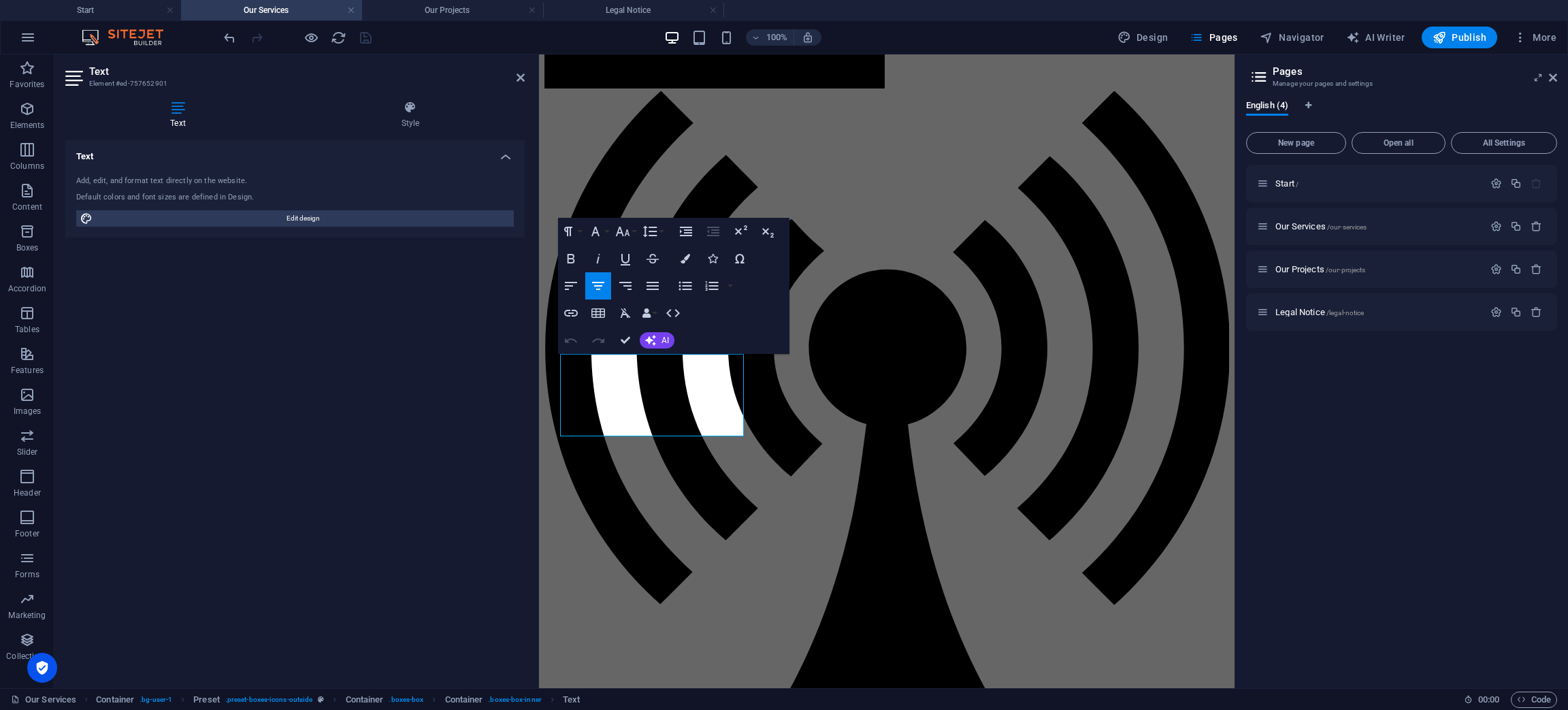 scroll, scrollTop: 1092, scrollLeft: 0, axis: vertical 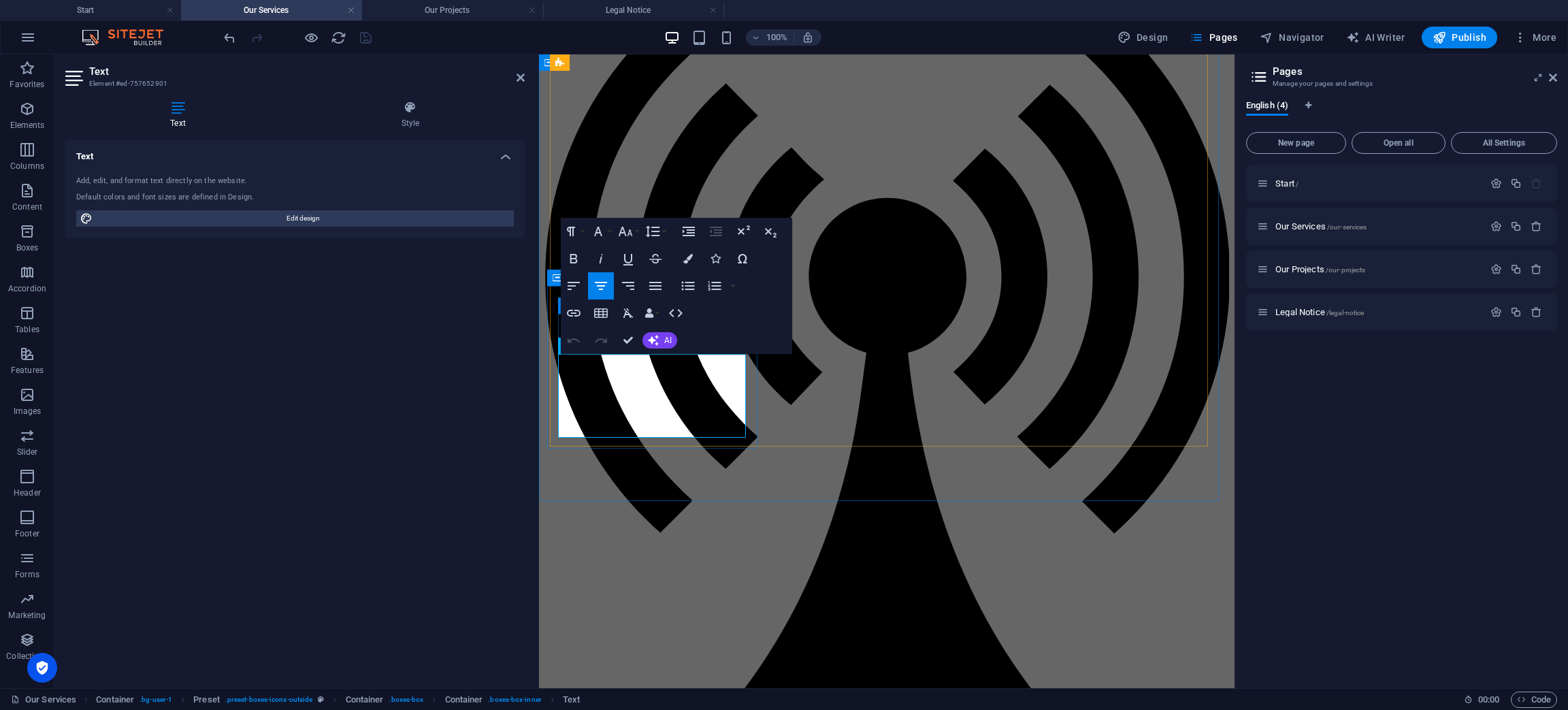 click on "Intruder Detection / Alarm Systems" at bounding box center (886, 6385) 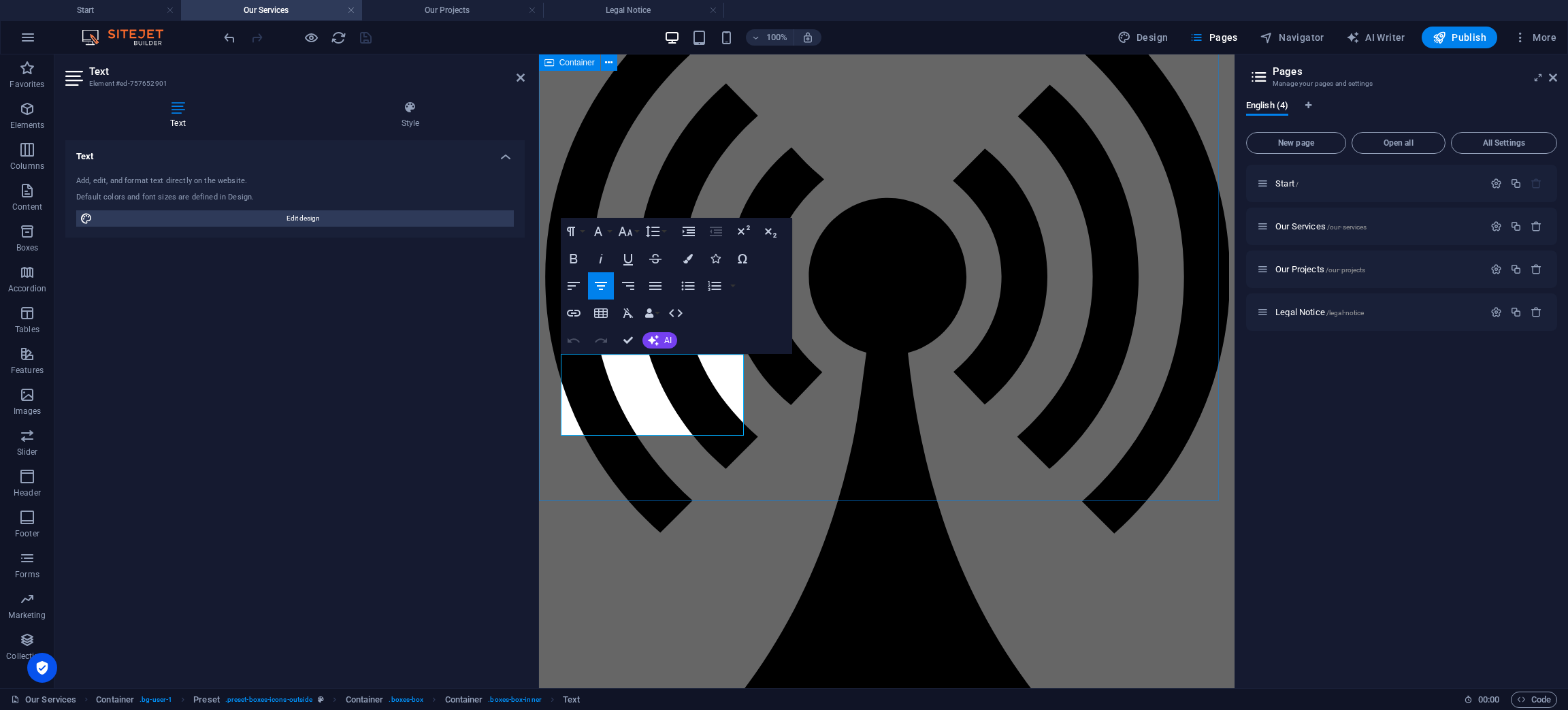 click on "Engineering Telecommunications Engineering Telecommunications Power - DC/Solar/AC Radio Communications Engineering Microwave Radio IP Networks - Physical Layer Carrier Links/Connections Transmission Systems - PDH/SDH/IP Legacy Systems - Serial, 4W E&M, 2W and others Railway Systems Engineering Railway Communications/Systems Railway Asset Protection Railway Condition Monitoring Operations Technology Systems Passenger Information Public Address Systems Help & information Telephones Signalling Power Feeds and systems Pit & Pipe, ducting and other cabling Systems Railway Systems Integation Asset Protection Communications Links Signalling Communications Links Weighbridge Systems Temperature Monitoring Station and Site SCADA Infrastructure Monitoring  Building Management Systems Train/Network Control Links Train/Network/Light Rail Control Workstations Tunnel and Bridge Systems Underground Stations Light Rail Networks Project Engineering Project Design Management Project Development Project Interface Management" at bounding box center [886, 4005] 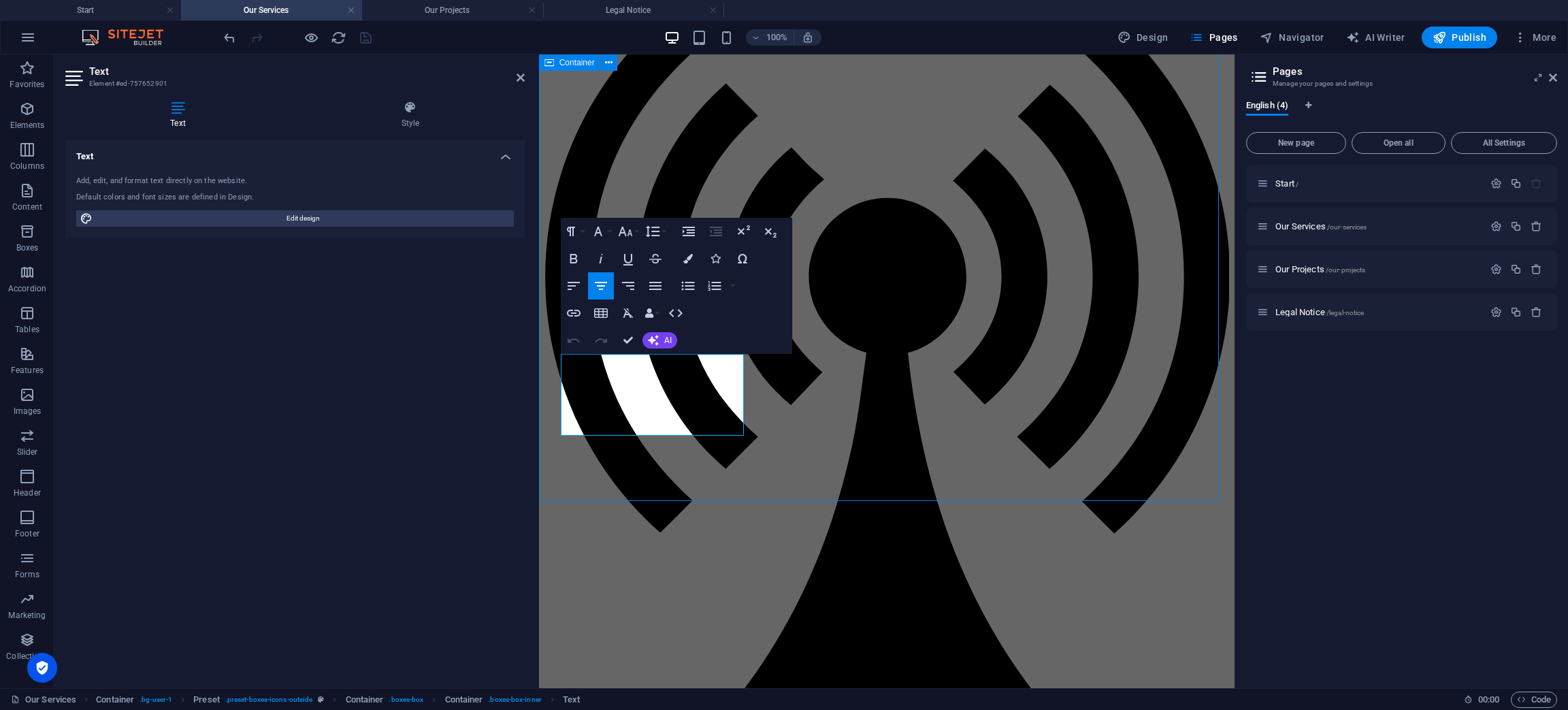 click on "Engineering Telecommunications Engineering Telecommunications Power - DC/Solar/AC Radio Communications Engineering Microwave Radio IP Networks - Physical Layer Carrier Links/Connections Transmission Systems - PDH/SDH/IP Legacy Systems - Serial, 4W E&M, 2W and others Railway Systems Engineering Railway Communications/Systems Railway Asset Protection Railway Condition Monitoring Operations Technology Systems Passenger Information Public Address Systems Help & information Telephones Signalling Power Feeds and systems Pit & Pipe, ducting and other cabling Systems Railway Systems Integation Asset Protection Communications Links Signalling Communications Links Weighbridge Systems Temperature Monitoring Station and Site SCADA Infrastructure Monitoring  Building Management Systems Train/Network Control Links Train/Network/Light Rail Control Workstations Tunnel and Bridge Systems Underground Stations Light Rail Networks Project Engineering Project Design Management Project Development Project Interface Management" at bounding box center (886, 4005) 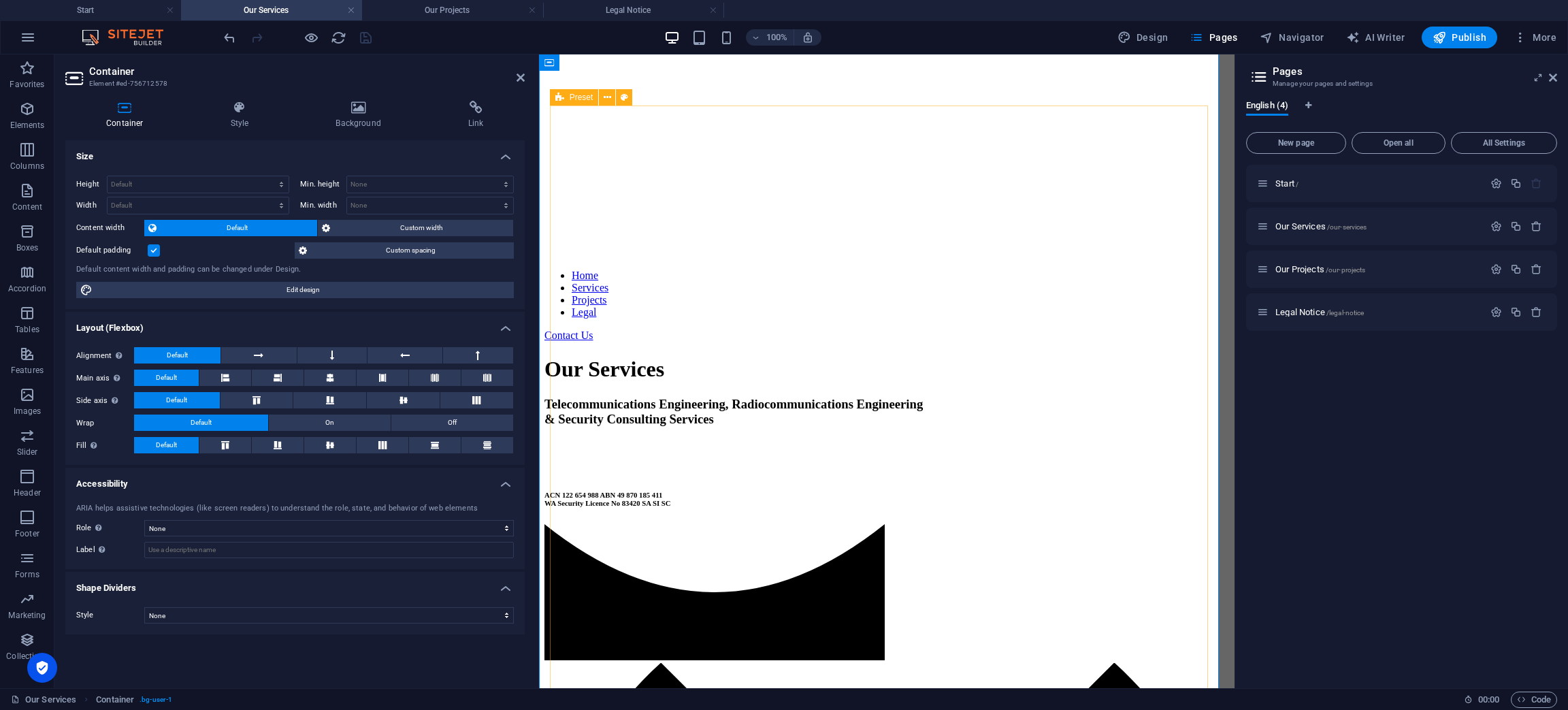 scroll, scrollTop: 269, scrollLeft: 0, axis: vertical 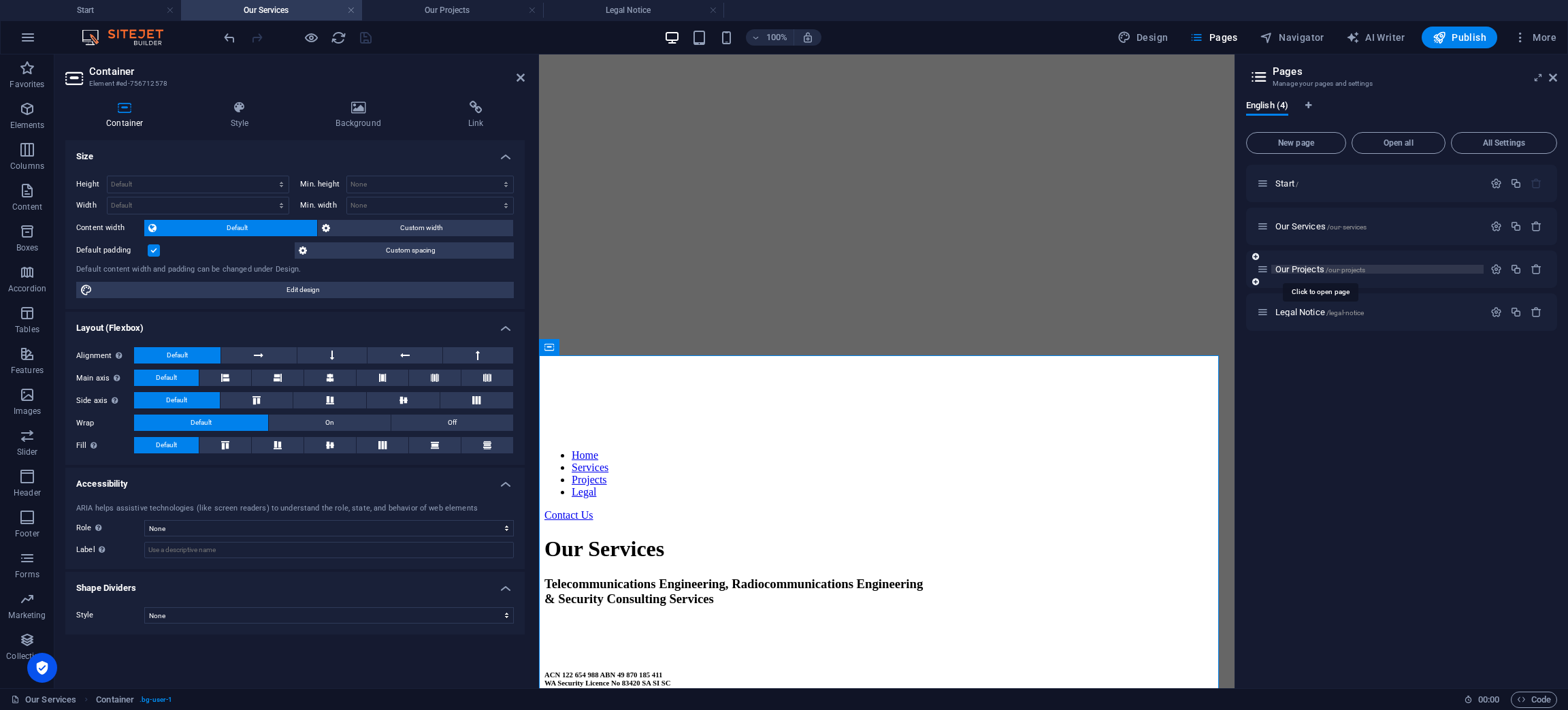 click on "Our Projects /our-projects" at bounding box center (1320, 269) 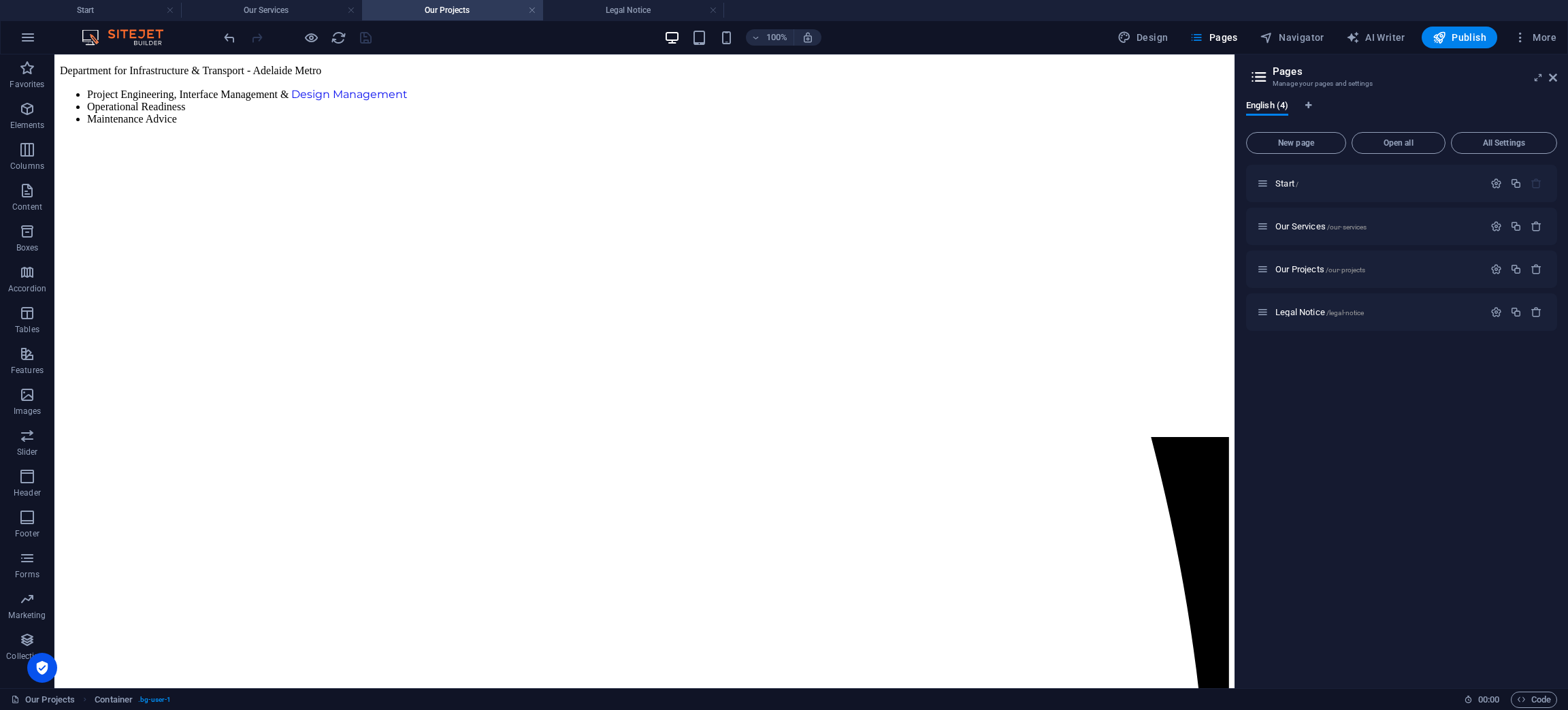 scroll, scrollTop: 1532, scrollLeft: 0, axis: vertical 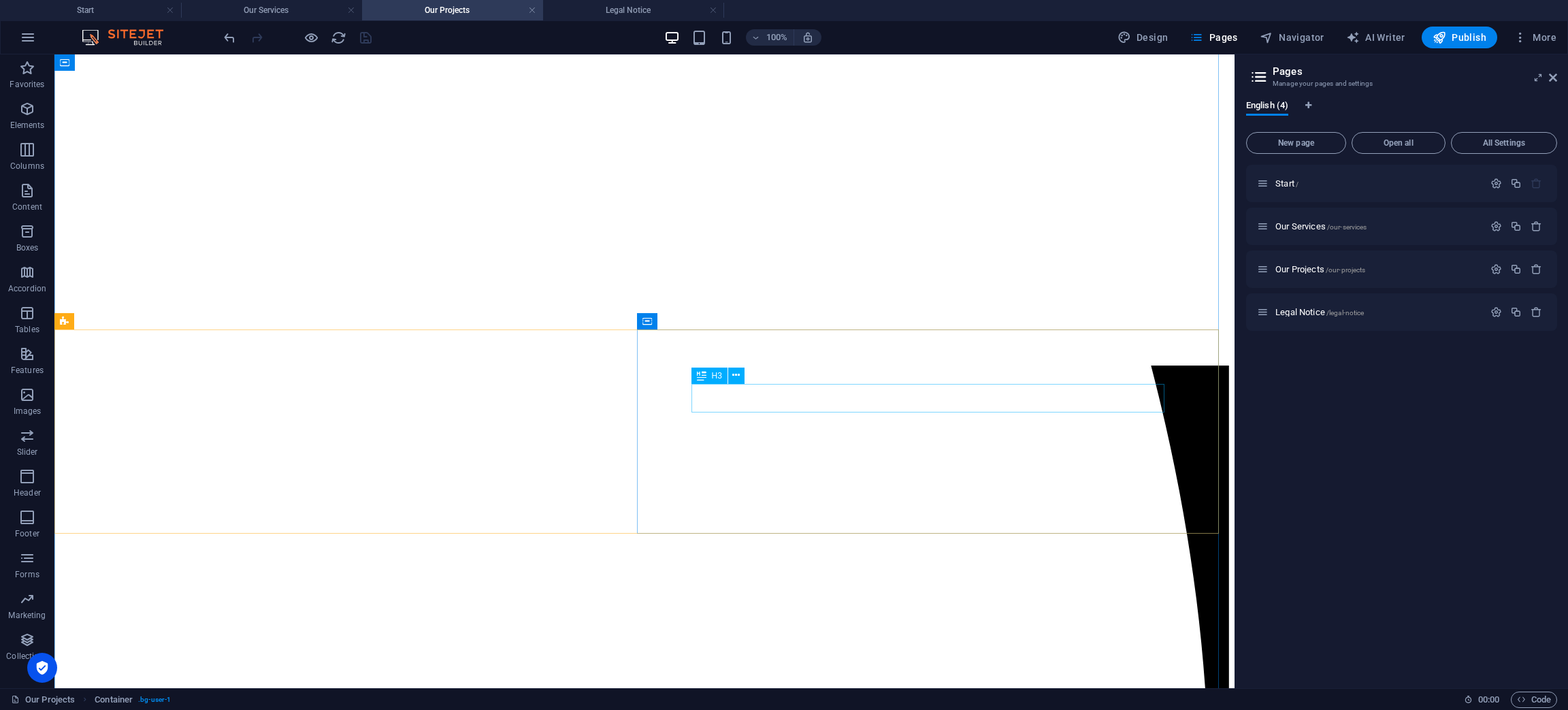 click on "Emergency Services" at bounding box center [644, 5437] 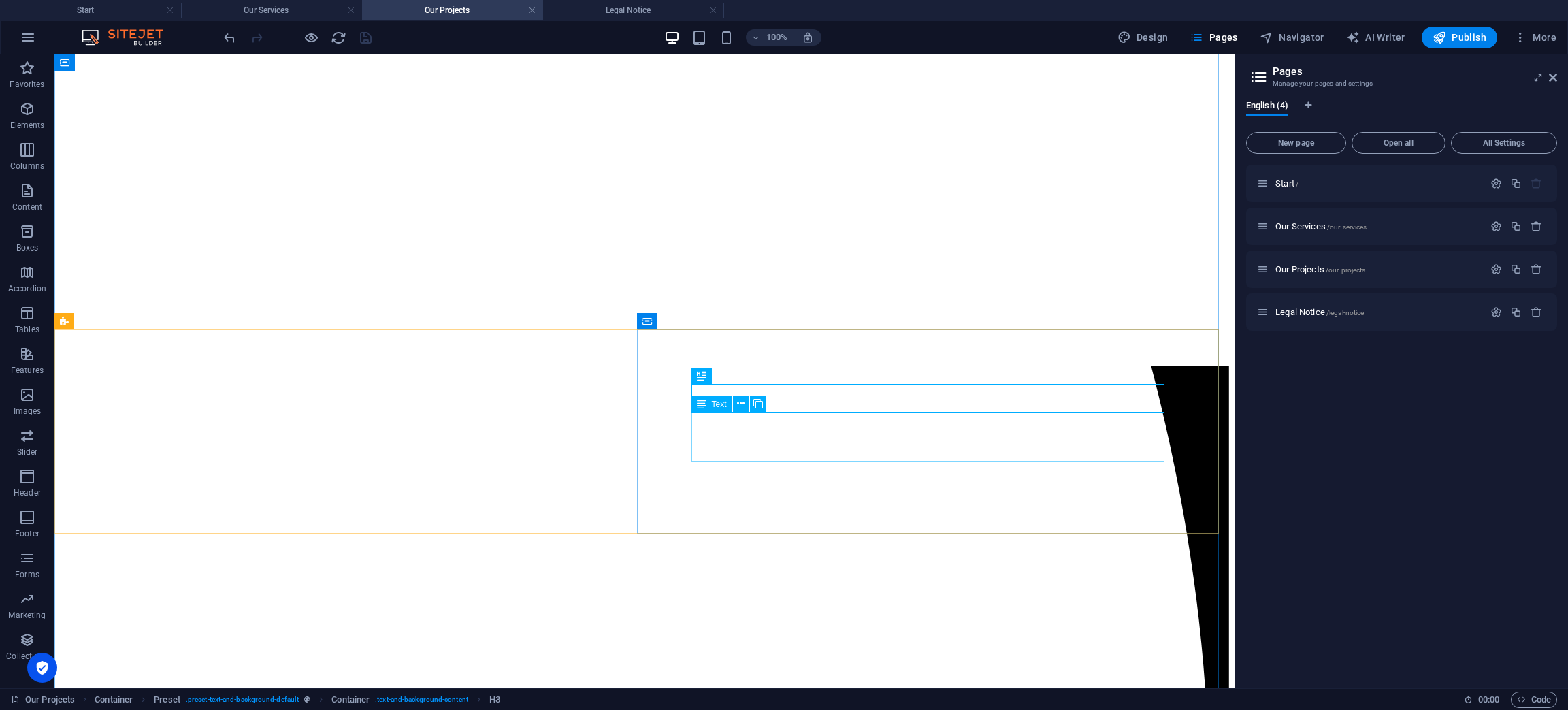 click on "Radio Communications, Paging, Group Call, Tunnel Systems, Interface Management Fire & Rescue, [PERSON_NAME] Fire Service, State Emergency Service, Police" at bounding box center [644, 5487] 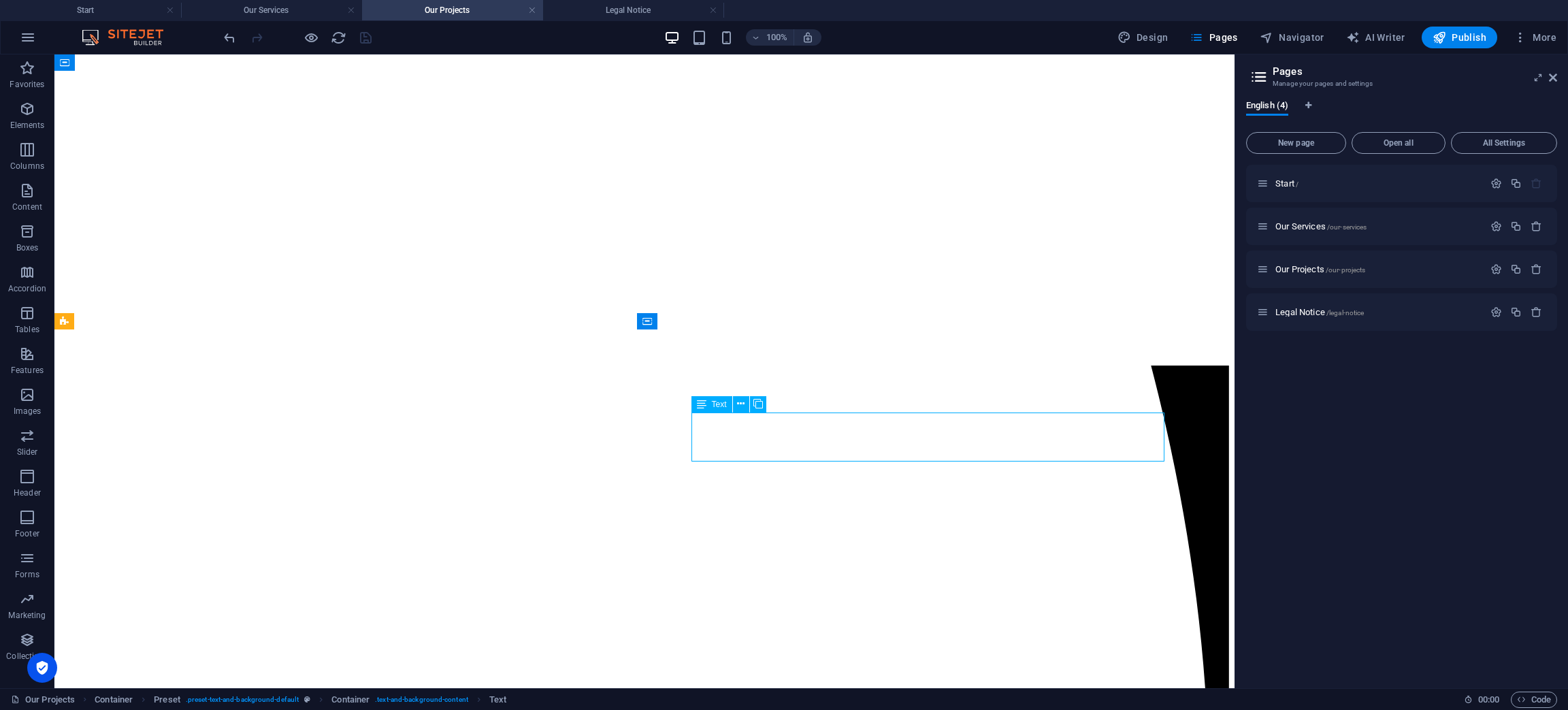 click on "Radio Communications, Paging, Group Call, Tunnel Systems, Interface Management Fire & Rescue, [PERSON_NAME] Fire Service, State Emergency Service, Police" at bounding box center (644, 5487) 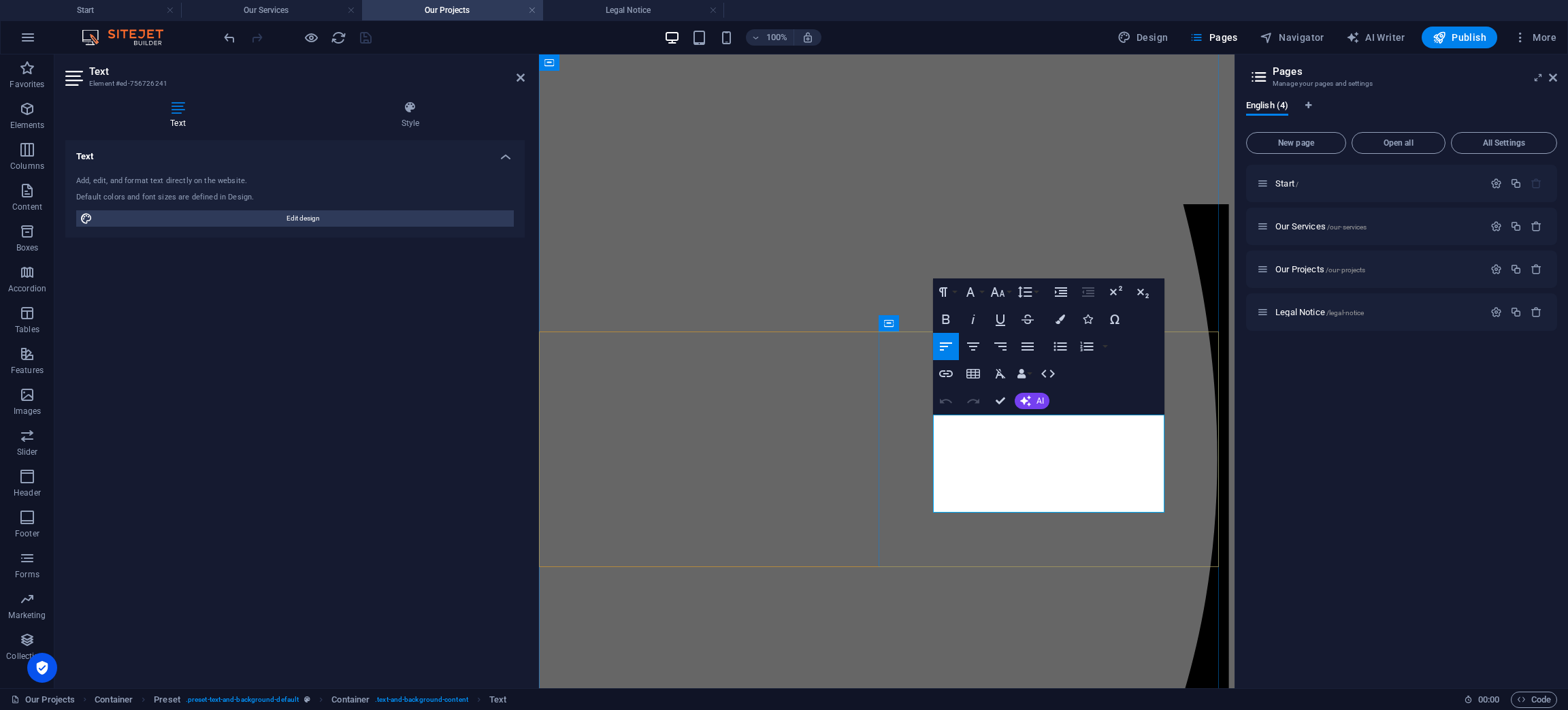 click on "Radio Communications, Paging, Group Call, Tunnel Systems, Interface Management" at bounding box center [886, 3699] 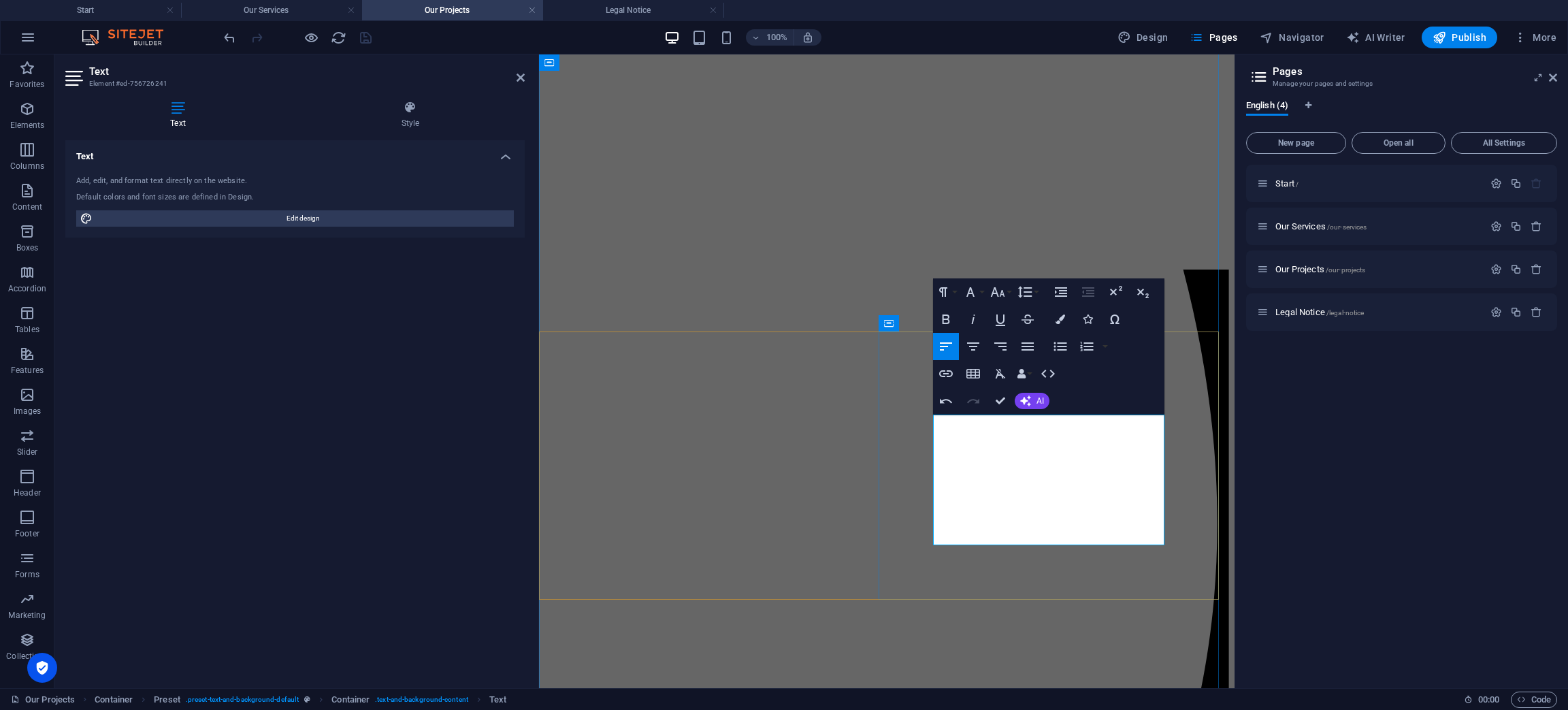 type 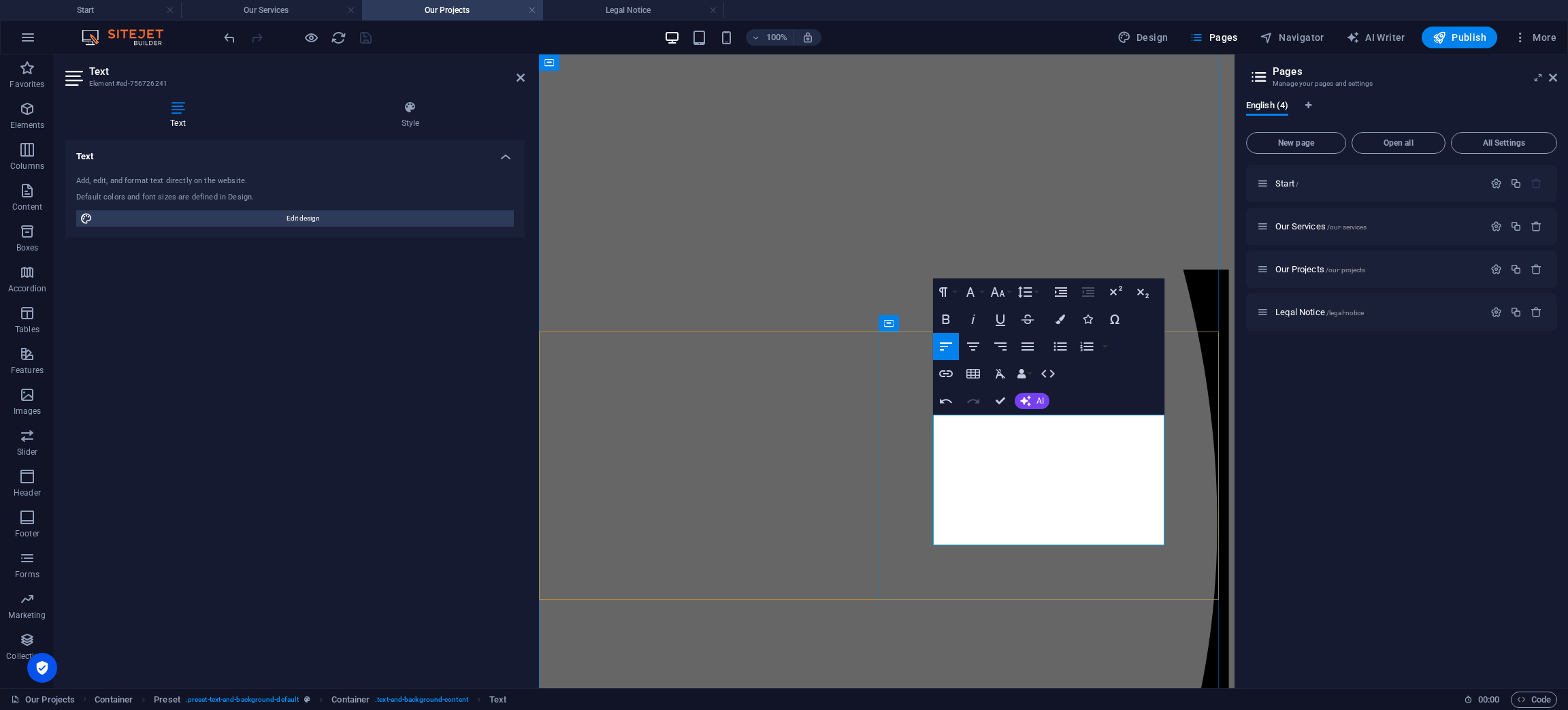 click at bounding box center (886, 3996) 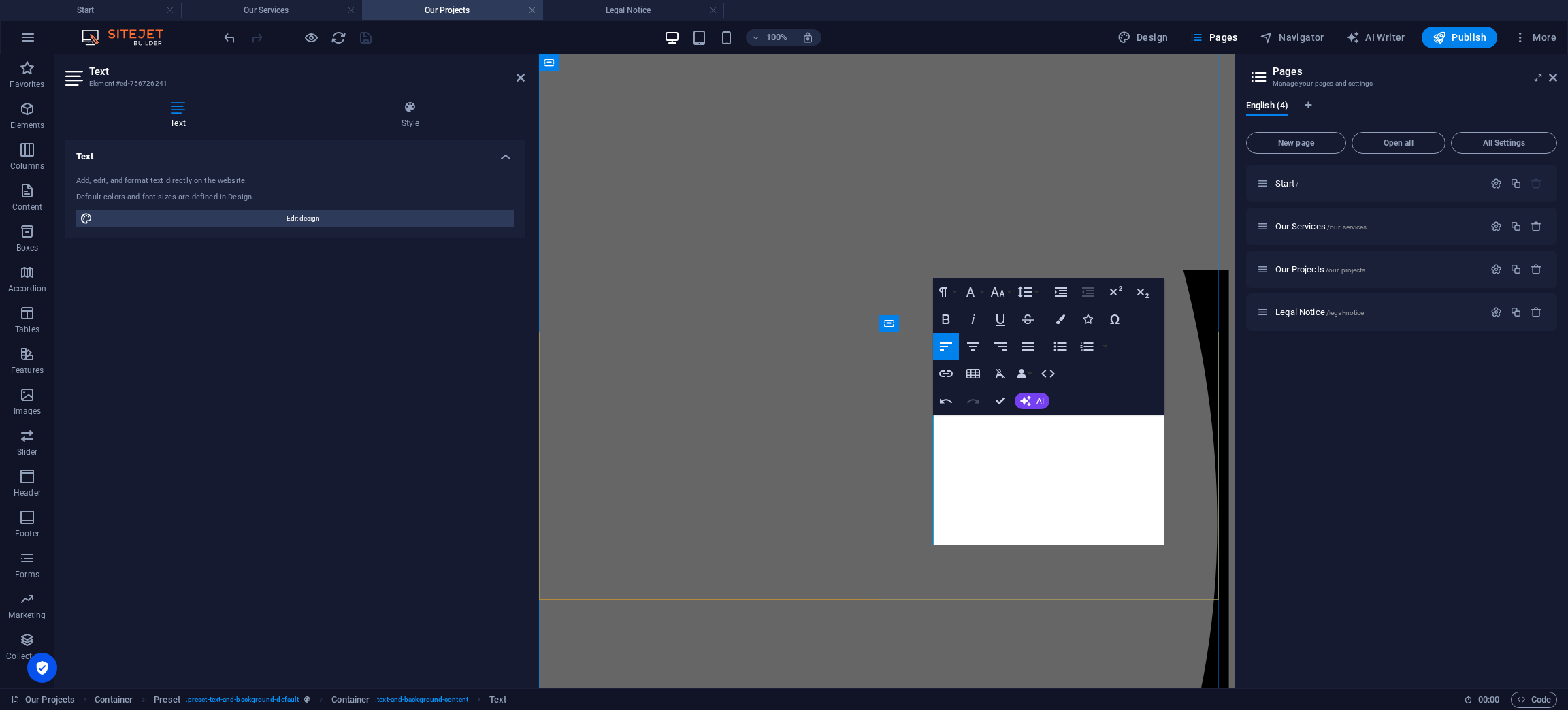 click on "Integration of Public Safety Agencies" at bounding box center (886, 4019) 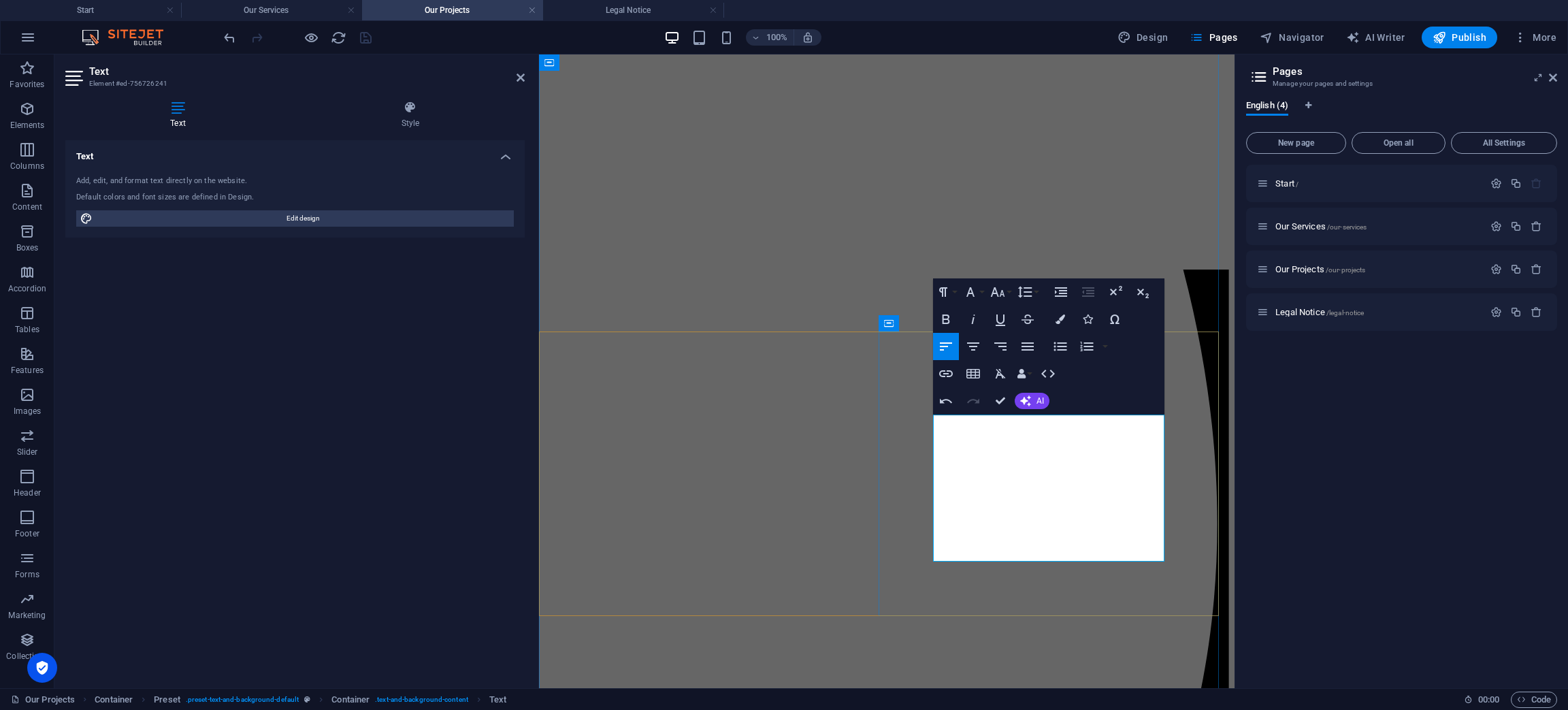 click on "Fire & Rescue, [PERSON_NAME] Fire Service, State Emergency Service, Police" at bounding box center (886, 3989) 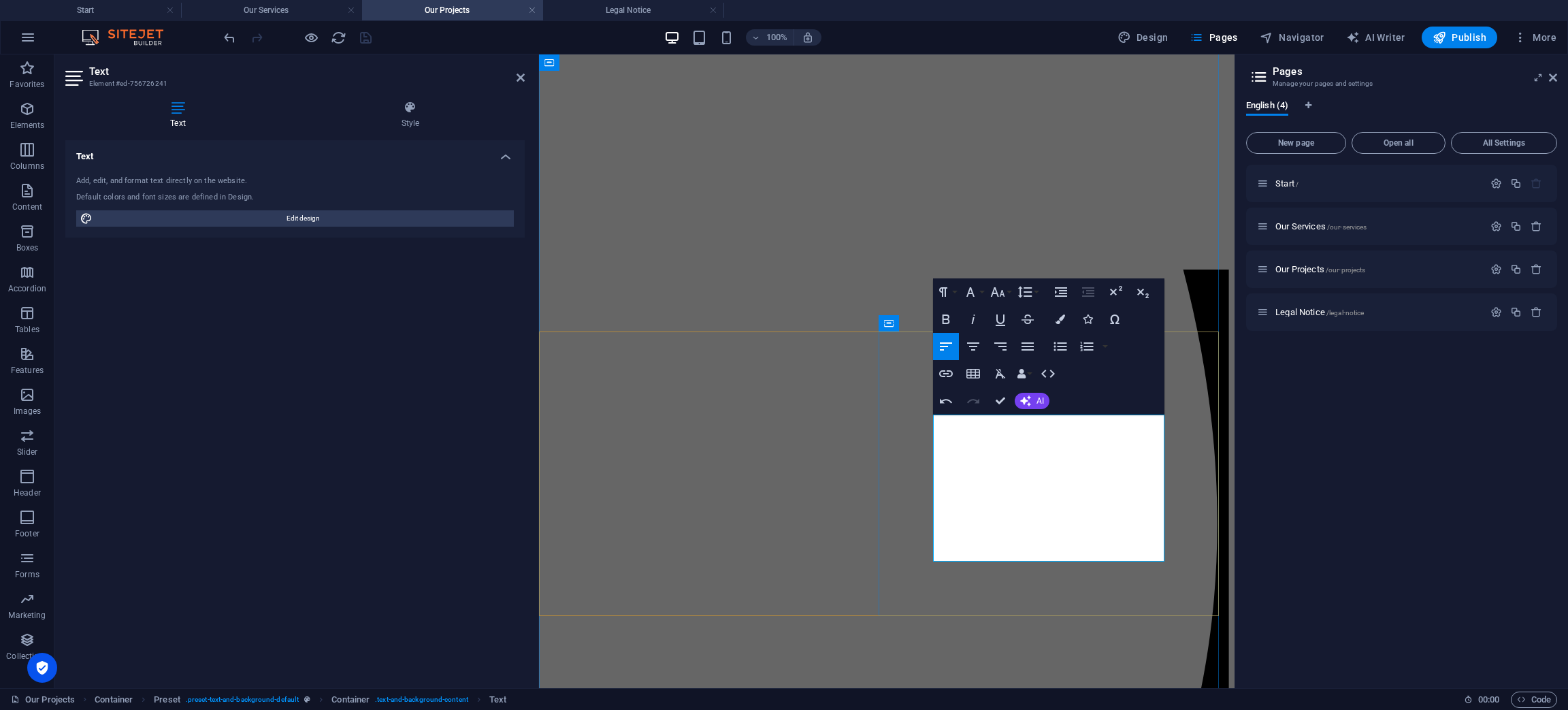 click on "Radio Communications, Paging, Group Call, Tunnel Systems, Interface Management" at bounding box center [886, 3943] 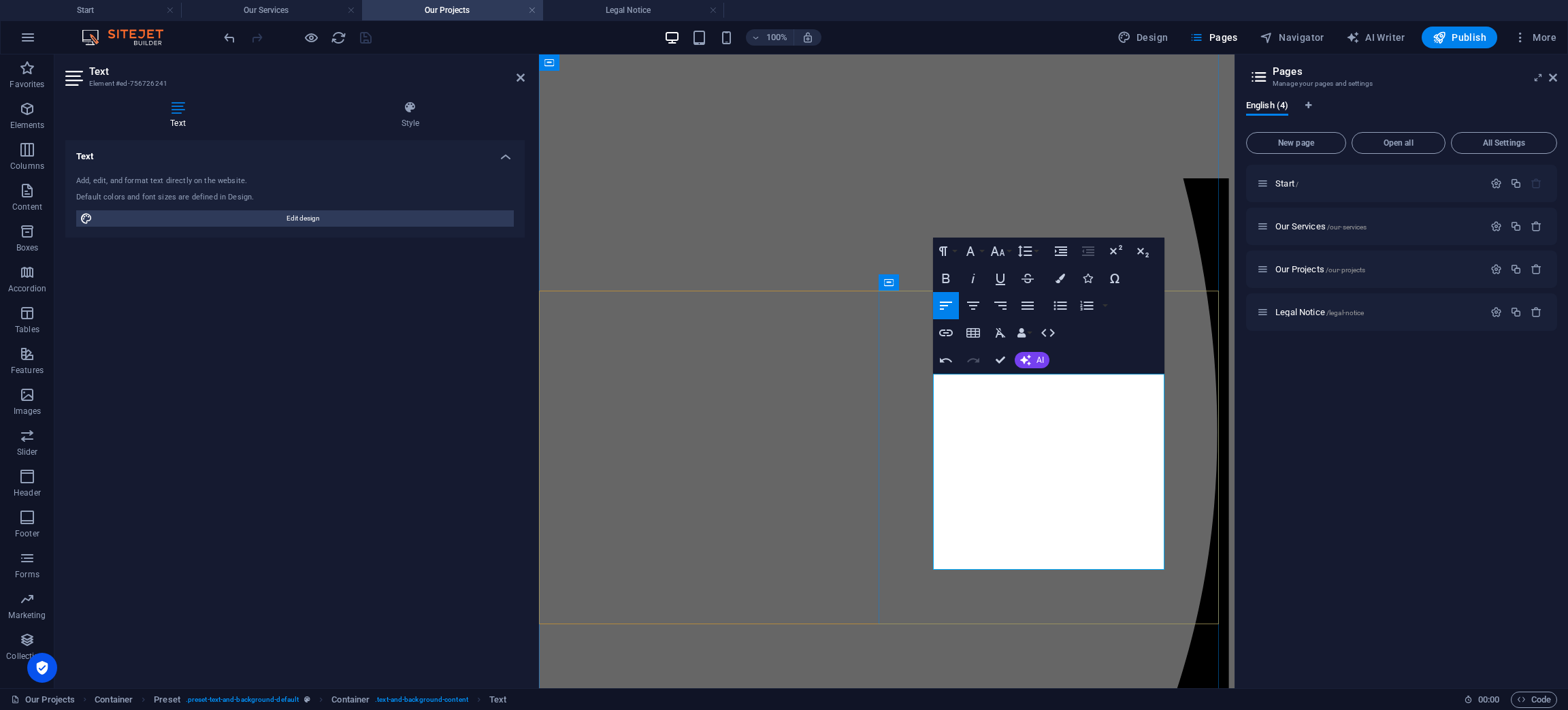 scroll, scrollTop: 1634, scrollLeft: 0, axis: vertical 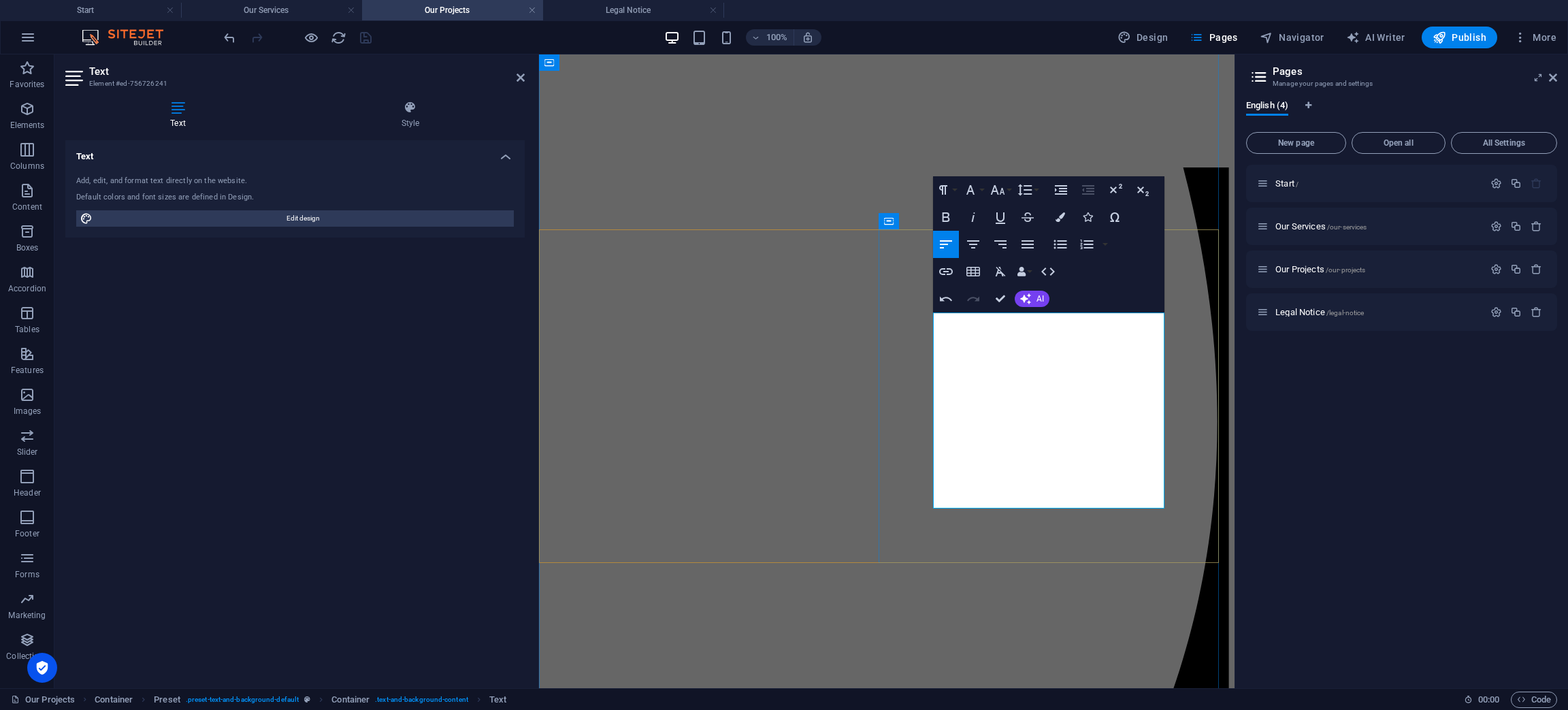click on "Mobile Radios, Portables, fixed bases,  Radio Dispatch Consoles" at bounding box center [886, 4052] 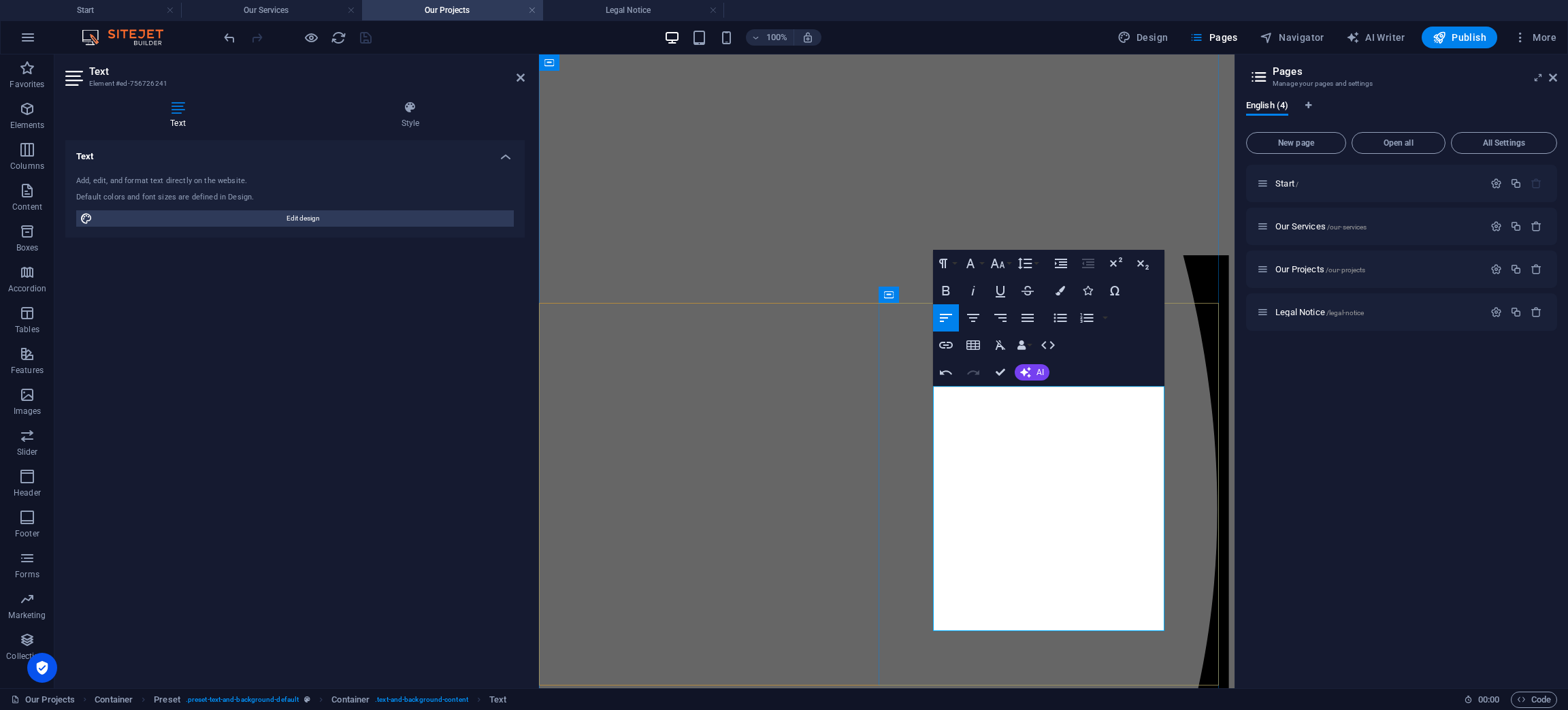 scroll, scrollTop: 1532, scrollLeft: 0, axis: vertical 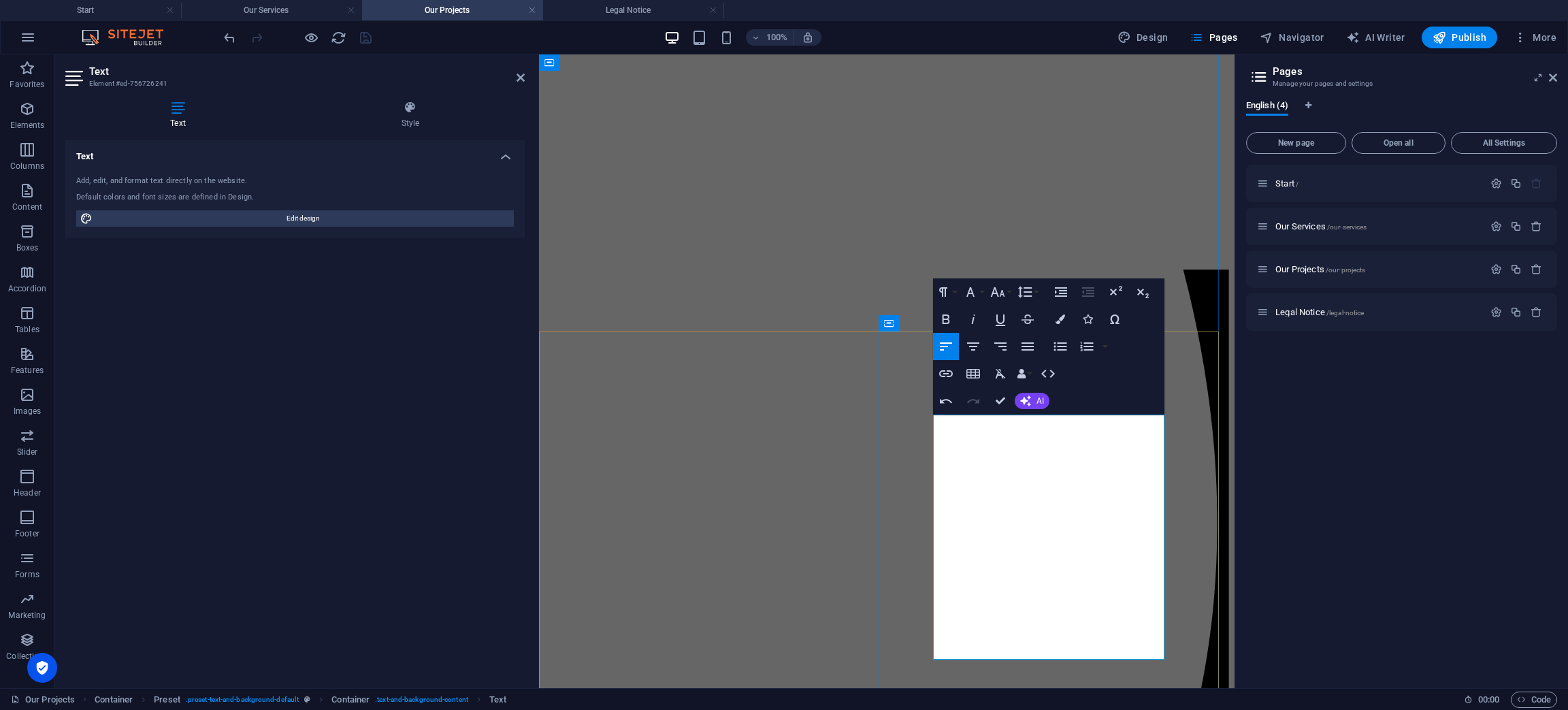 drag, startPoint x: 1062, startPoint y: 621, endPoint x: 1077, endPoint y: 624, distance: 15.297059 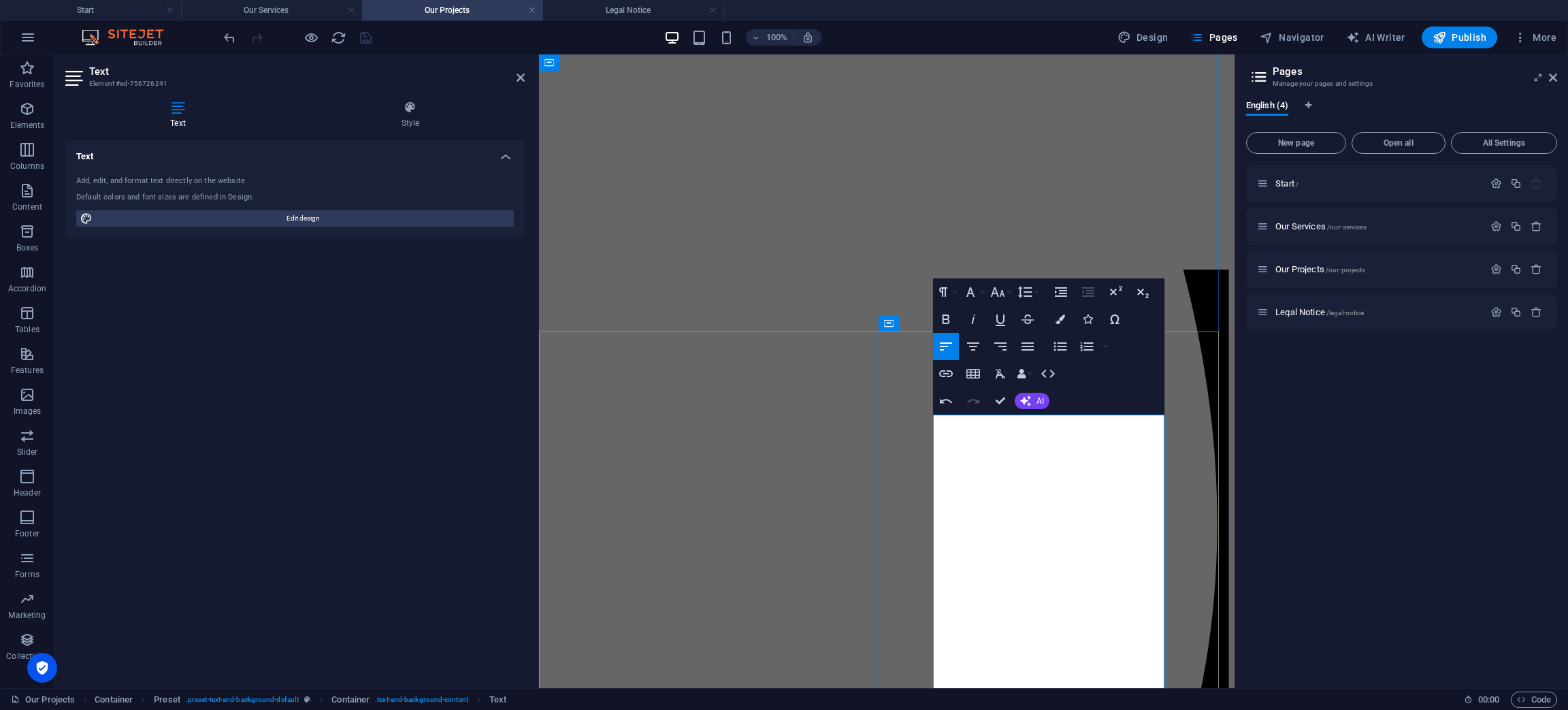 click on "Mobile Radios, Portables, fixed bases, Radio Dispatch Consoles, rapid reemployment systems" at bounding box center [886, 4235] 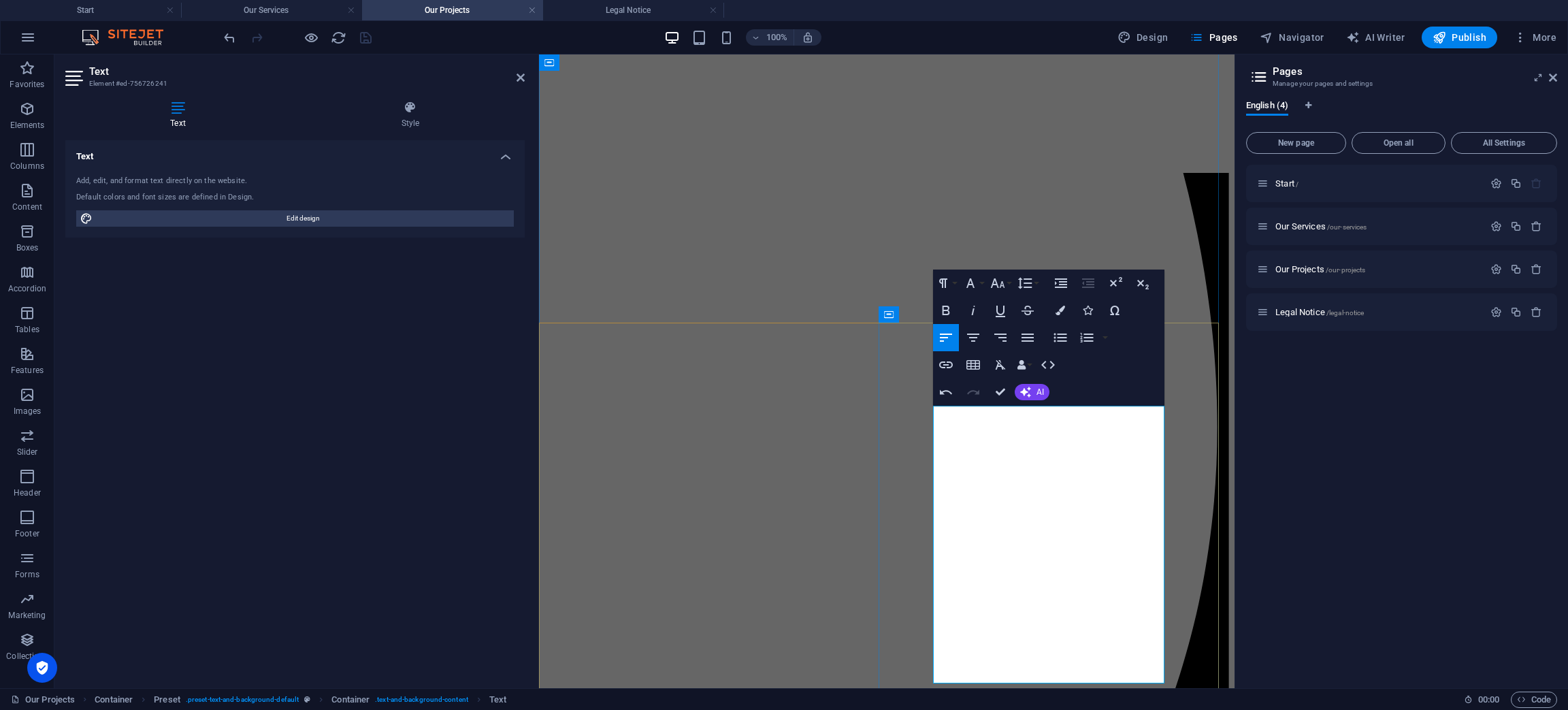 scroll, scrollTop: 1736, scrollLeft: 0, axis: vertical 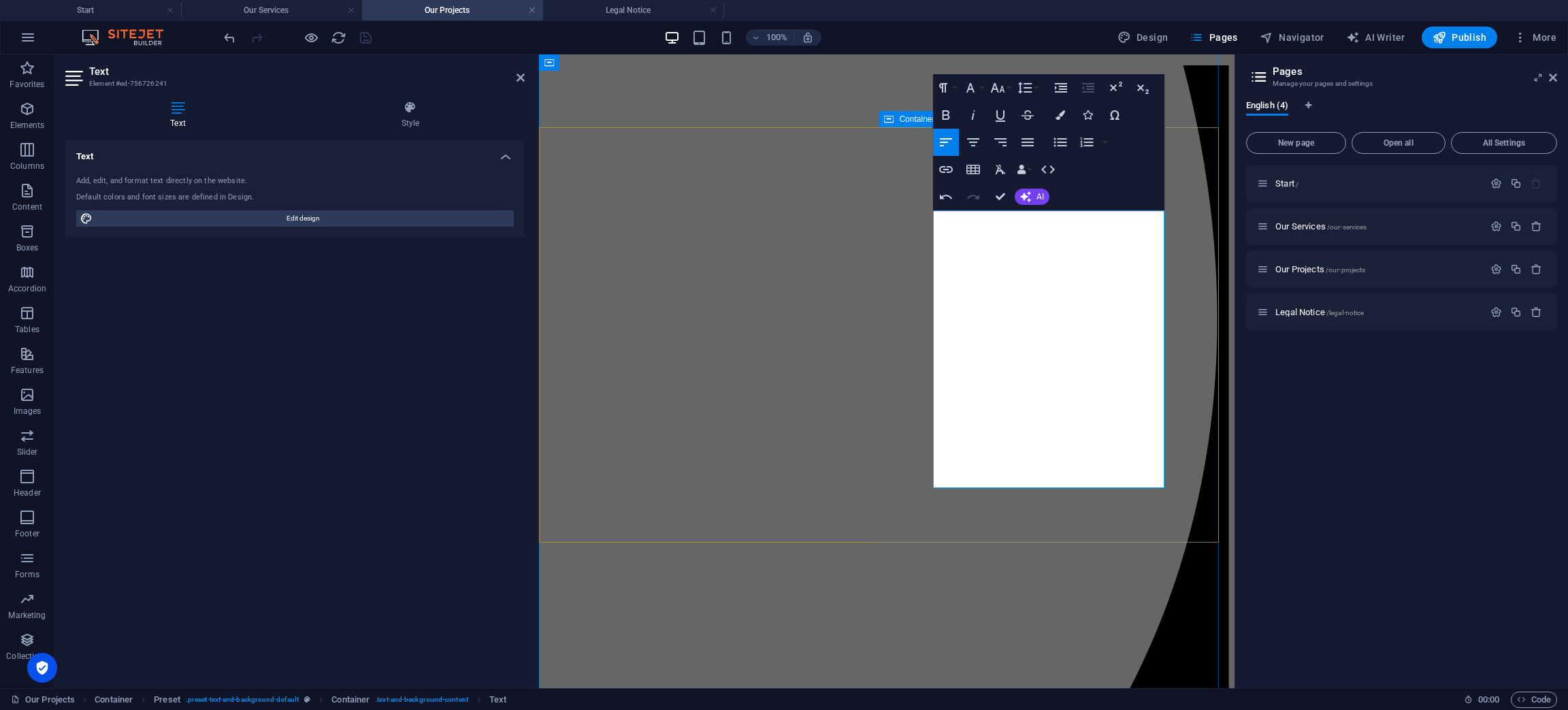 drag, startPoint x: 1034, startPoint y: 451, endPoint x: 930, endPoint y: 447, distance: 104.07689 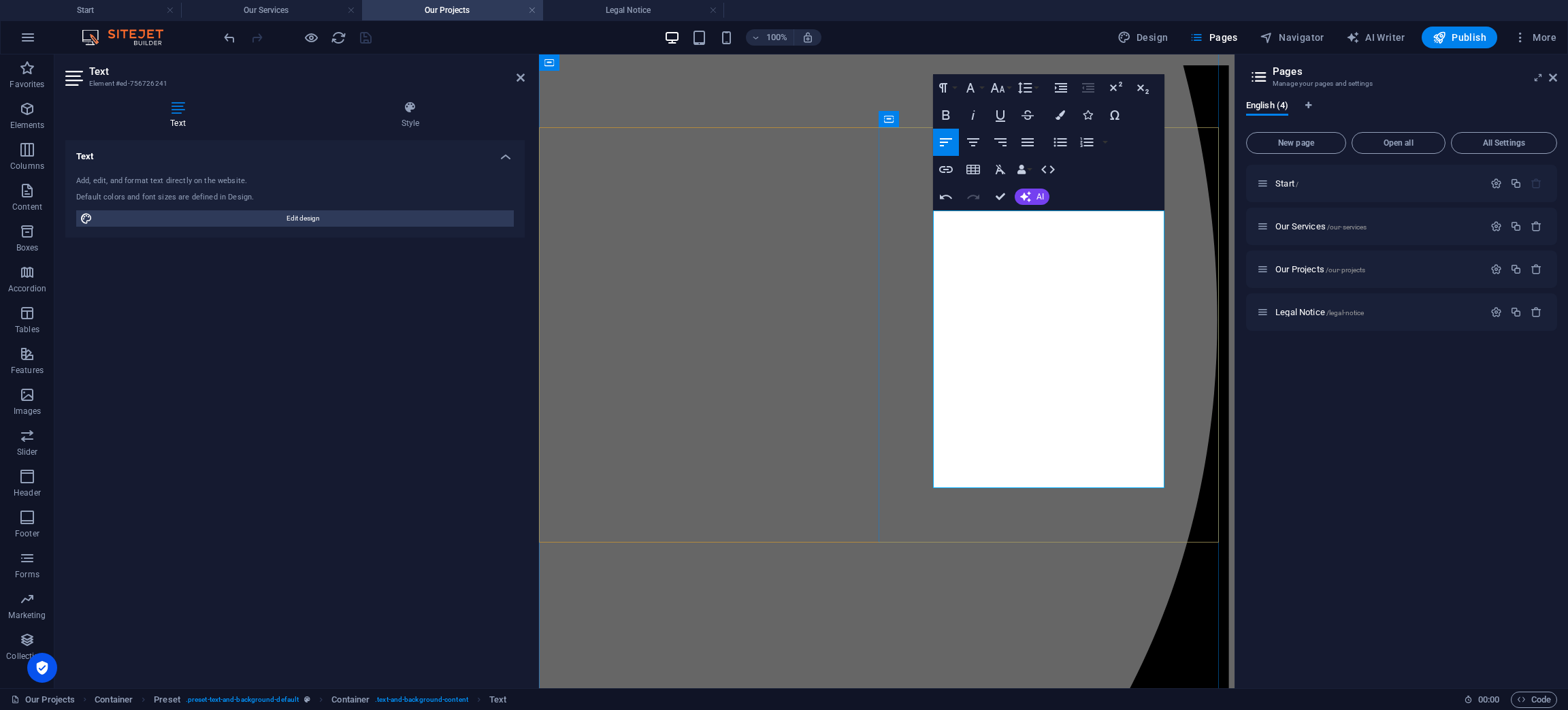 click on "Vehicle As A Node (VasN" at bounding box center [886, 4078] 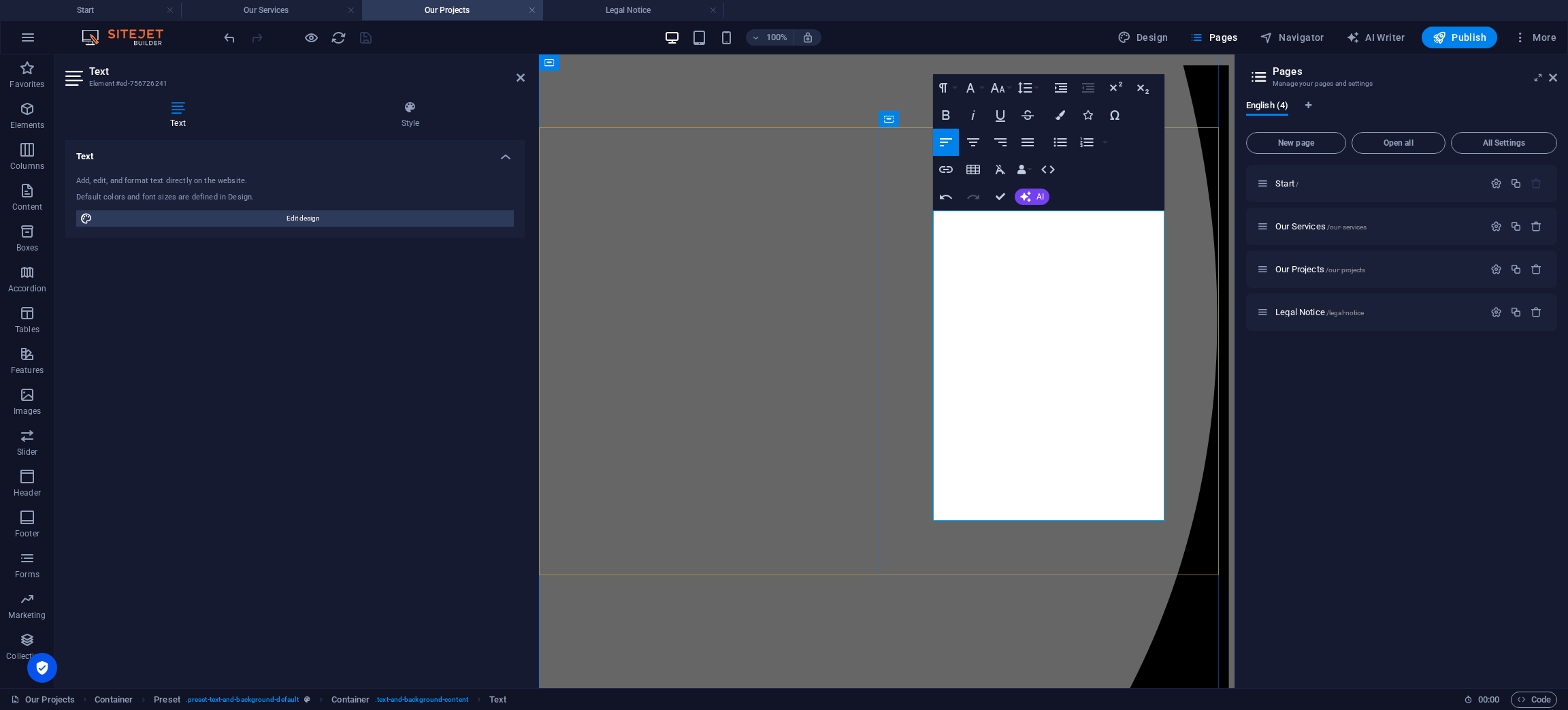 click at bounding box center [886, 4133] 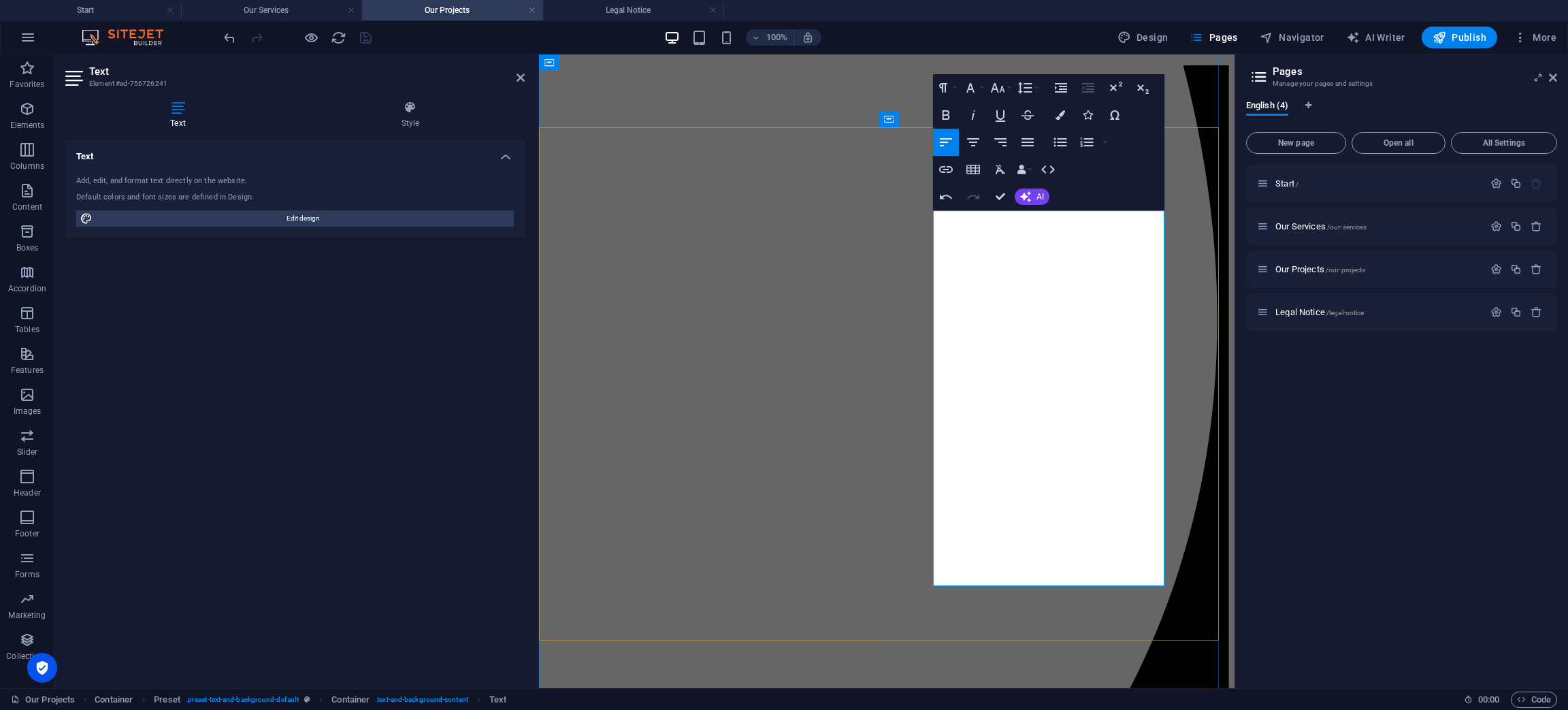 click on "Operational Communications - real use advice - Structure Fires, [PERSON_NAME] Fires, Incident command," at bounding box center [886, 4222] 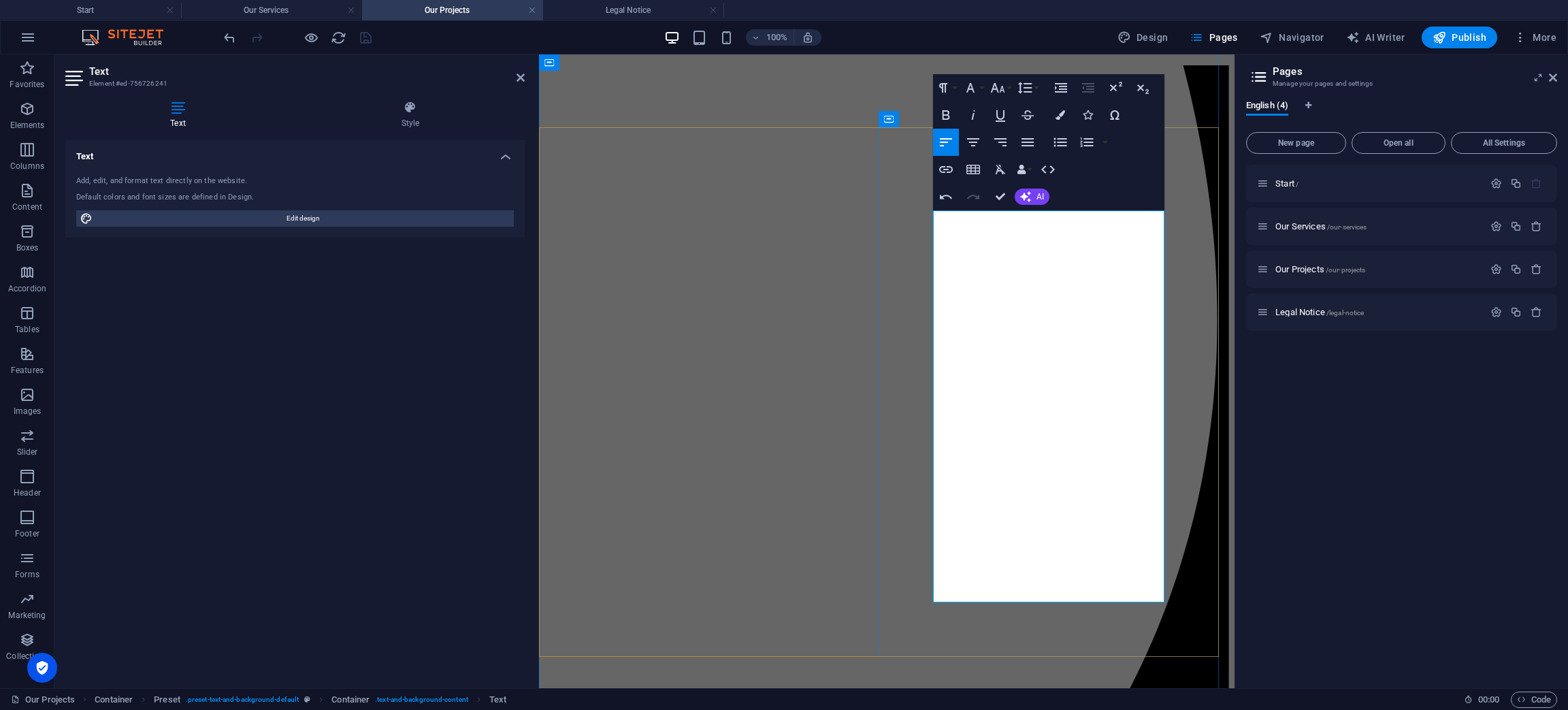 click on "Mobile Radios, Portables, fixed bases, Radio Dispatch Consoles, rapid reemployment radio systems" at bounding box center [886, 4146] 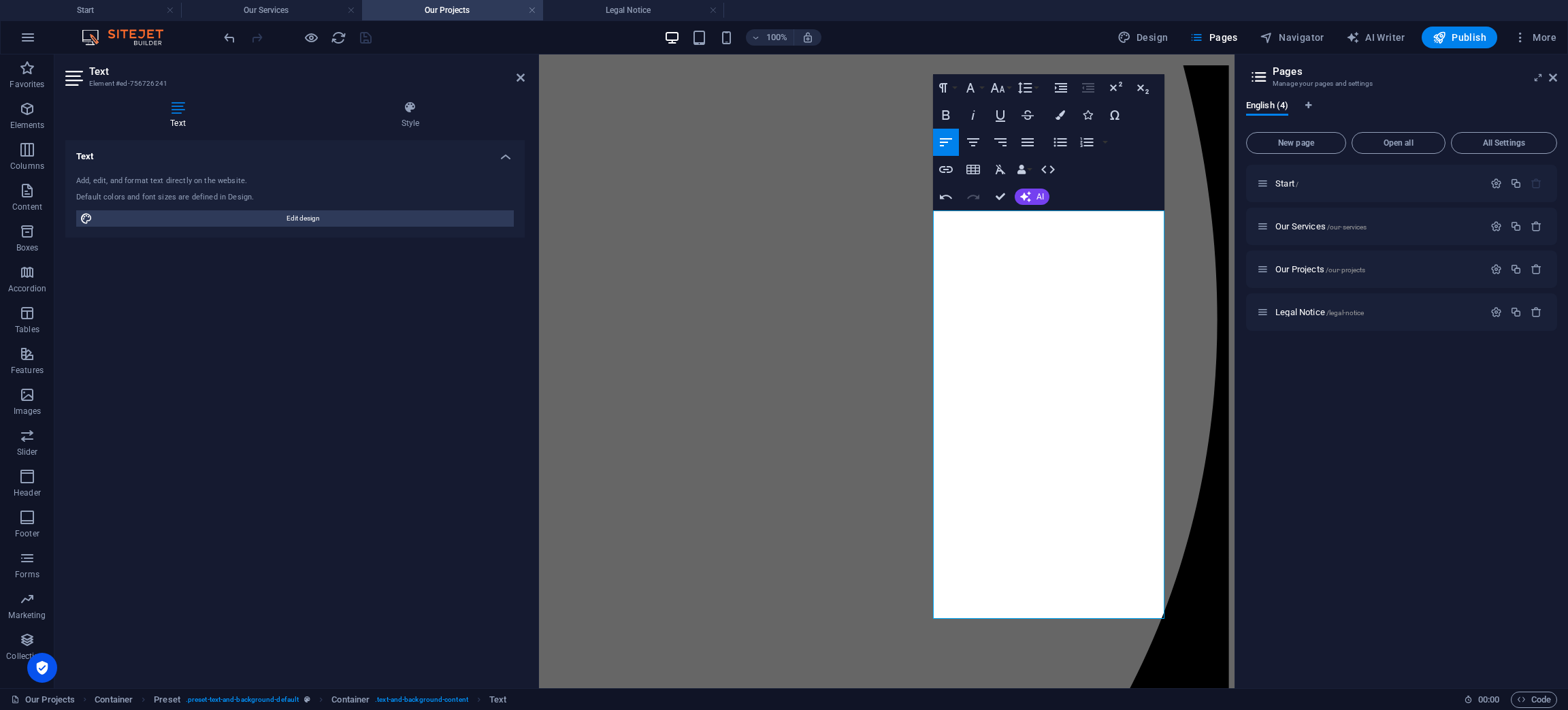 click at bounding box center [886, 3311] 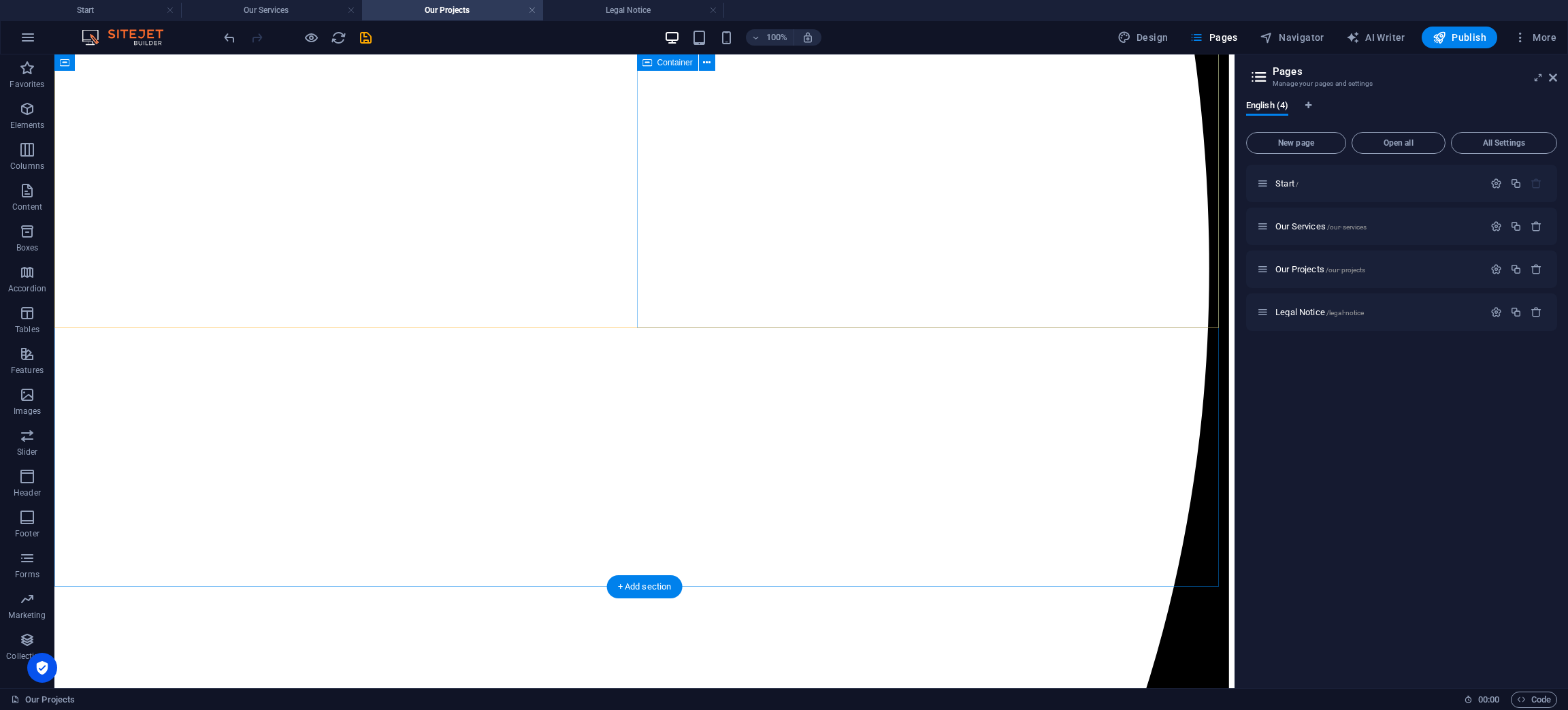 scroll, scrollTop: 1950, scrollLeft: 0, axis: vertical 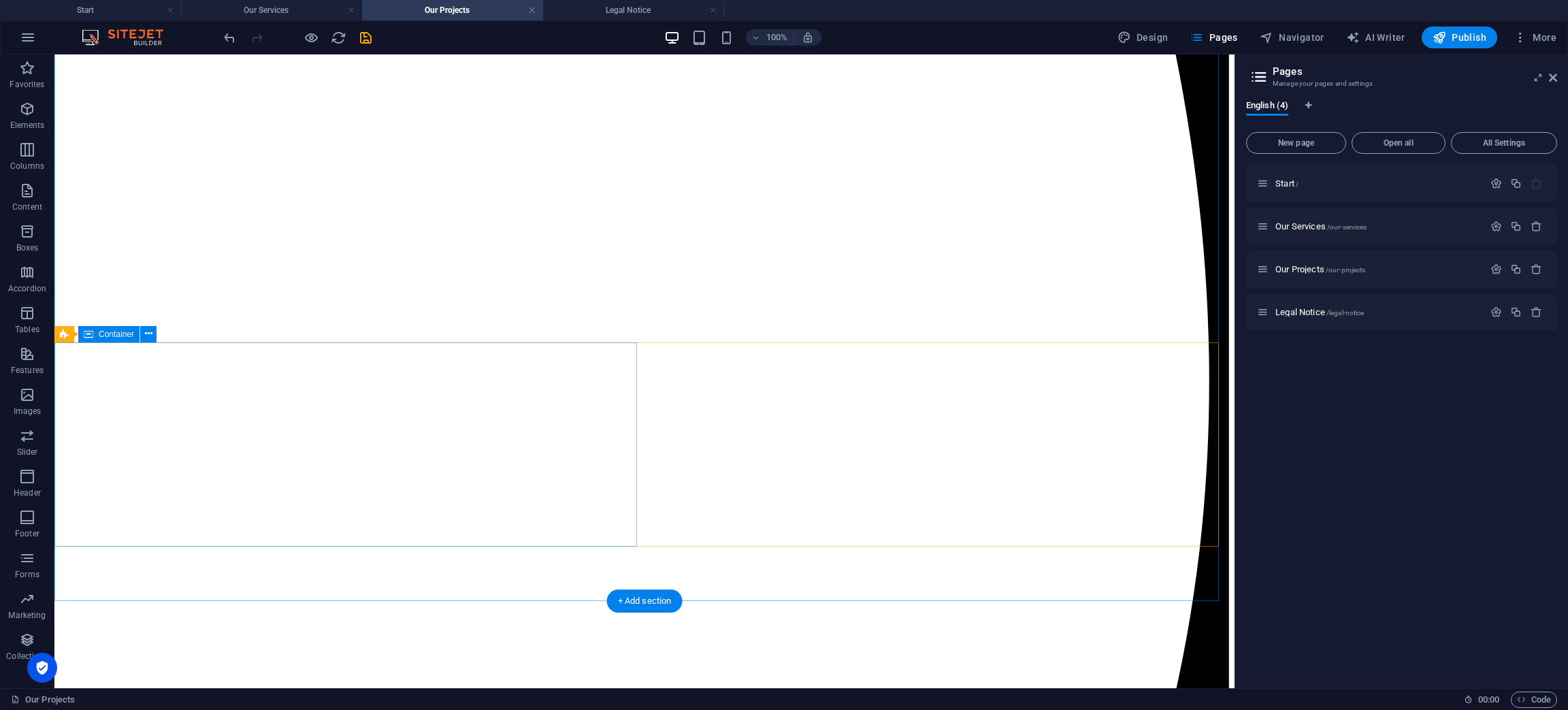 click on "Security Systems" at bounding box center (644, 5600) 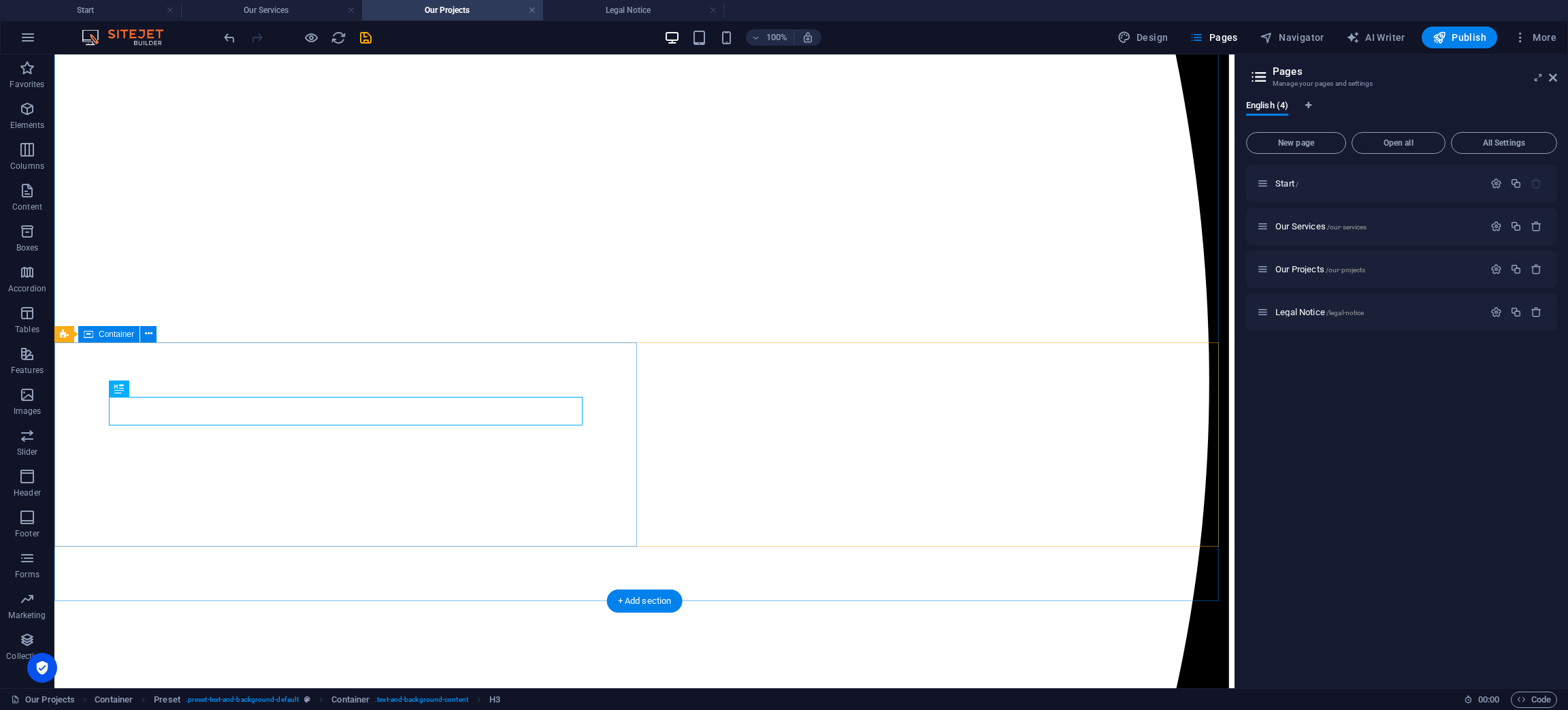 click on "Security Systems" at bounding box center (644, 5600) 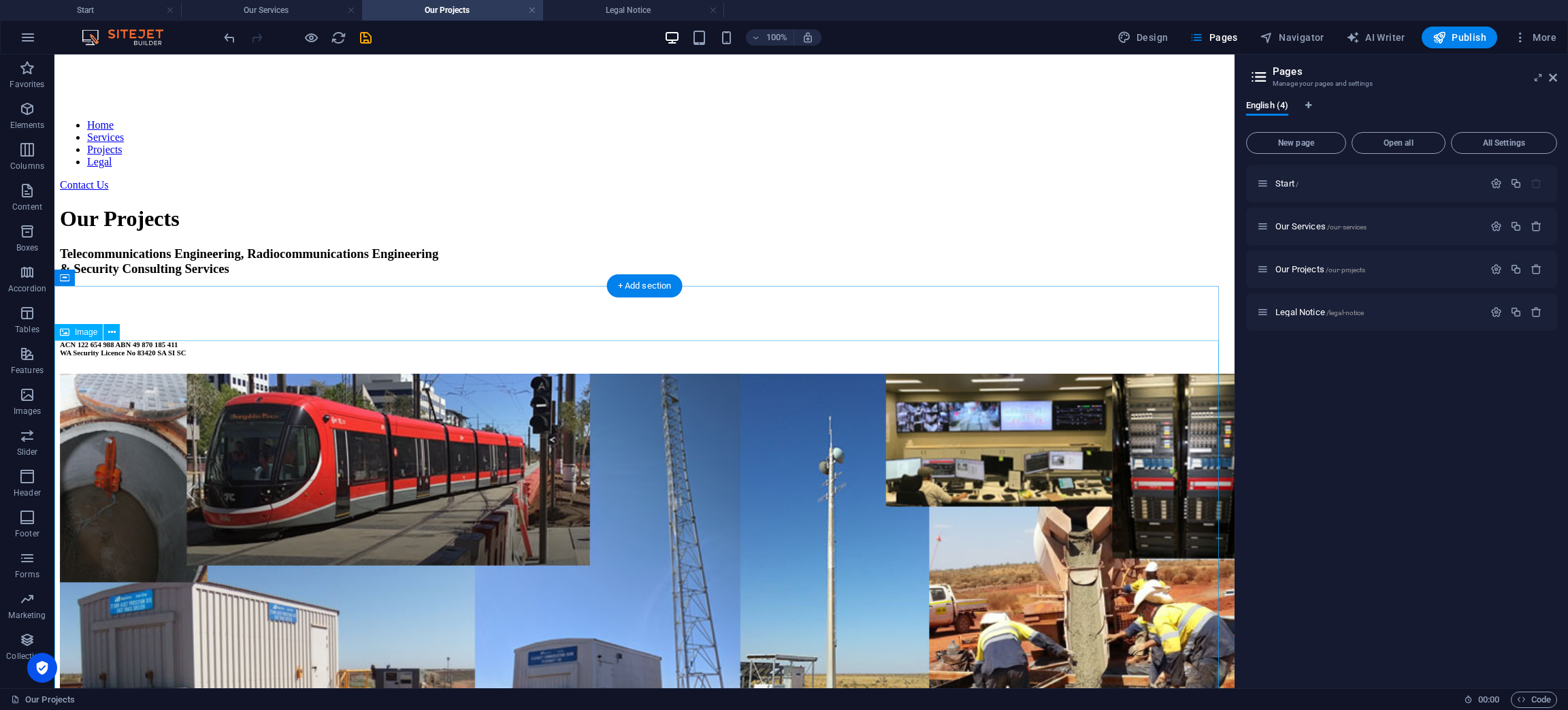 scroll, scrollTop: 1031, scrollLeft: 0, axis: vertical 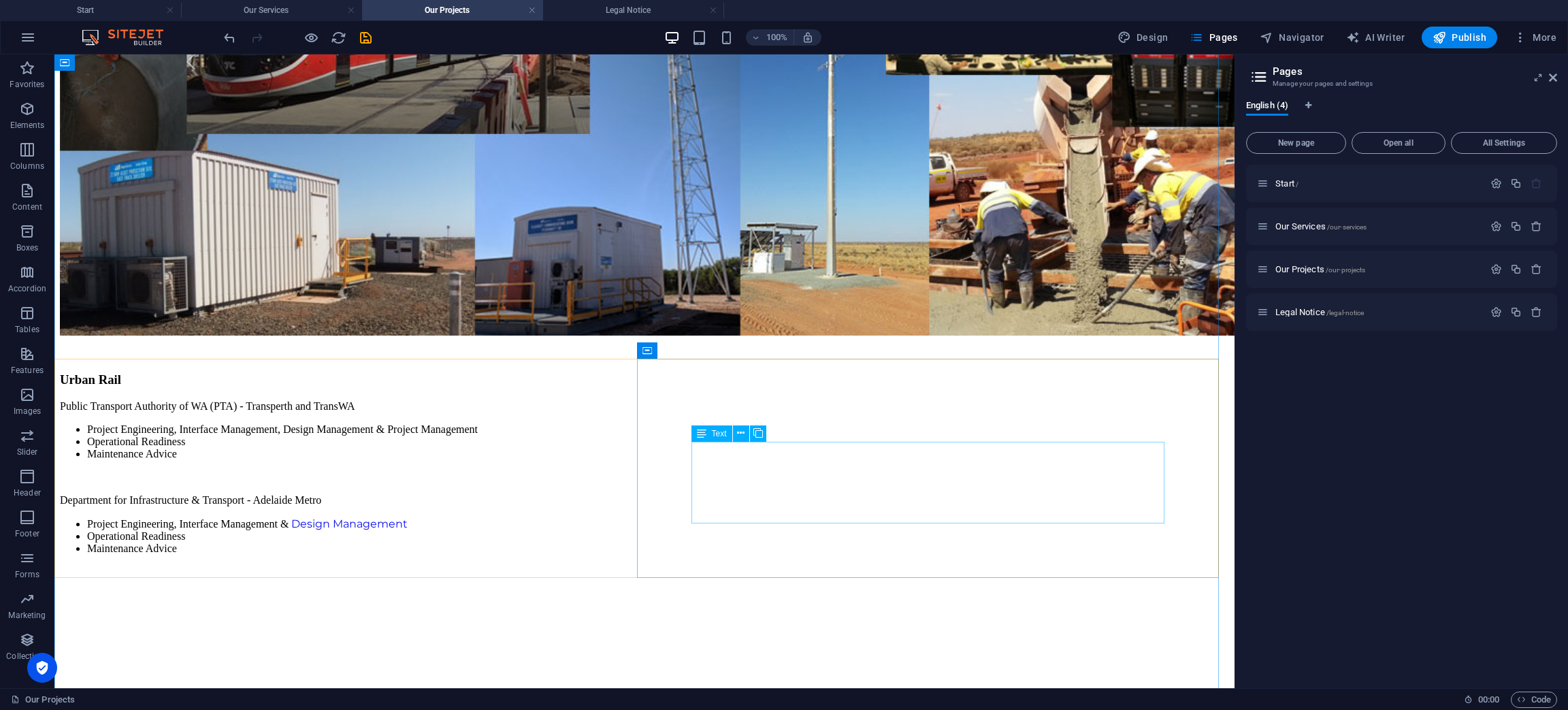 click on "Hamersley Iron/Rio Tinto, Pilbara WA BHP Rail, Pilbara WA FMG/Fortescue Rail, Pilbara [GEOGRAPHIC_DATA] [PERSON_NAME] Coal, Qld" at bounding box center (644, 3227) 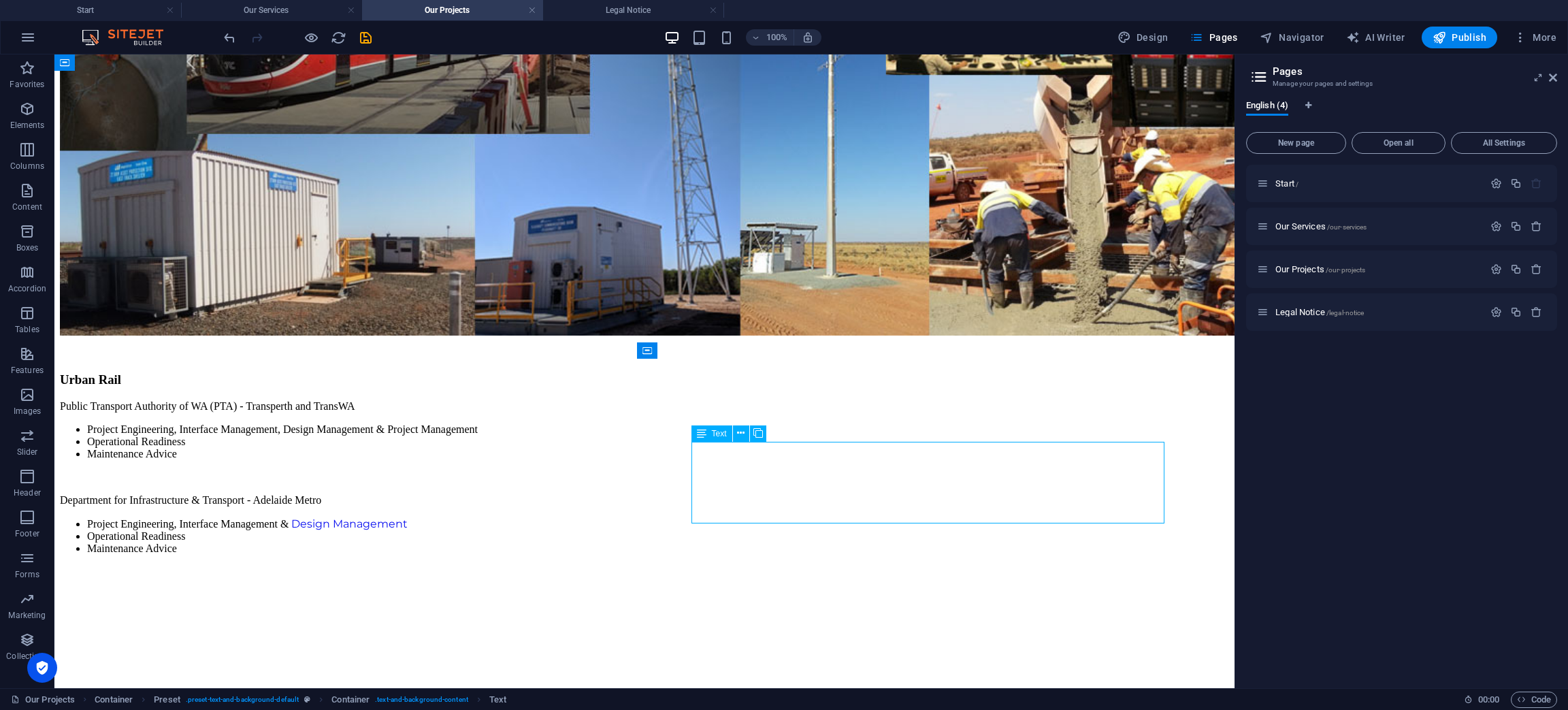 click on "Hamersley Iron/Rio Tinto, Pilbara WA BHP Rail, Pilbara WA FMG/Fortescue Rail, Pilbara [GEOGRAPHIC_DATA] [PERSON_NAME] Coal, Qld" at bounding box center (644, 3227) 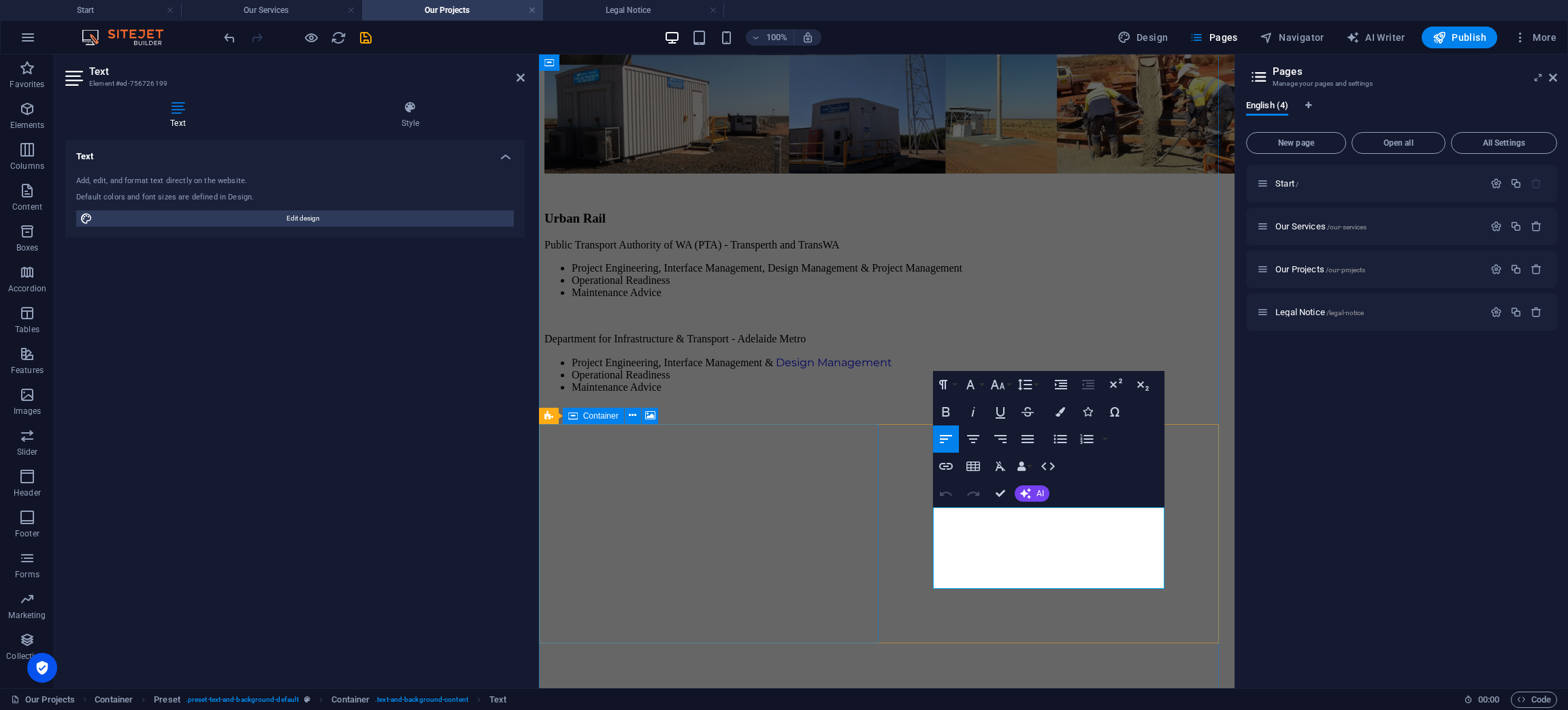 scroll, scrollTop: 870, scrollLeft: 0, axis: vertical 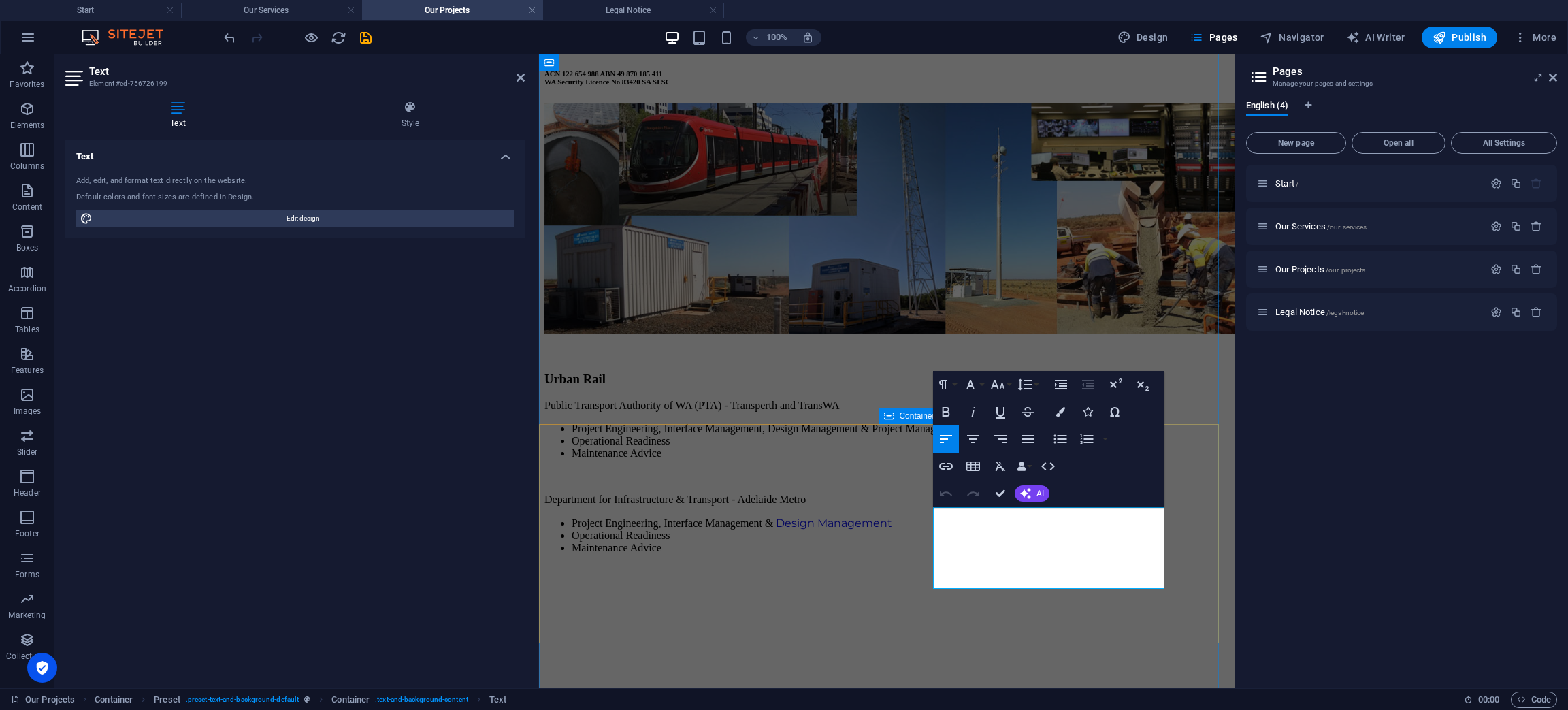 drag, startPoint x: 1091, startPoint y: 583, endPoint x: 930, endPoint y: 521, distance: 172.52536 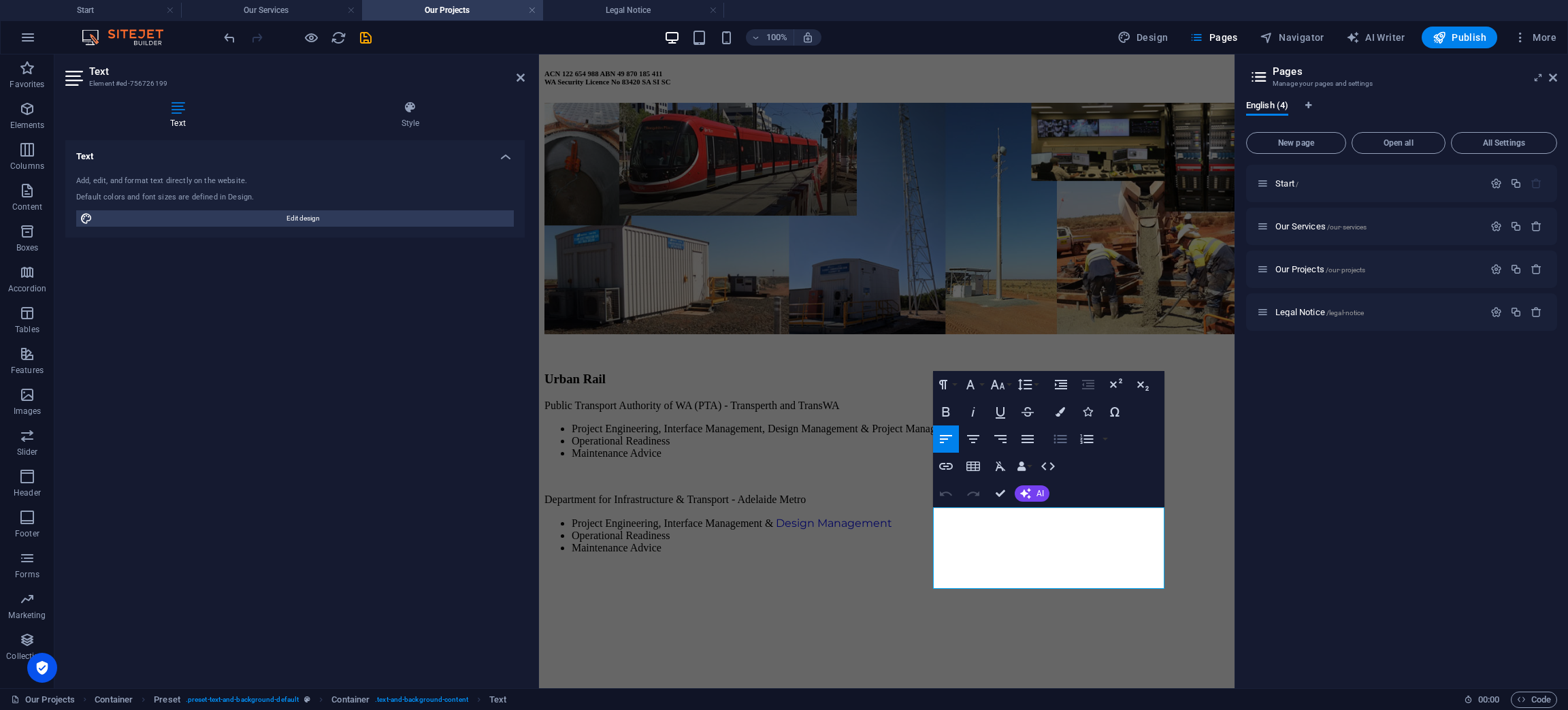 click 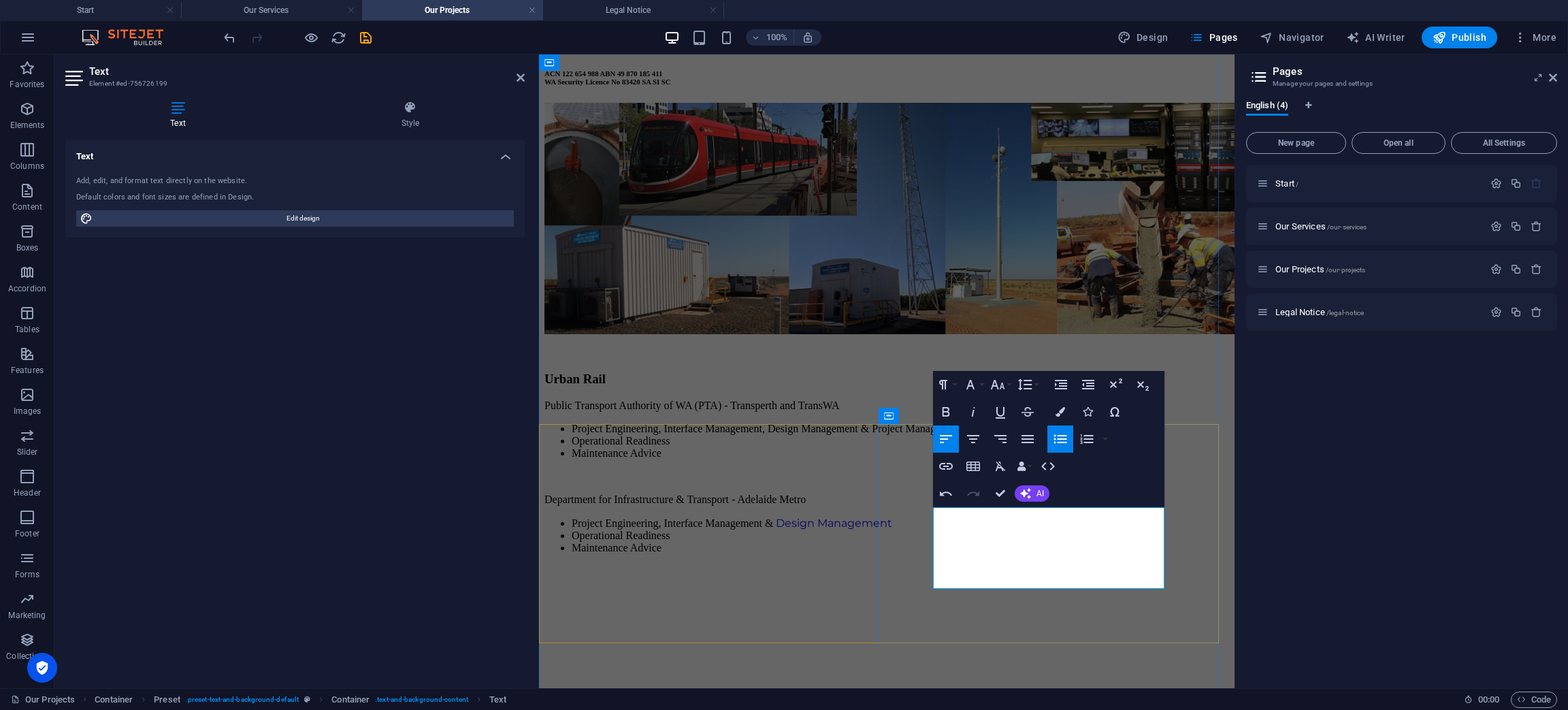 click at bounding box center (900, 2474) 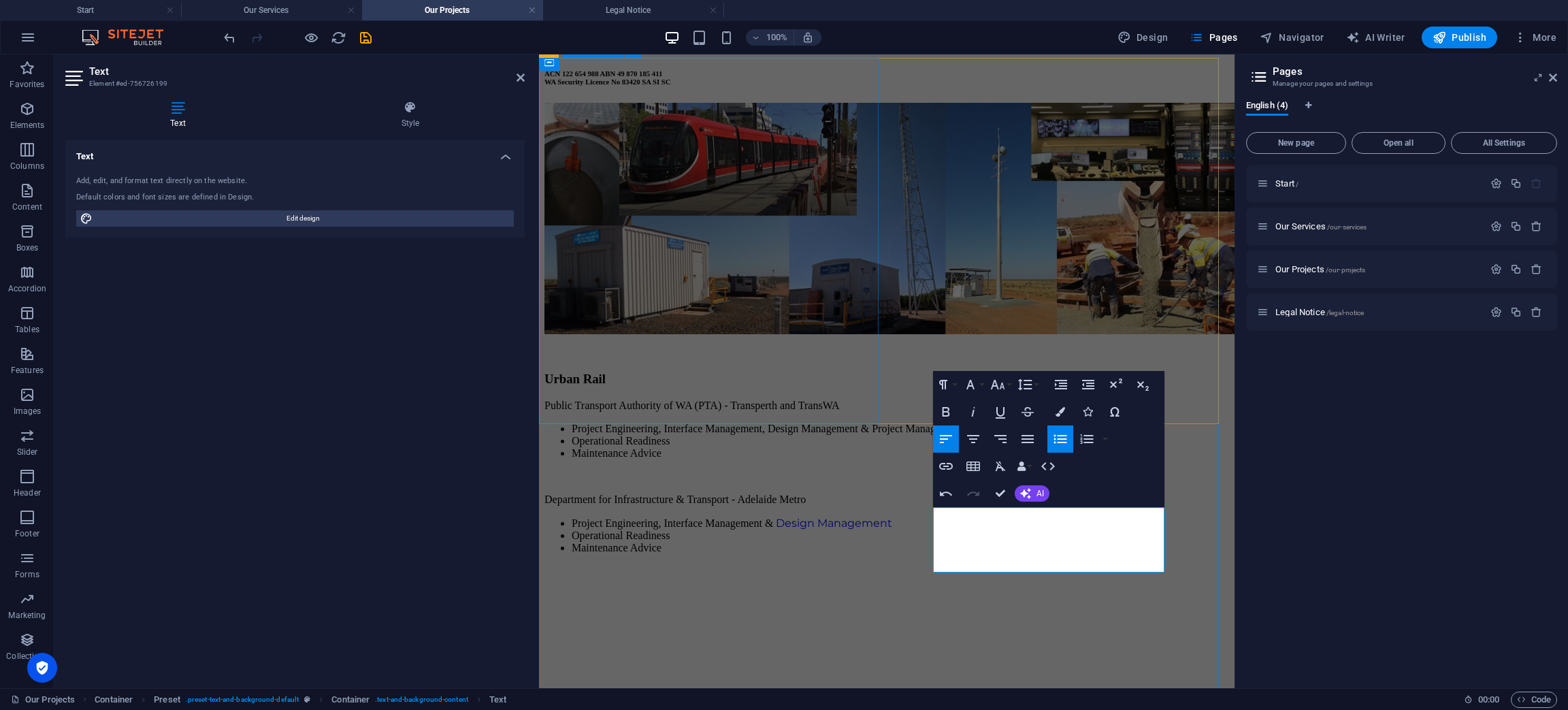 click on "Urban Rail Public Transport Authority of WA (PTA) - Transperth and TransWA Project Engineering, Interface Management, Design Management & Project Management Operational Readiness Maintenance Advice Department for Infrastructure & Transport - Adelaide Metro Project Engineering, Interface Management &   Design Management   Operational Readiness Maintenance Advice" at bounding box center (886, 463) 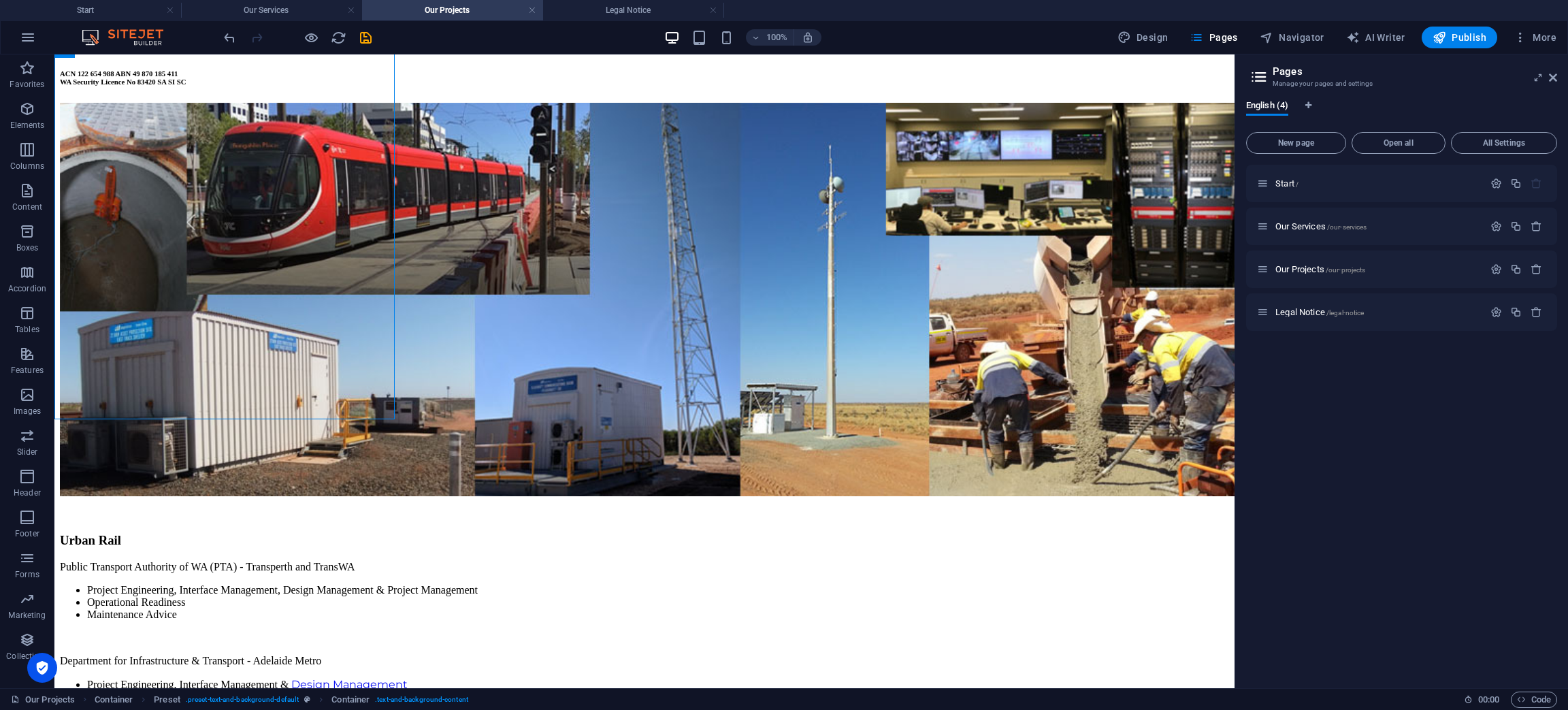 scroll, scrollTop: 1031, scrollLeft: 0, axis: vertical 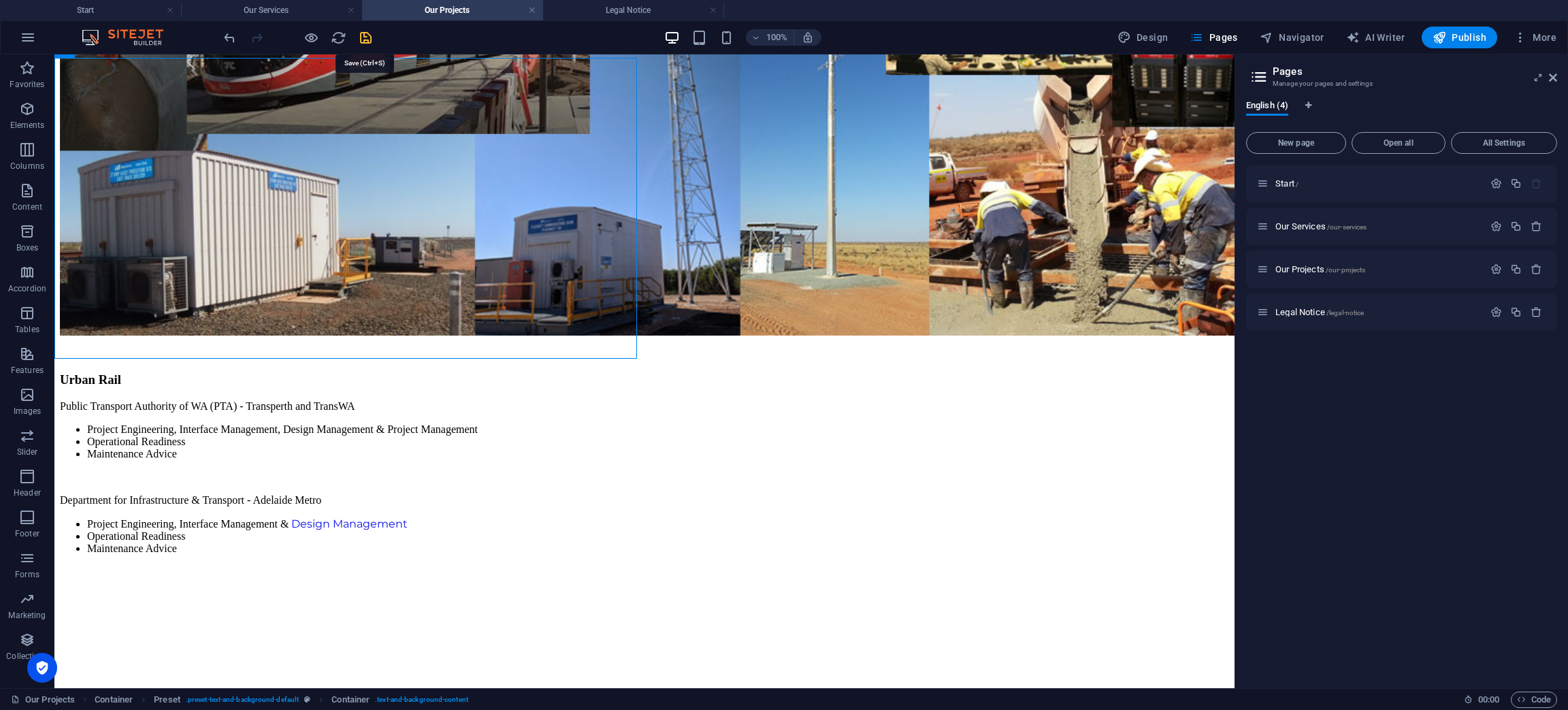 click at bounding box center (365, 37) 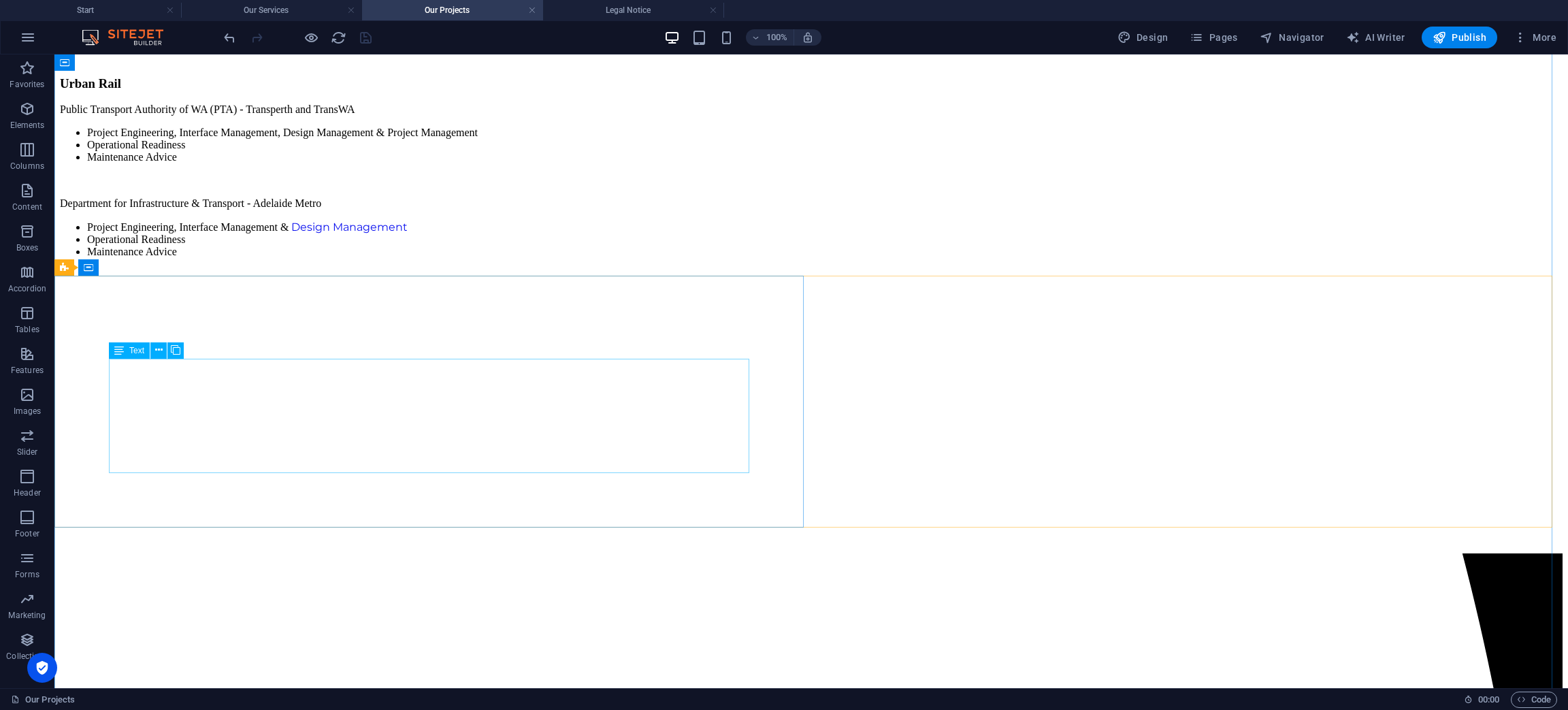 scroll, scrollTop: 1449, scrollLeft: 0, axis: vertical 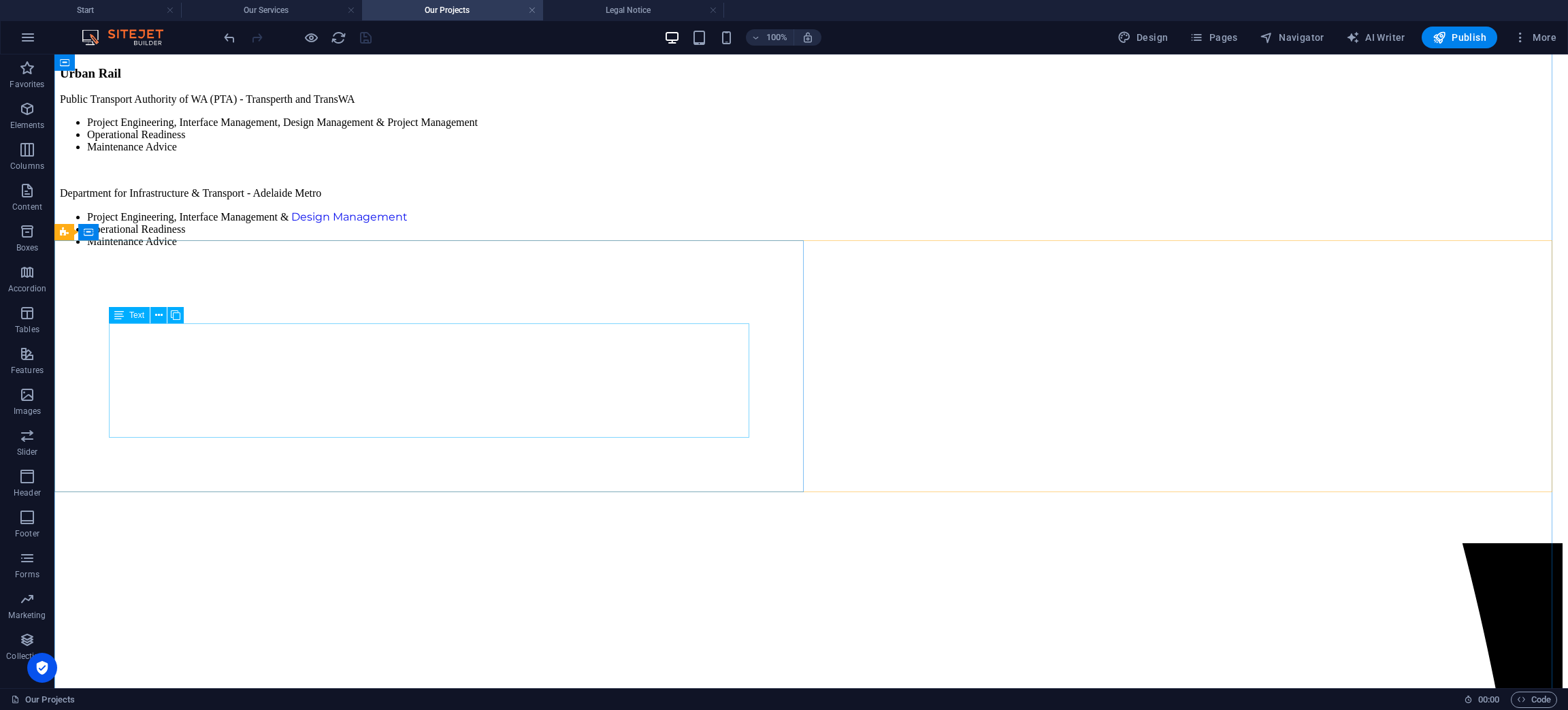 click on "Canberra Light Rail Stage 1 - ACT Government - Transport [GEOGRAPHIC_DATA] - "The Territory" representative - Commissioning Management Canberra Light Rail Stage 2 - ACT Government - Transport [GEOGRAPHIC_DATA] - "The Territory" representative - Early involvement Advice Project Engineering, Design reviews, Construction surveillance, System testing witnessing,  Operational Readiness, Maintenance advice and readiness advice." at bounding box center (811, 3523) 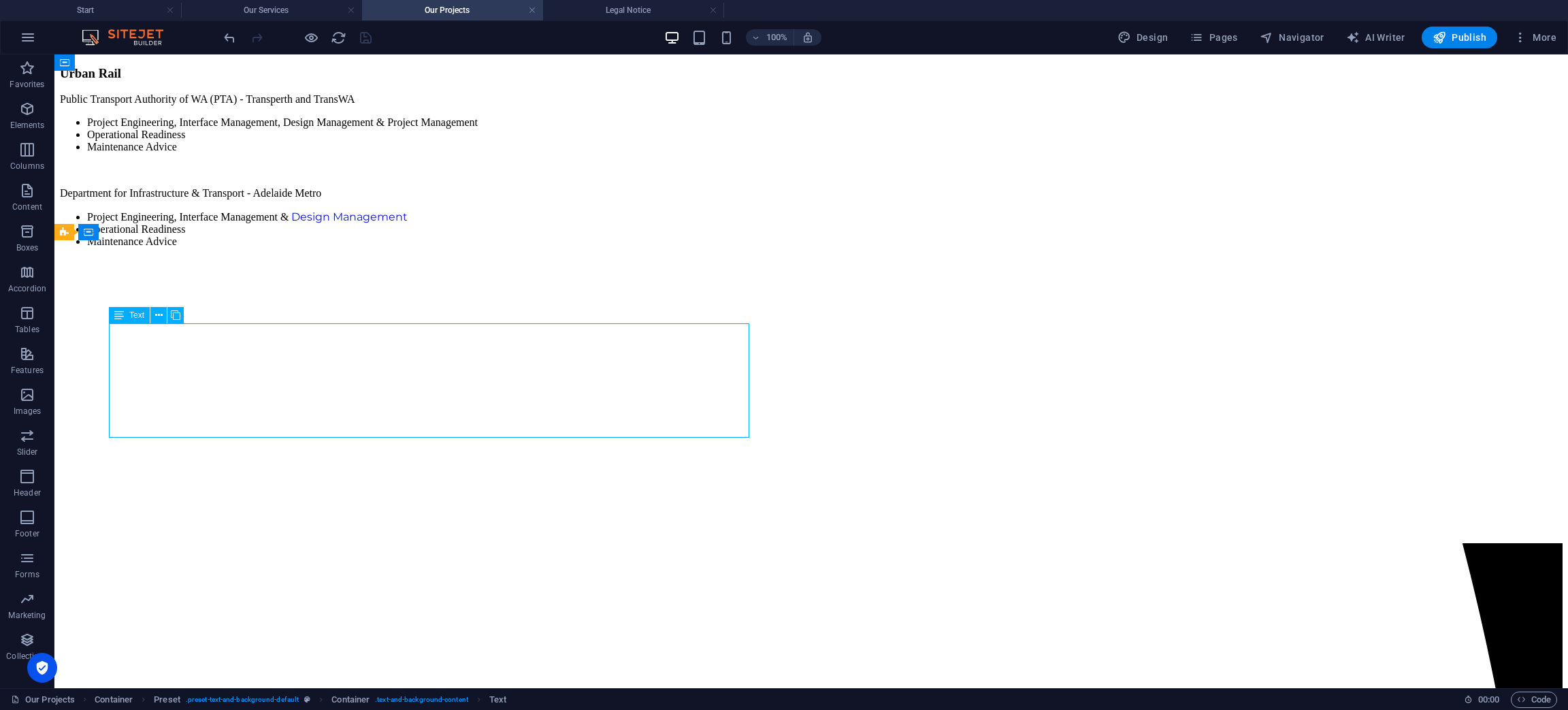 click on "Canberra Light Rail Stage 1 - ACT Government - Transport [GEOGRAPHIC_DATA] - "The Territory" representative - Commissioning Management Canberra Light Rail Stage 2 - ACT Government - Transport [GEOGRAPHIC_DATA] - "The Territory" representative - Early involvement Advice Project Engineering, Design reviews, Construction surveillance, System testing witnessing,  Operational Readiness, Maintenance advice and readiness advice." at bounding box center (811, 3523) 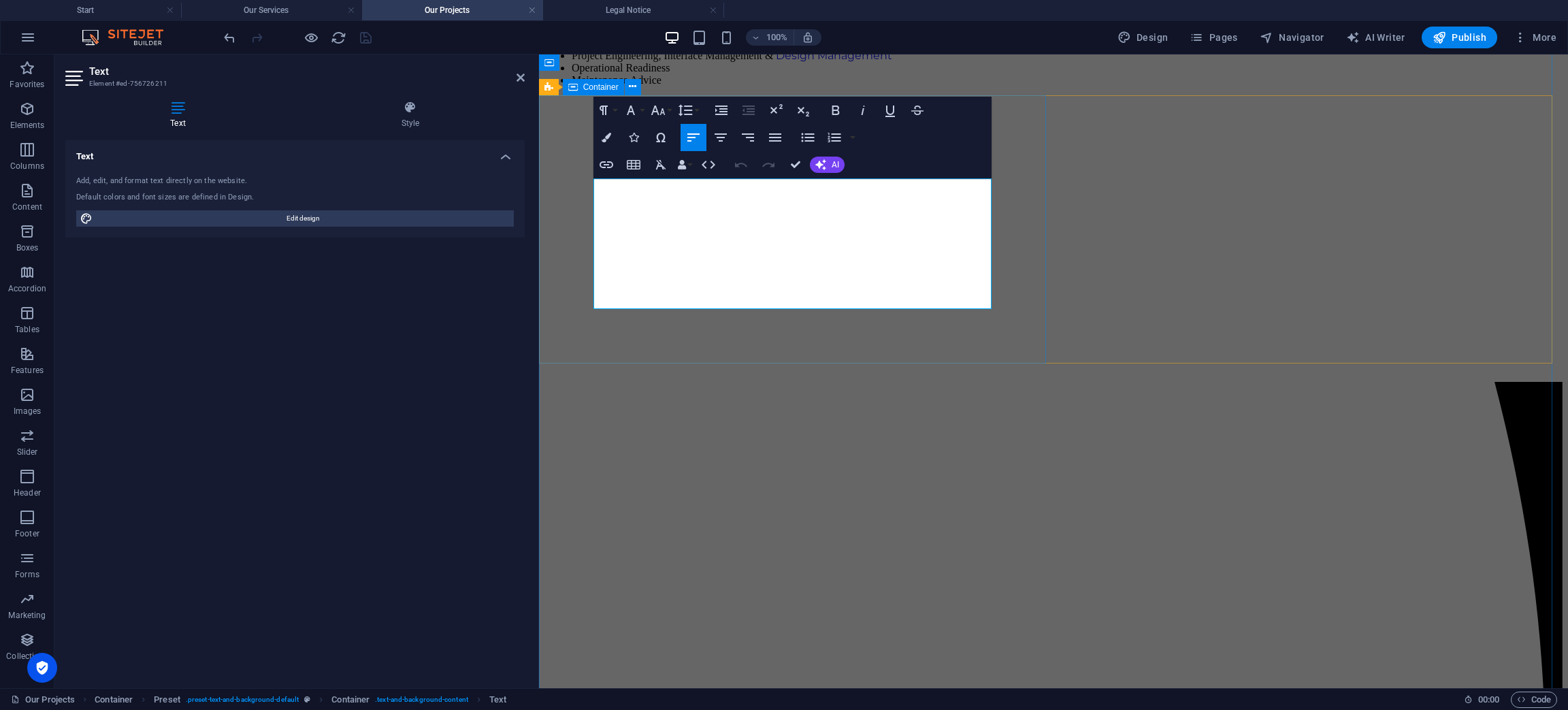 drag, startPoint x: 932, startPoint y: 236, endPoint x: 588, endPoint y: 189, distance: 347.19591 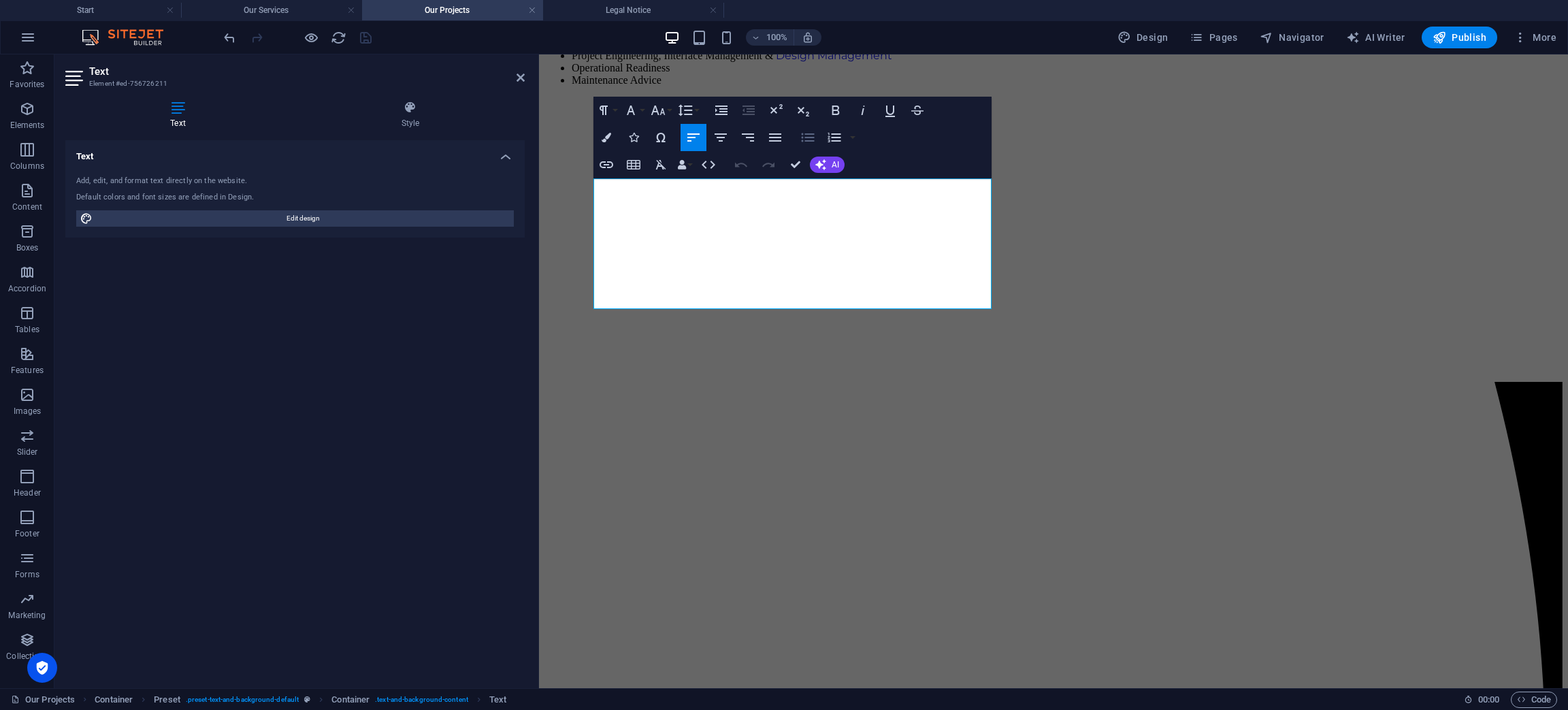 click 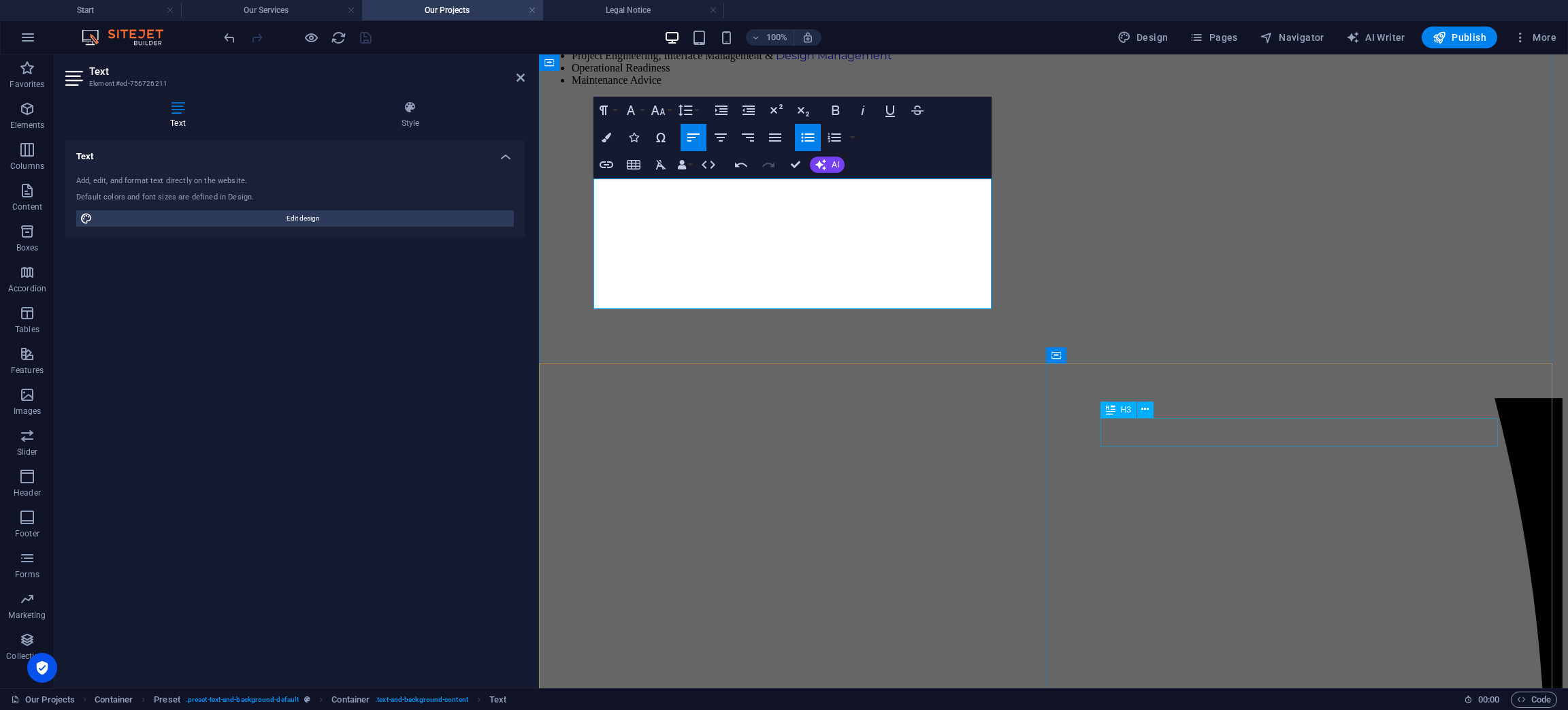 click on "Emergency Services" at bounding box center (1053, 5144) 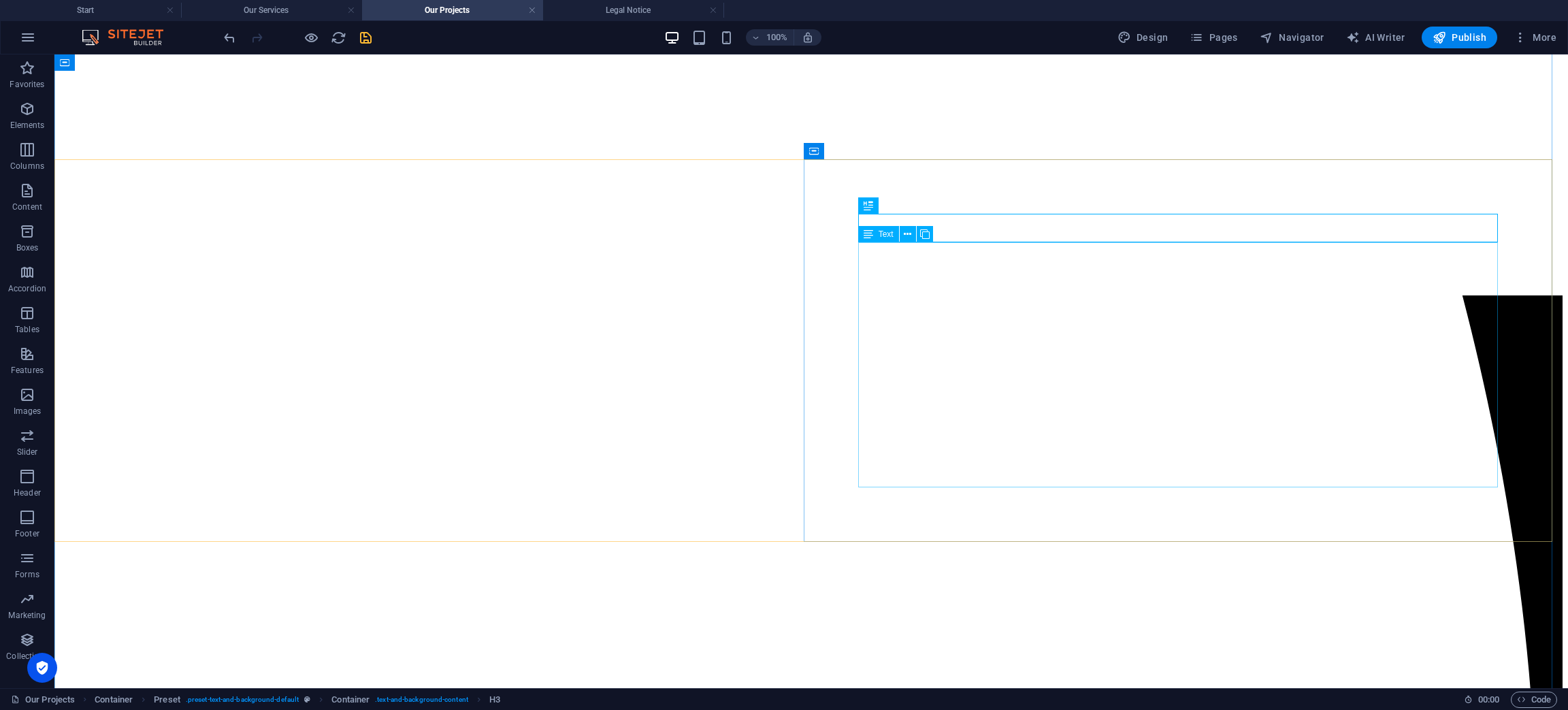 scroll, scrollTop: 1653, scrollLeft: 0, axis: vertical 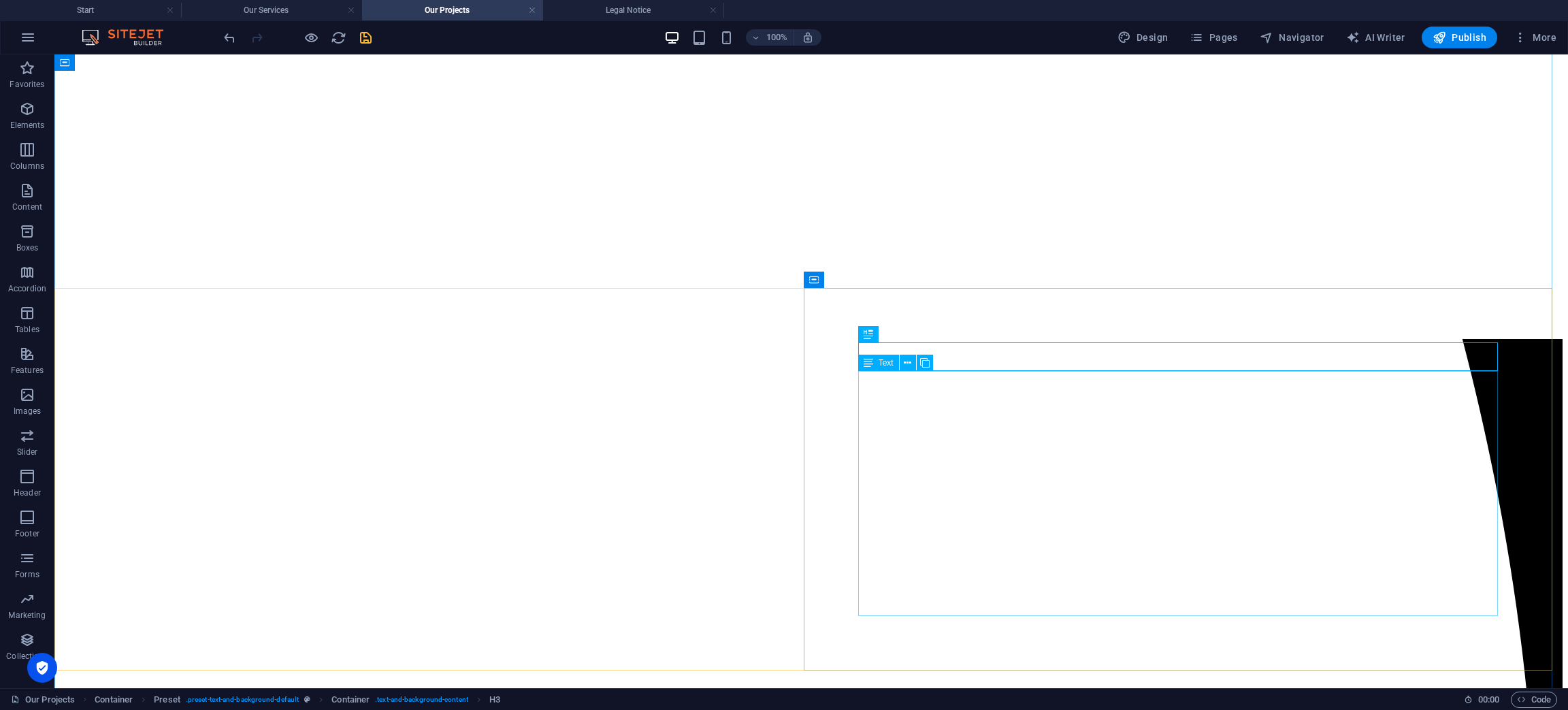 click on "Radio Communications, Radio Paging, Telephone Group Call, Tunnel Systems, Interface Management Fire & Rescue, [PERSON_NAME] Fire Service, State Emergency Service, Police Integration of Public Safety Agencies Government Studies Mobile Radios, Portables, fixed bases, Radio Dispatch Consoles, rapid reemployment radio systems and HF radio Vehicle as a Node (VaaN), Starlink and other satellite systems, IP rapid deployment systems Operational Communications - real use advice - Structure Fires, [PERSON_NAME] Fires, Incident command,  Logistics, Searches and major incident communications." at bounding box center [811, 6796] 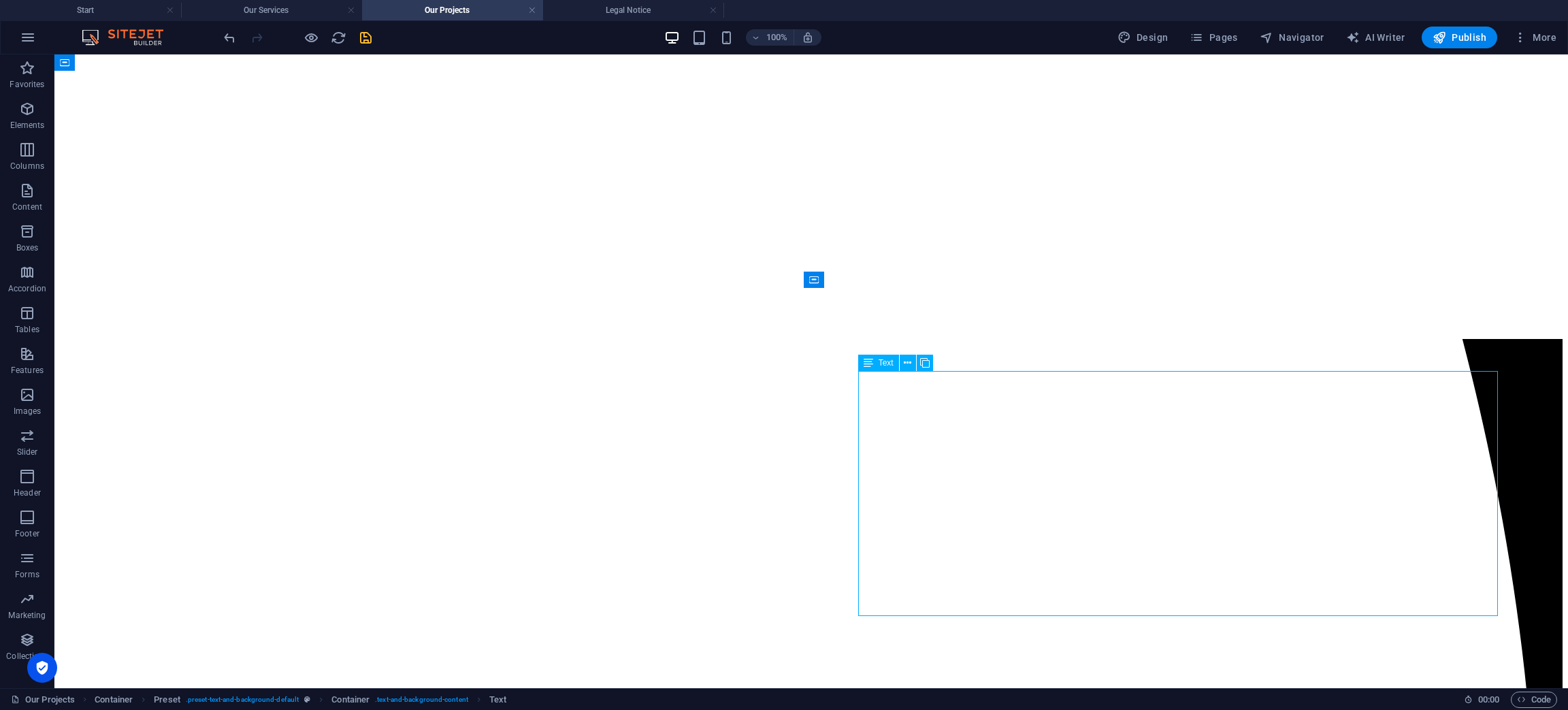 click on "Radio Communications, Radio Paging, Telephone Group Call, Tunnel Systems, Interface Management Fire & Rescue, [PERSON_NAME] Fire Service, State Emergency Service, Police Integration of Public Safety Agencies Government Studies Mobile Radios, Portables, fixed bases, Radio Dispatch Consoles, rapid reemployment radio systems and HF radio Vehicle as a Node (VaaN), Starlink and other satellite systems, IP rapid deployment systems Operational Communications - real use advice - Structure Fires, [PERSON_NAME] Fires, Incident command,  Logistics, Searches and major incident communications." at bounding box center (811, 6796) 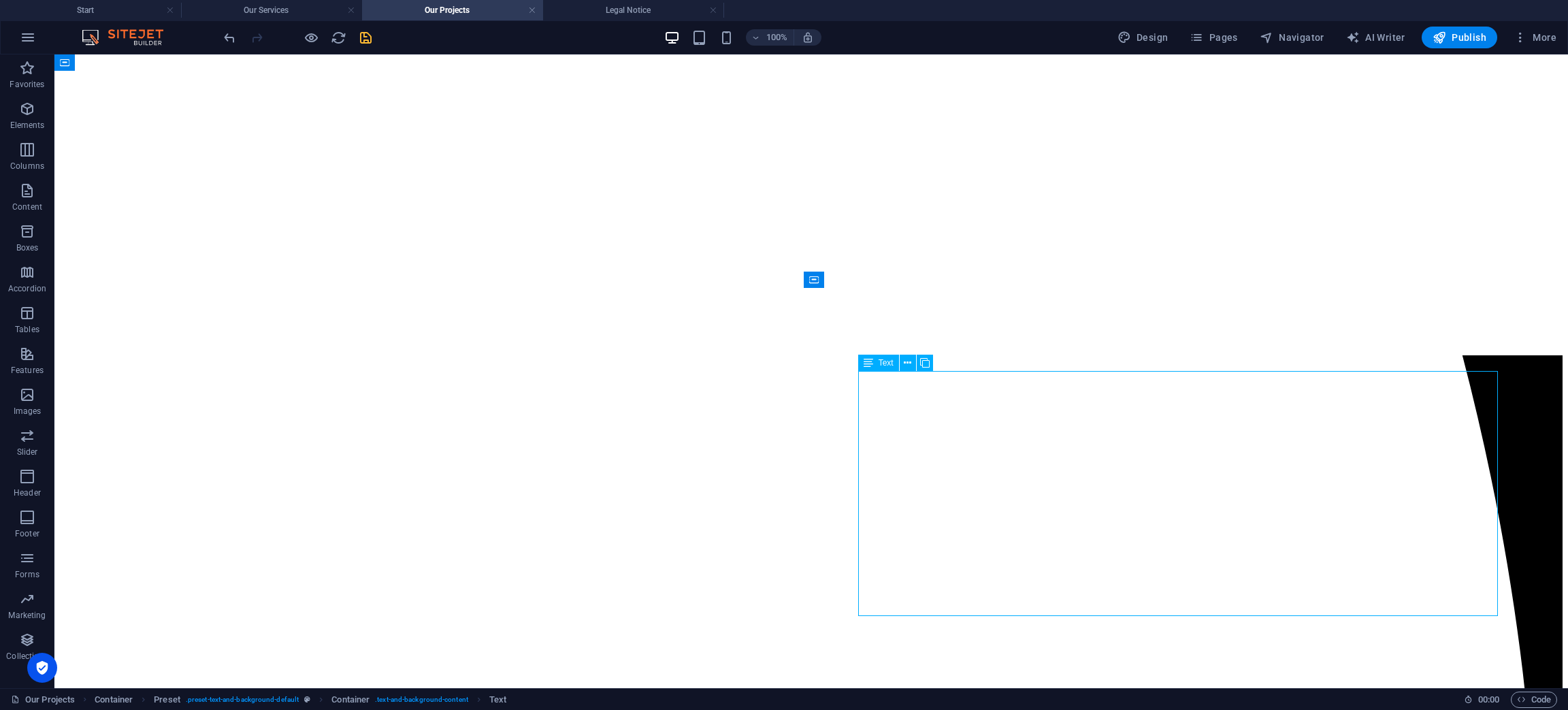scroll, scrollTop: 1507, scrollLeft: 0, axis: vertical 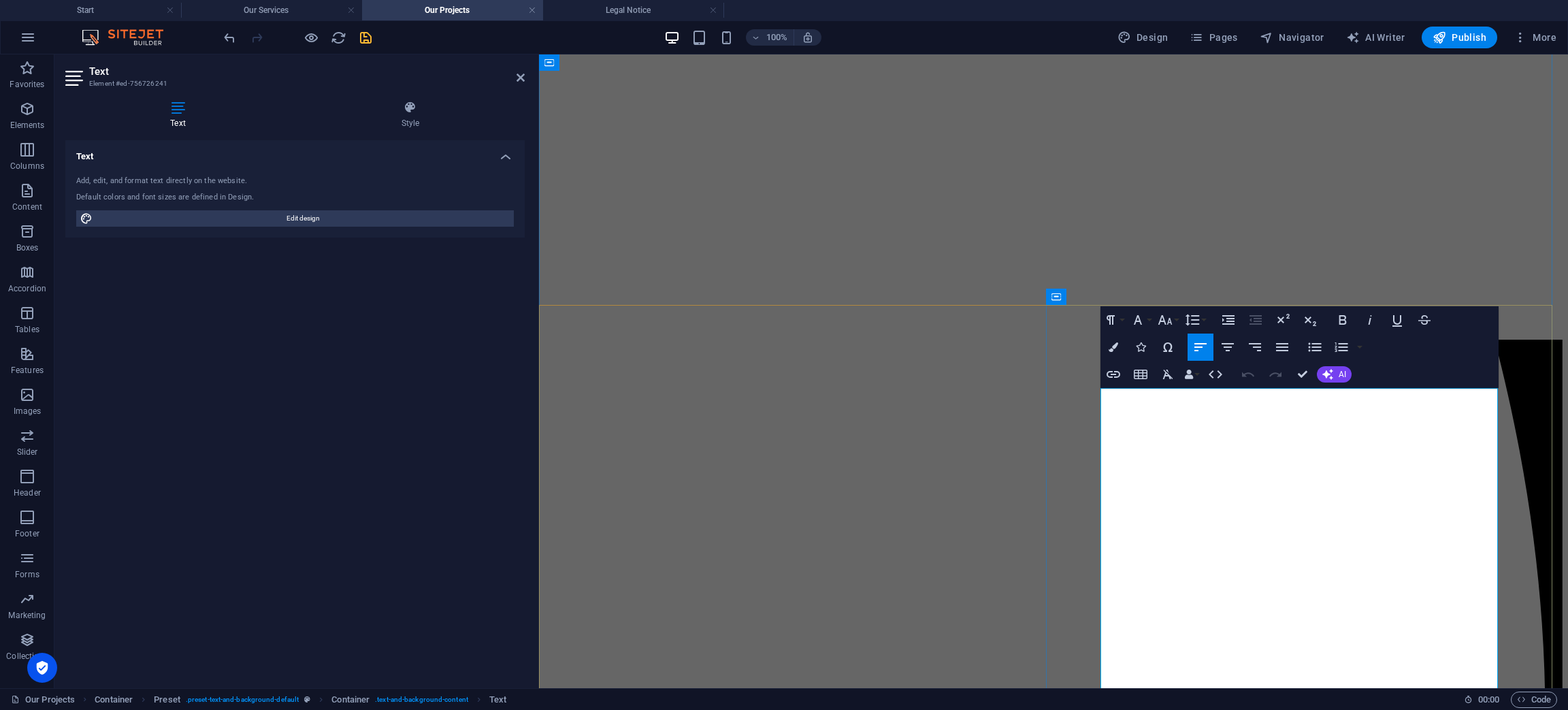 click on "Radio Communications, Radio Paging, Telephone Group Call, Tunnel Systems, Interface Management" at bounding box center [1053, 4869] 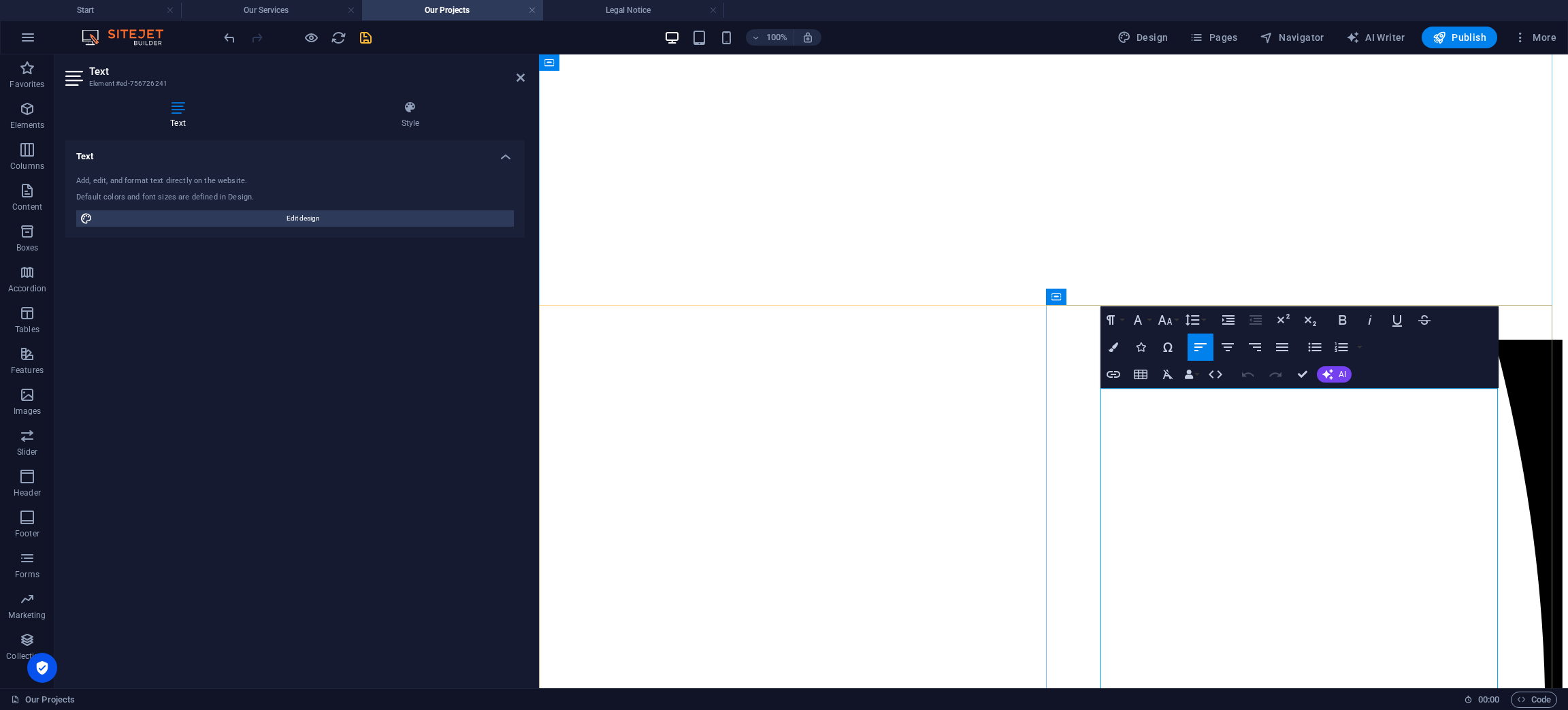 drag, startPoint x: 1099, startPoint y: 398, endPoint x: 1176, endPoint y: 451, distance: 93.47727 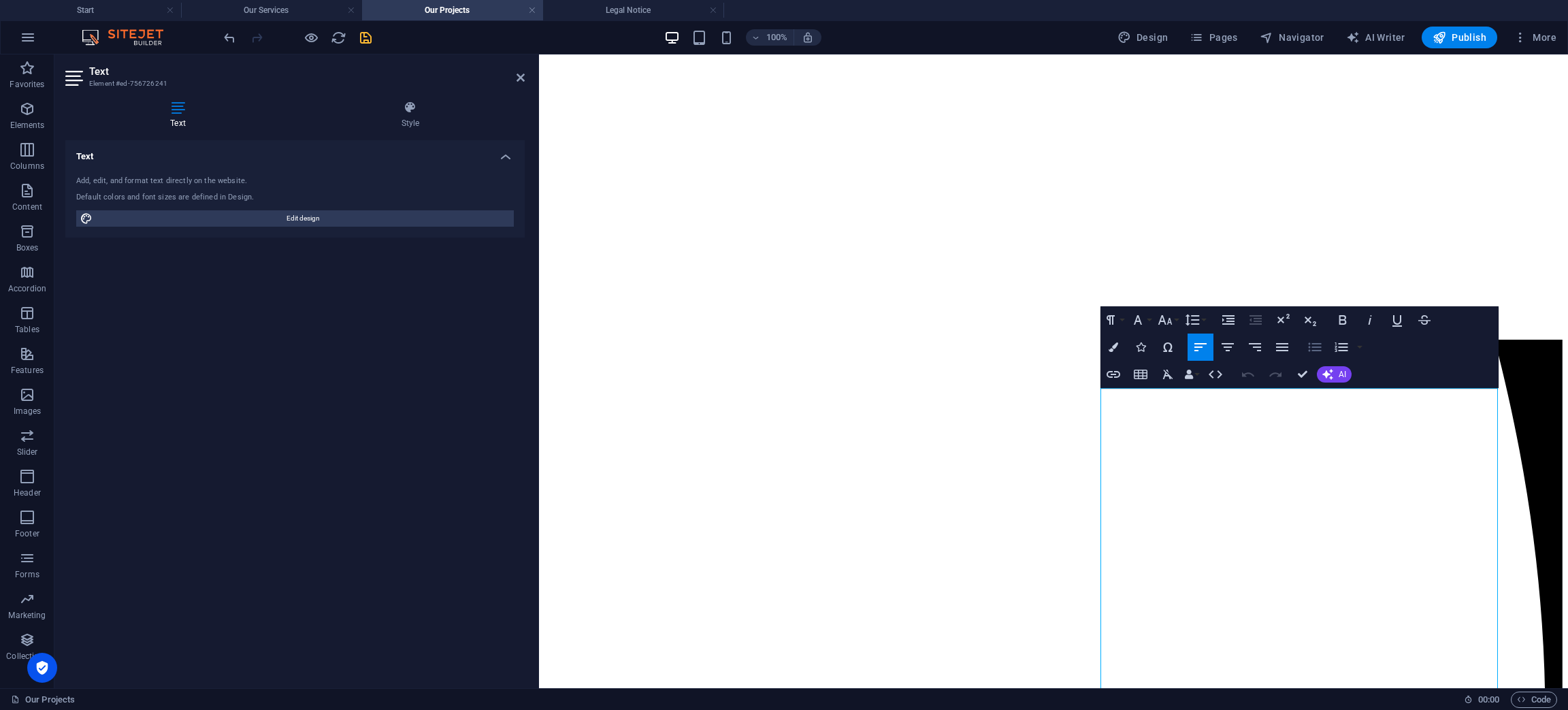click 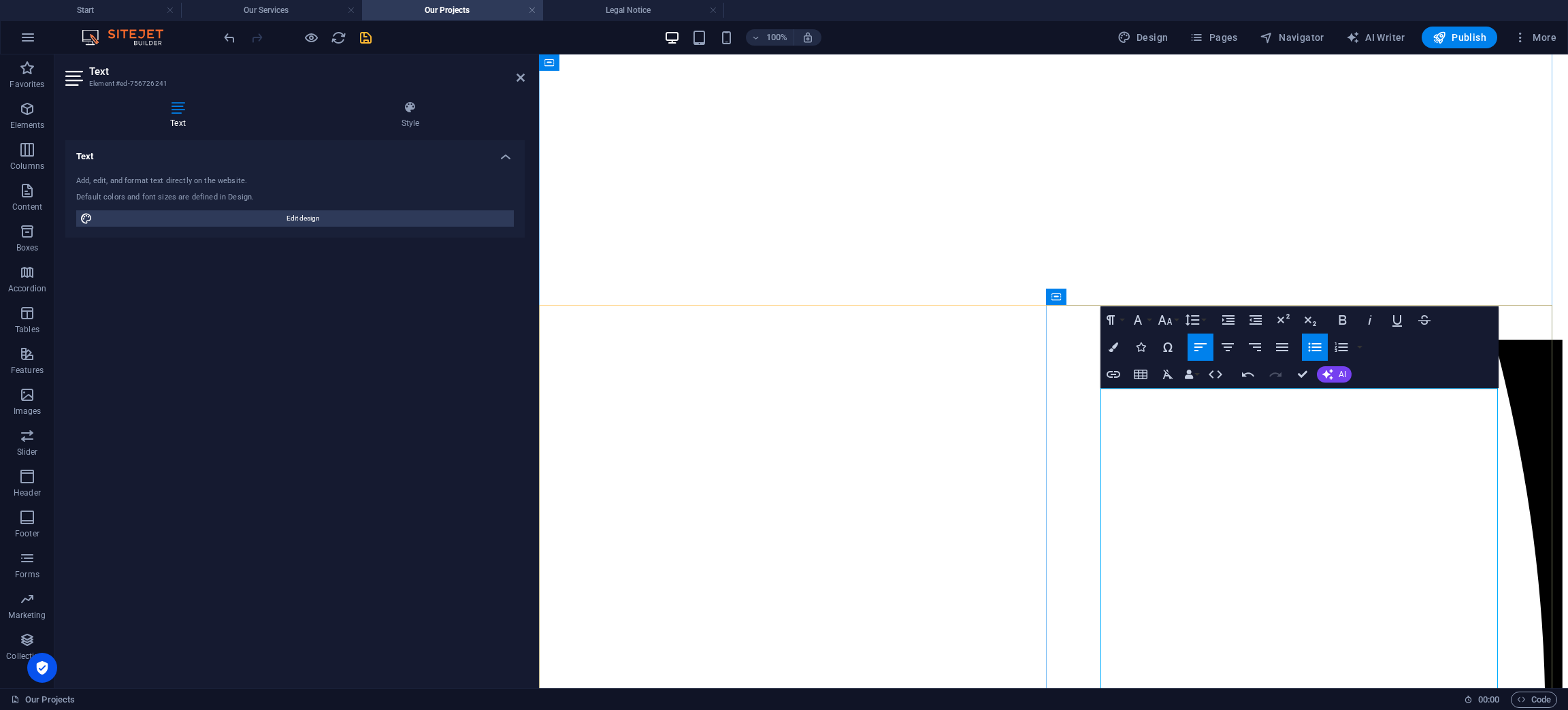 click at bounding box center [1066, 5125] 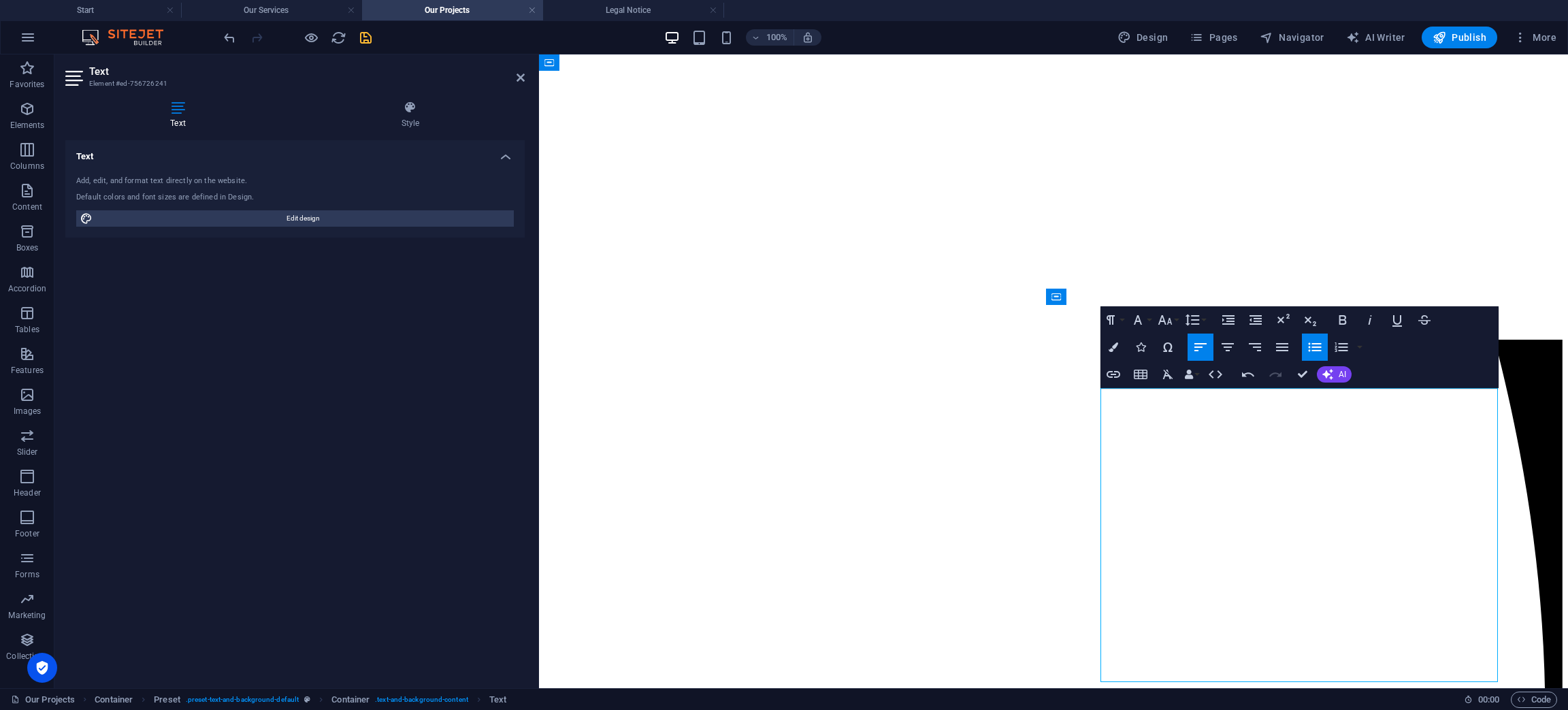 click at bounding box center (1066, 5120) 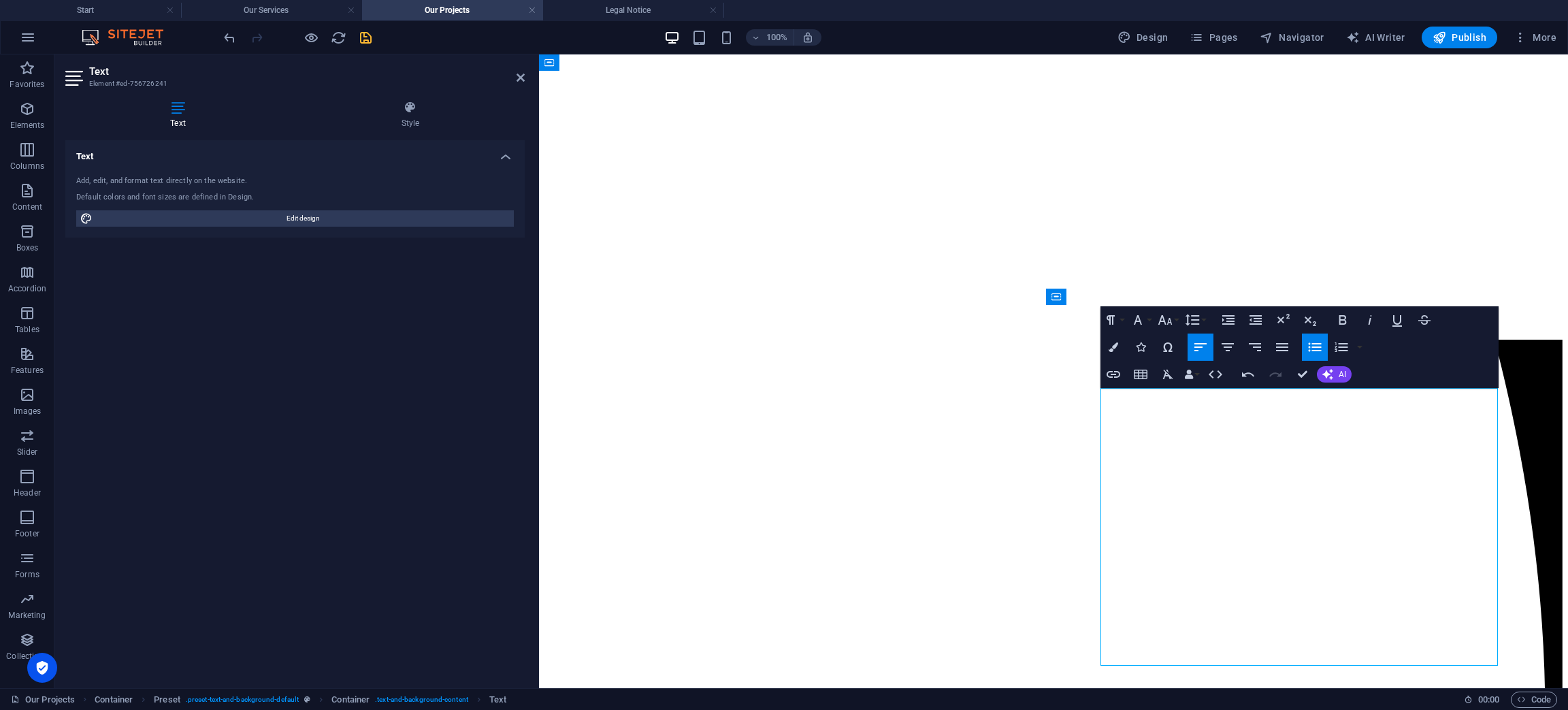 click at bounding box center [1066, 5129] 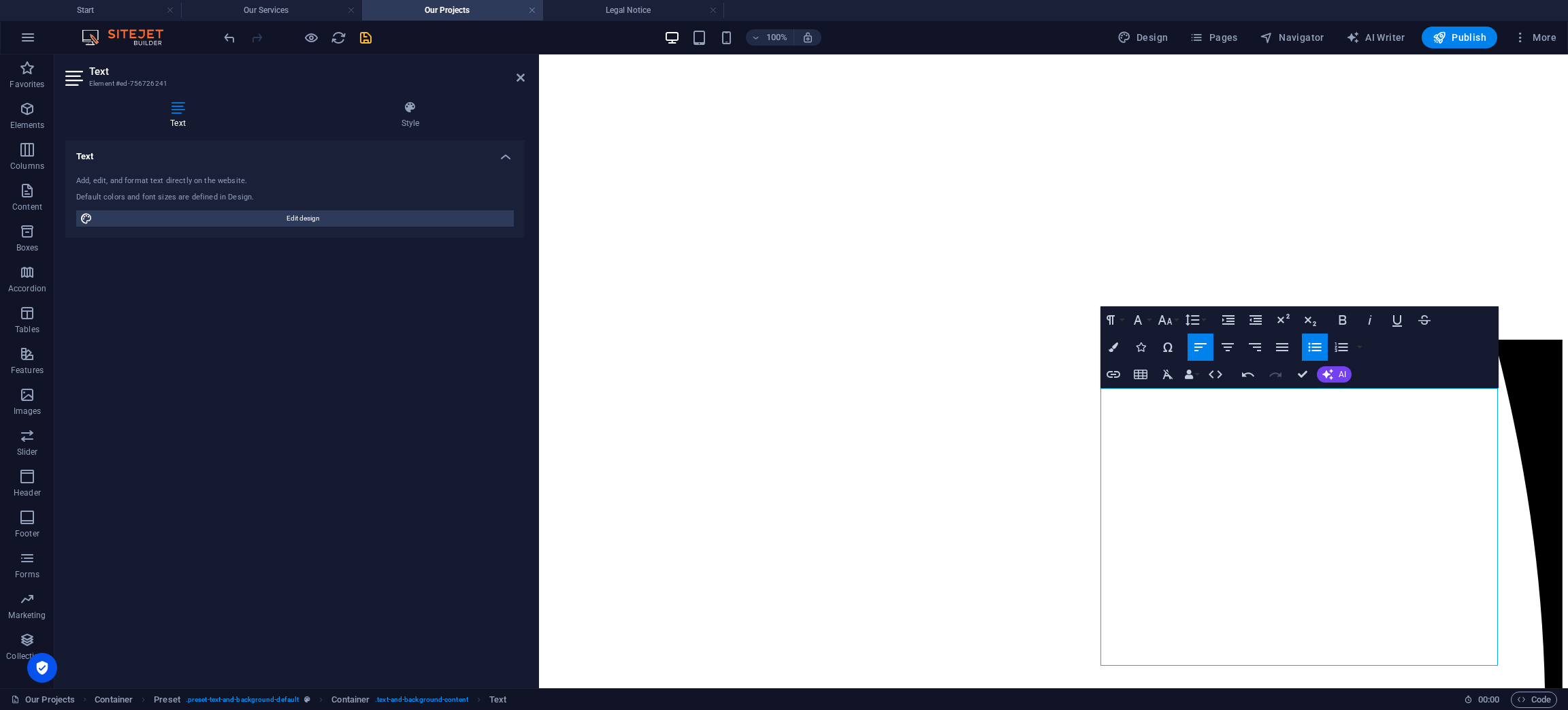 click 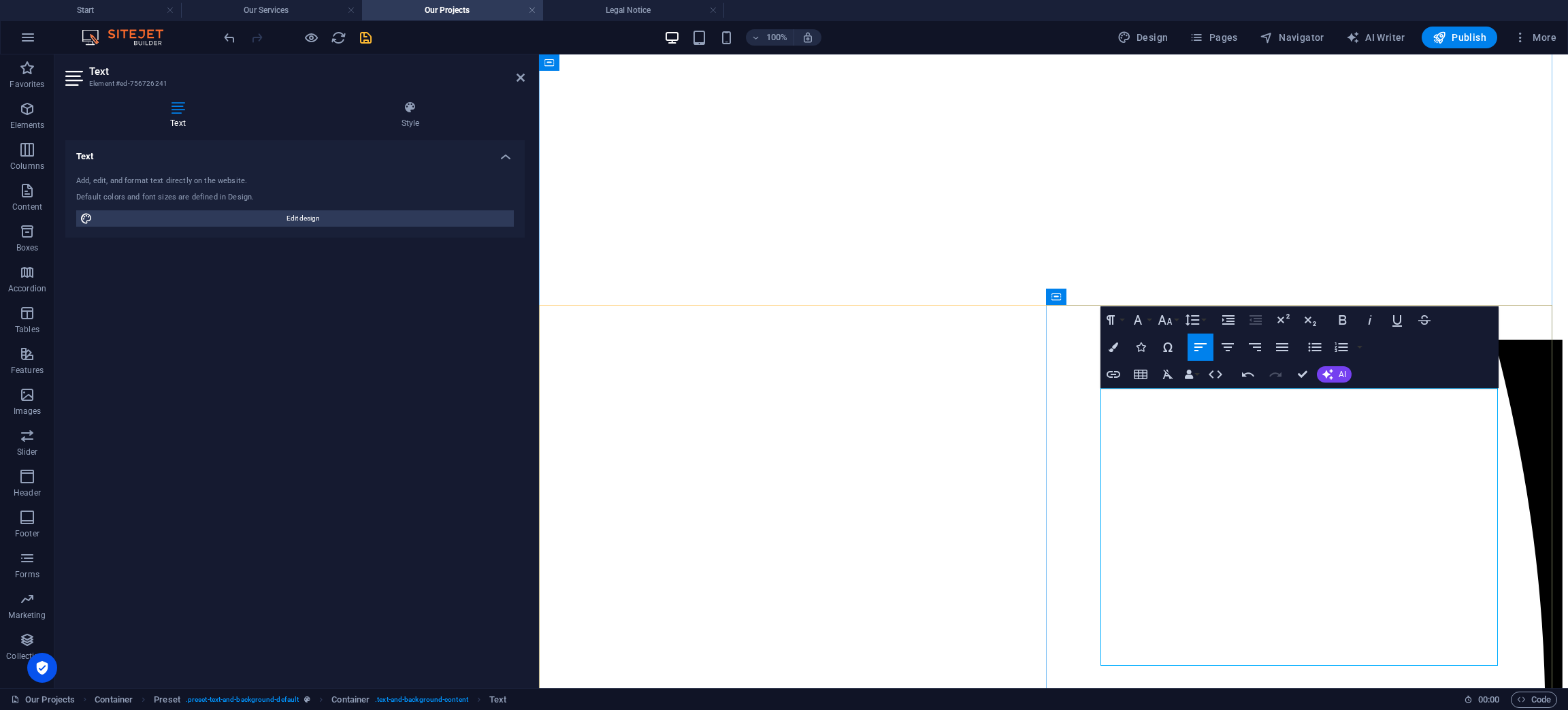 click at bounding box center (1066, 5175) 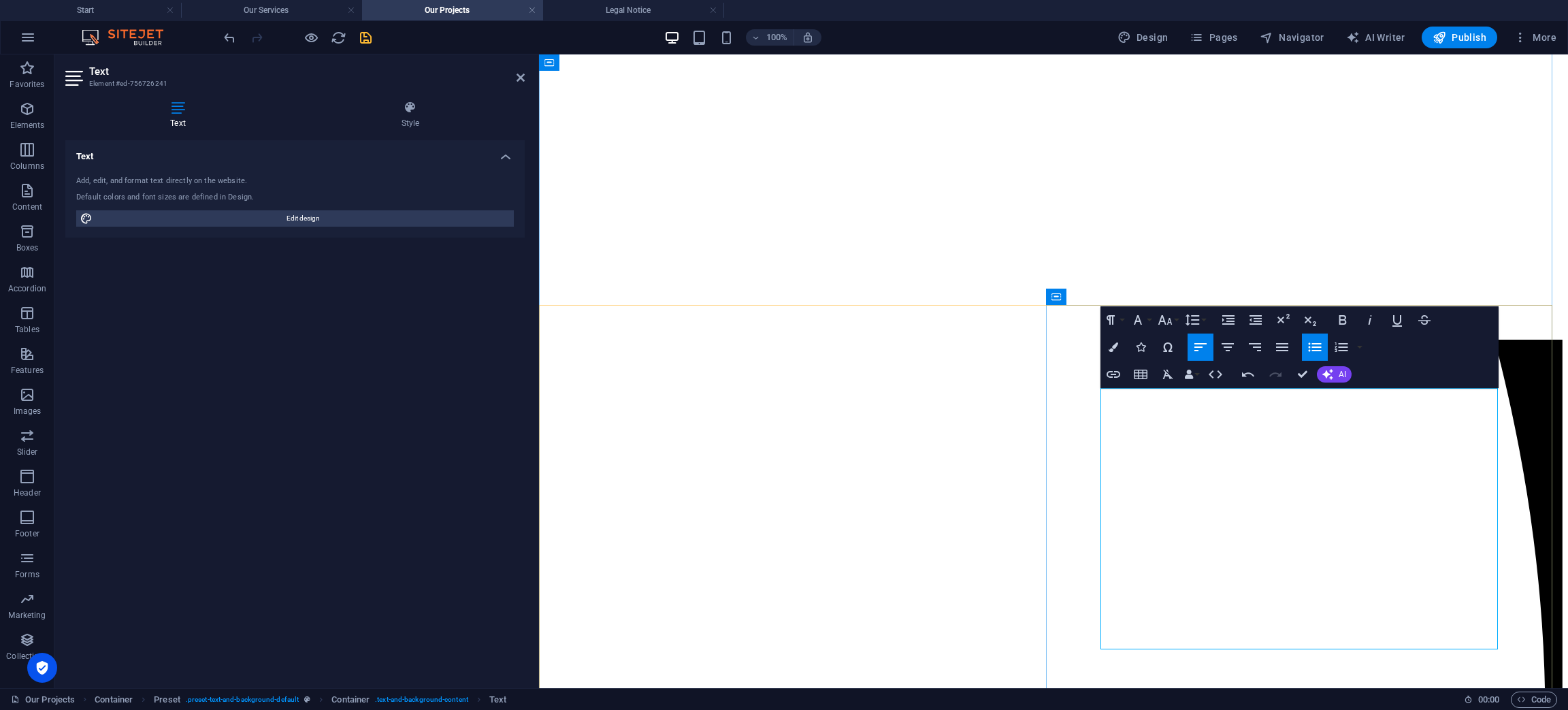 click at bounding box center (1066, 5171) 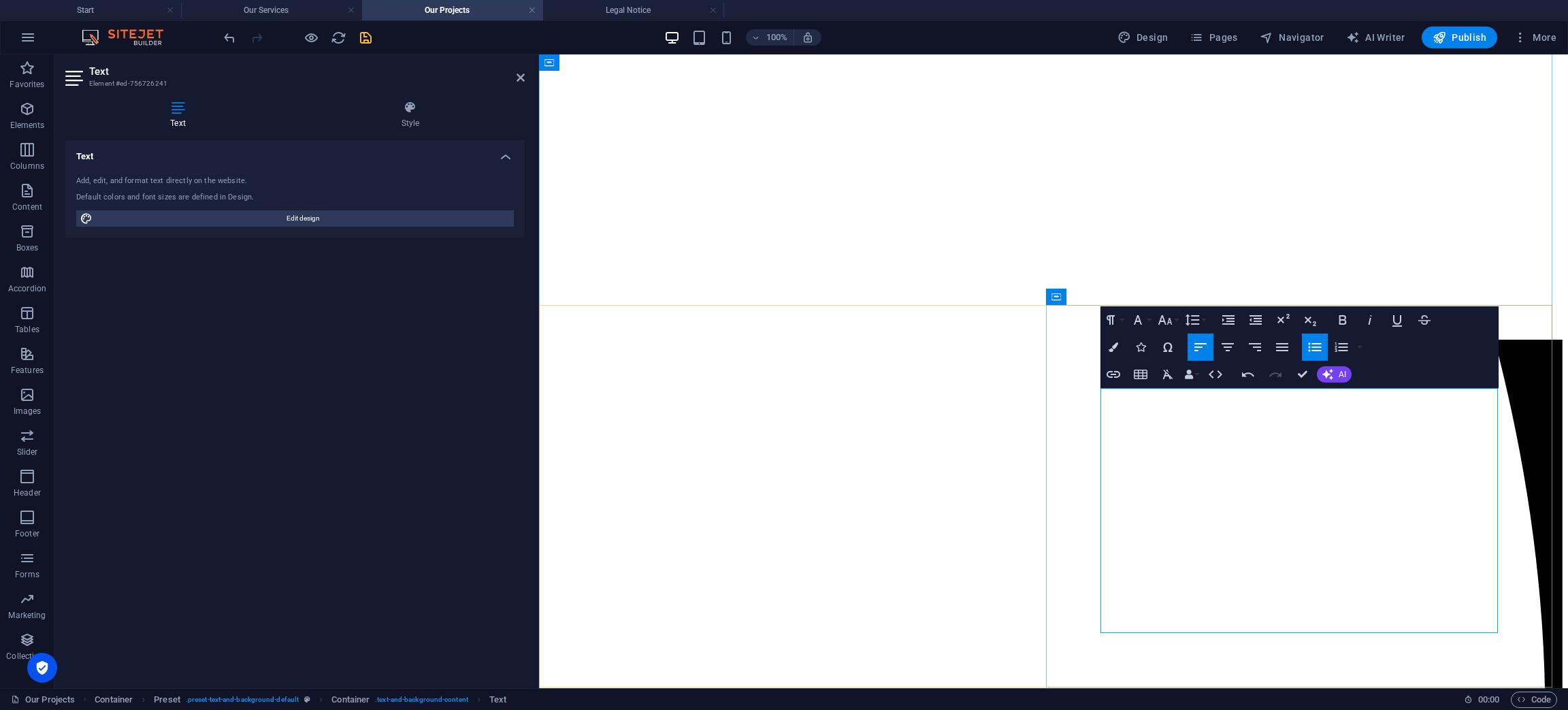 click on "Operational Communications - real use advice - Structure Fires, [PERSON_NAME] Fires, Incident command,  Logistics, Searches and major incident communications." at bounding box center (1066, 5154) 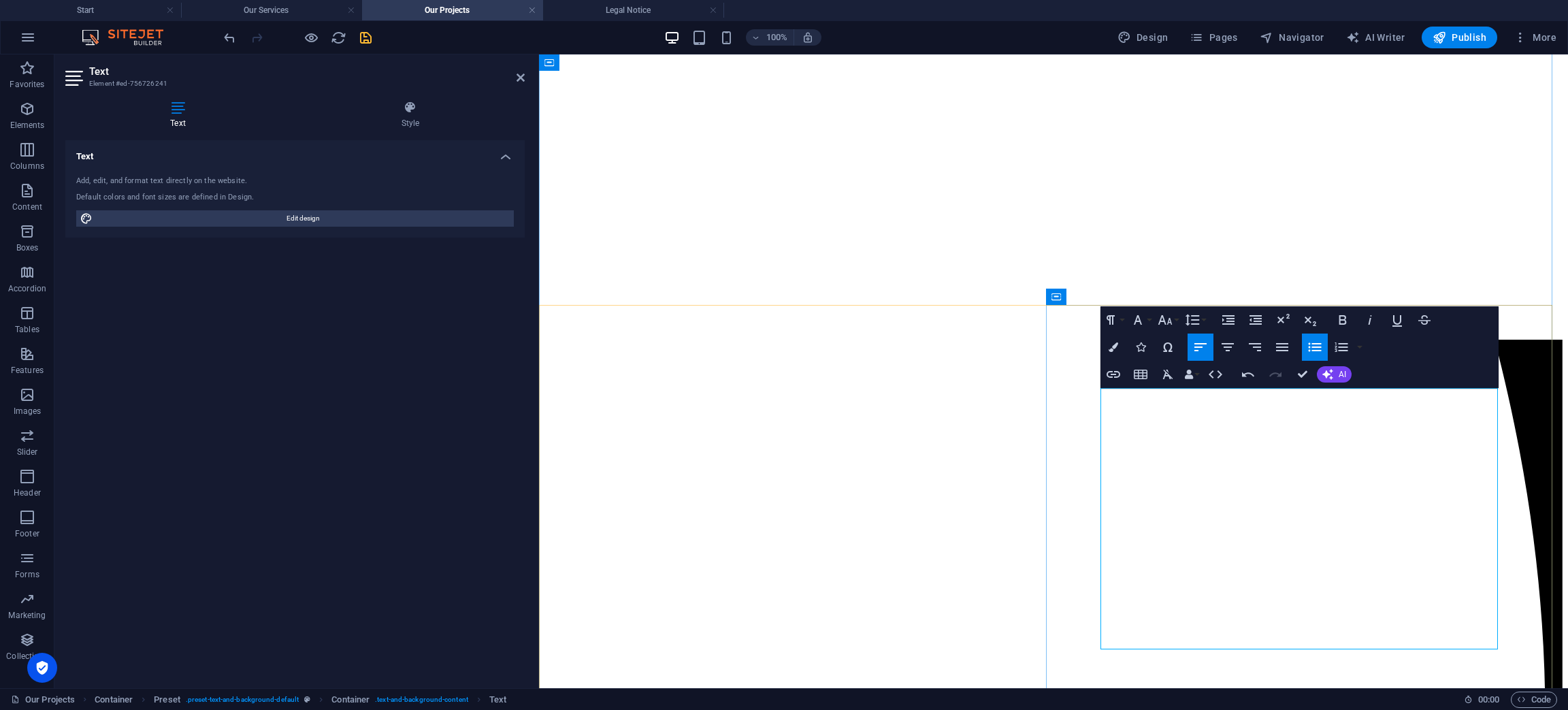 click on "Vehicle as a Node (VaaN), Starlink and other satellite systems, IP rapid deployment systems" at bounding box center [1066, 5159] 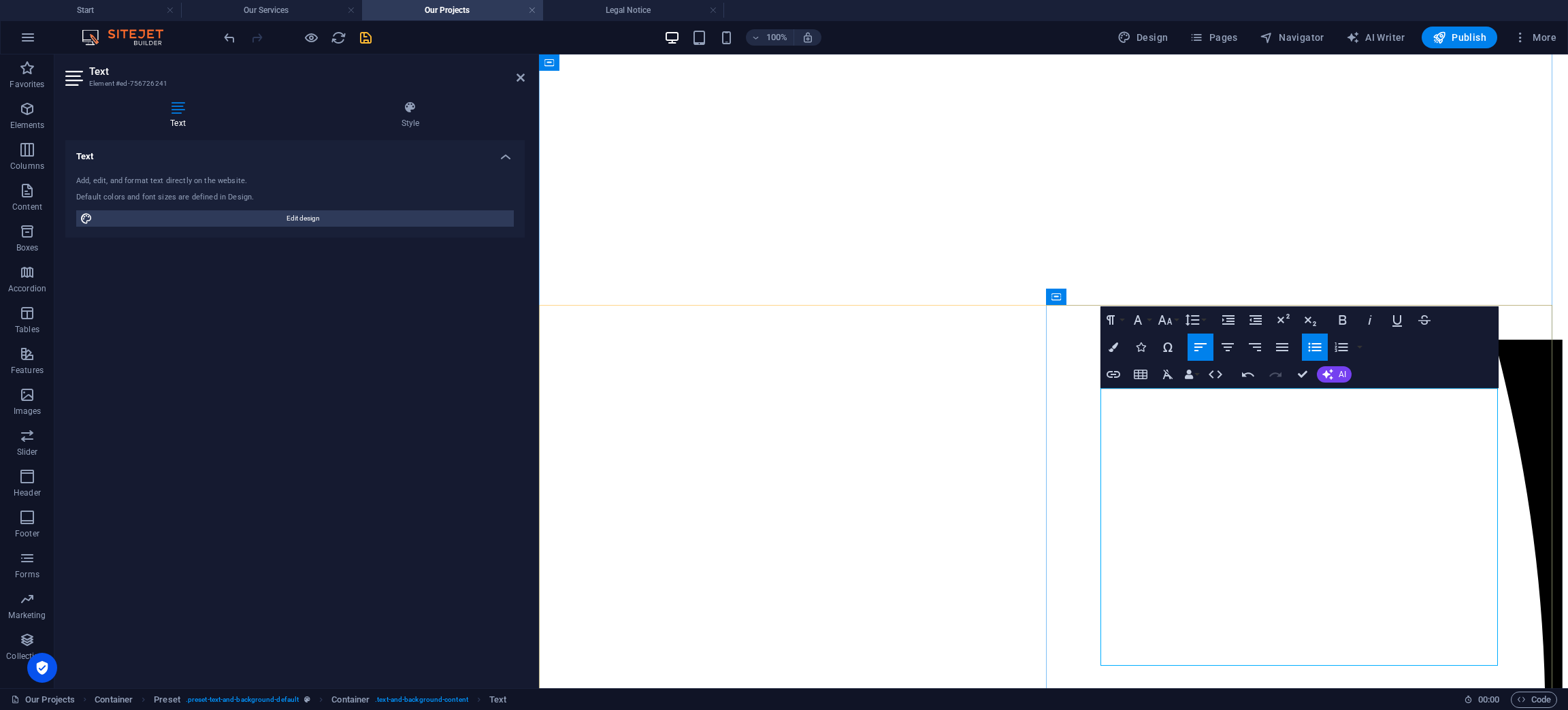 click on "Operational Communications - real user advice - Communications planning, network diagrams, training" at bounding box center [1066, 5199] 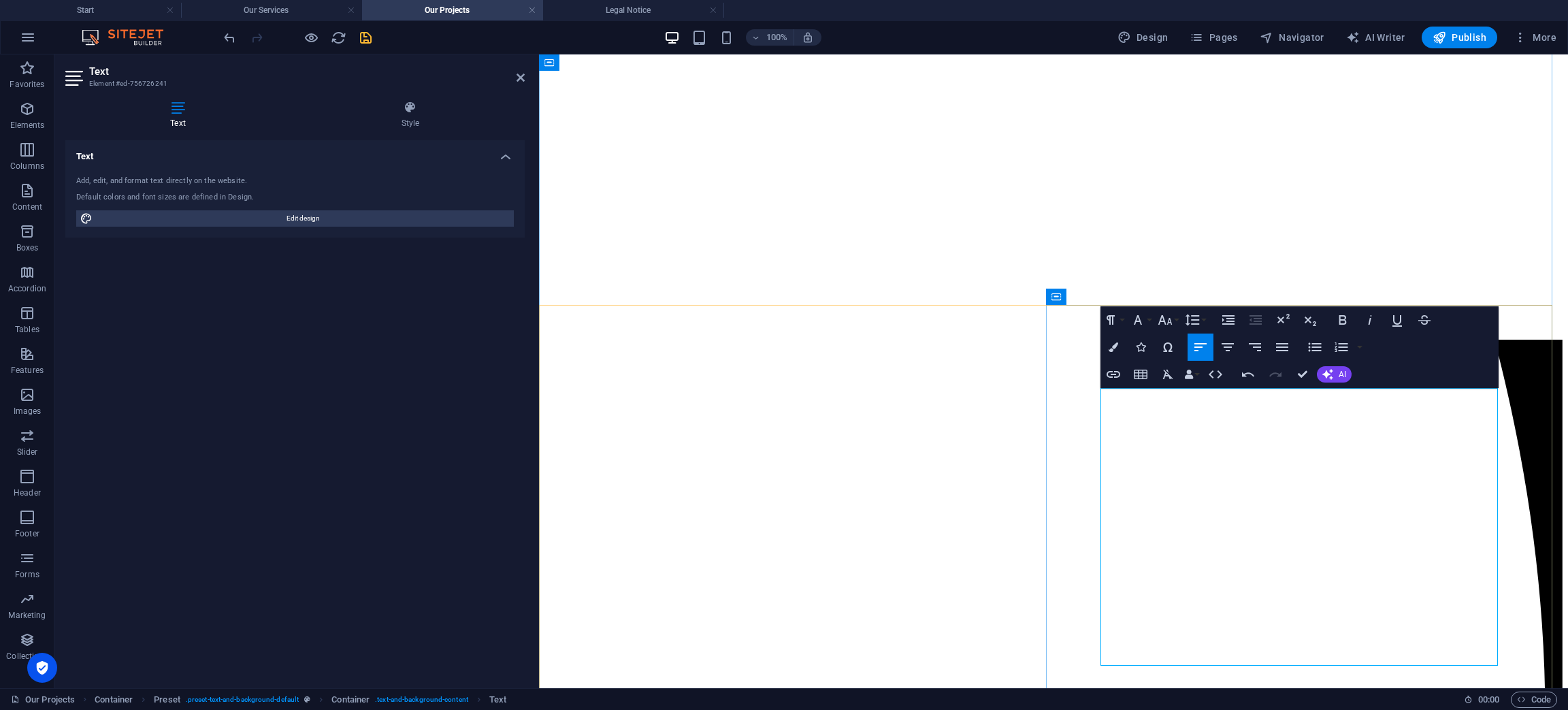 click on "Operational Communications - real user advice - Communications planning, network diagrams, radio telephone procedures,  training" at bounding box center (1066, 5199) 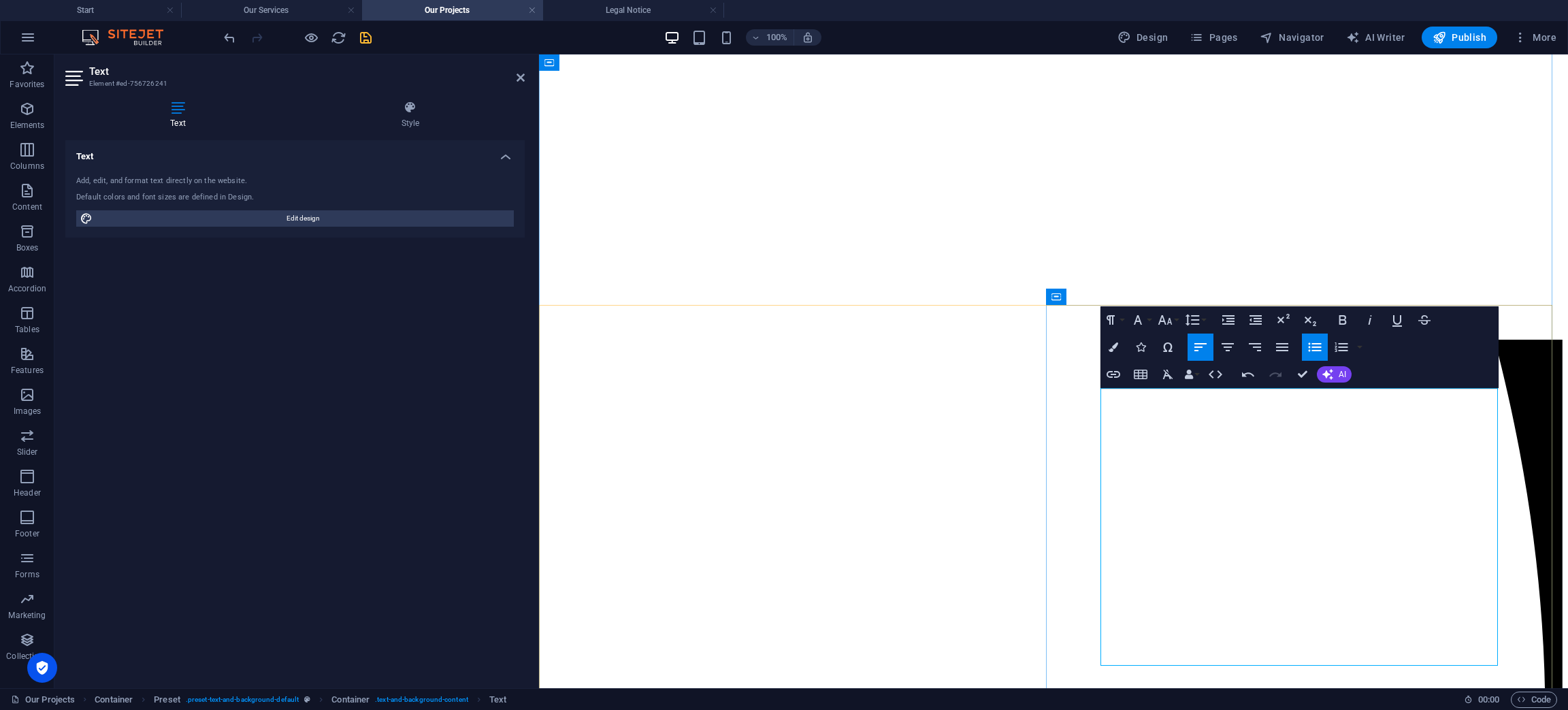 click on "Operational Communications - real user advice - Communications planning, network diagrams, radio telephone procedures, training" at bounding box center (1066, 5199) 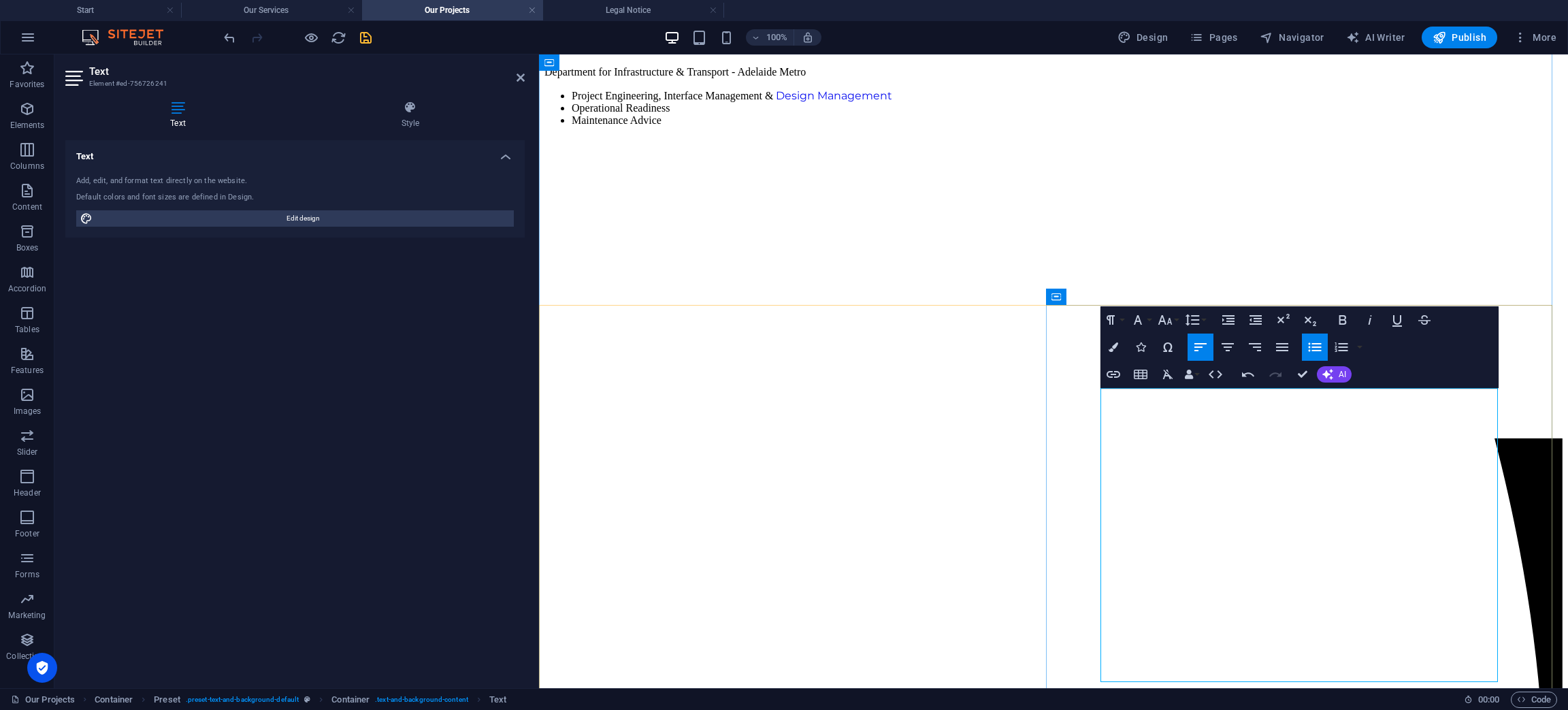 scroll, scrollTop: 1405, scrollLeft: 0, axis: vertical 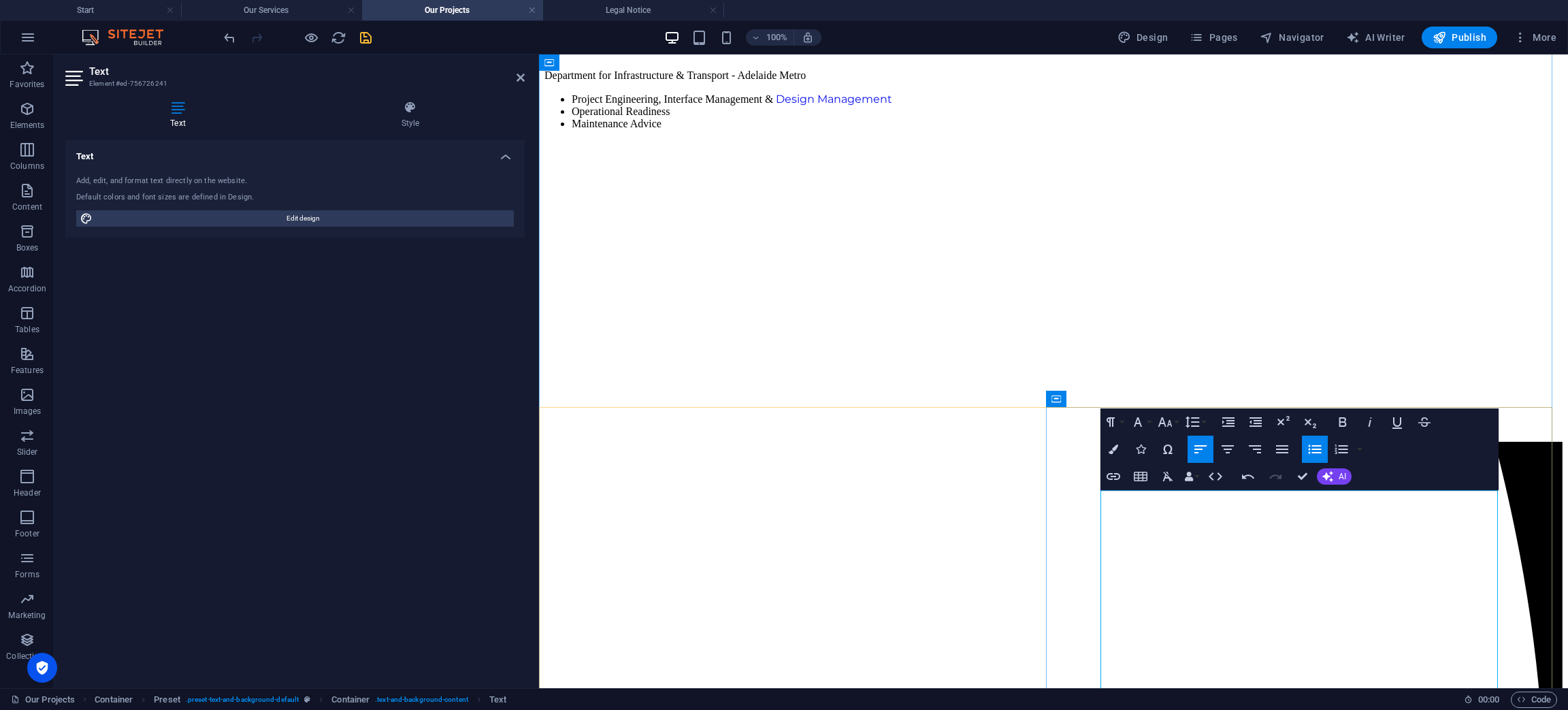 click on "Government Studies" at bounding box center (1066, 5235) 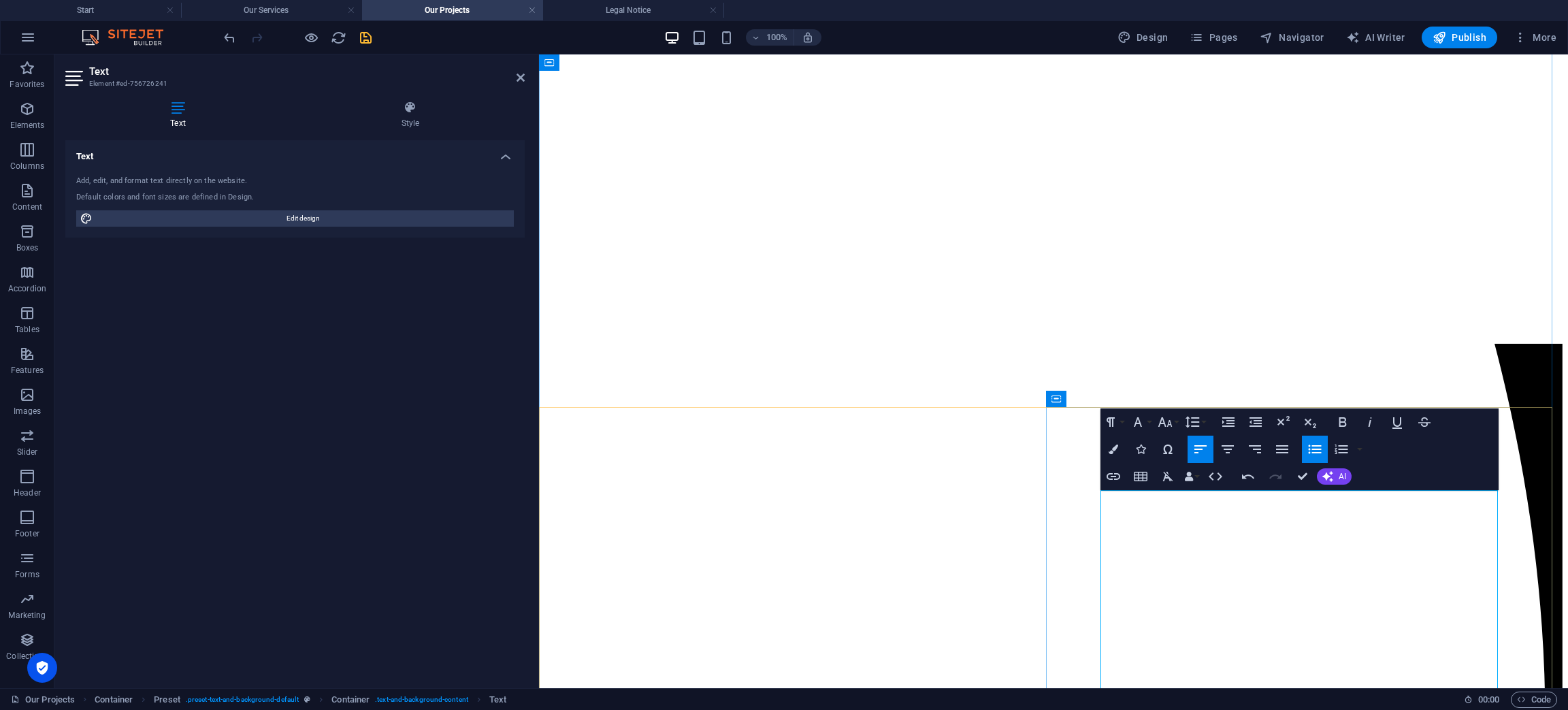 scroll, scrollTop: 1507, scrollLeft: 0, axis: vertical 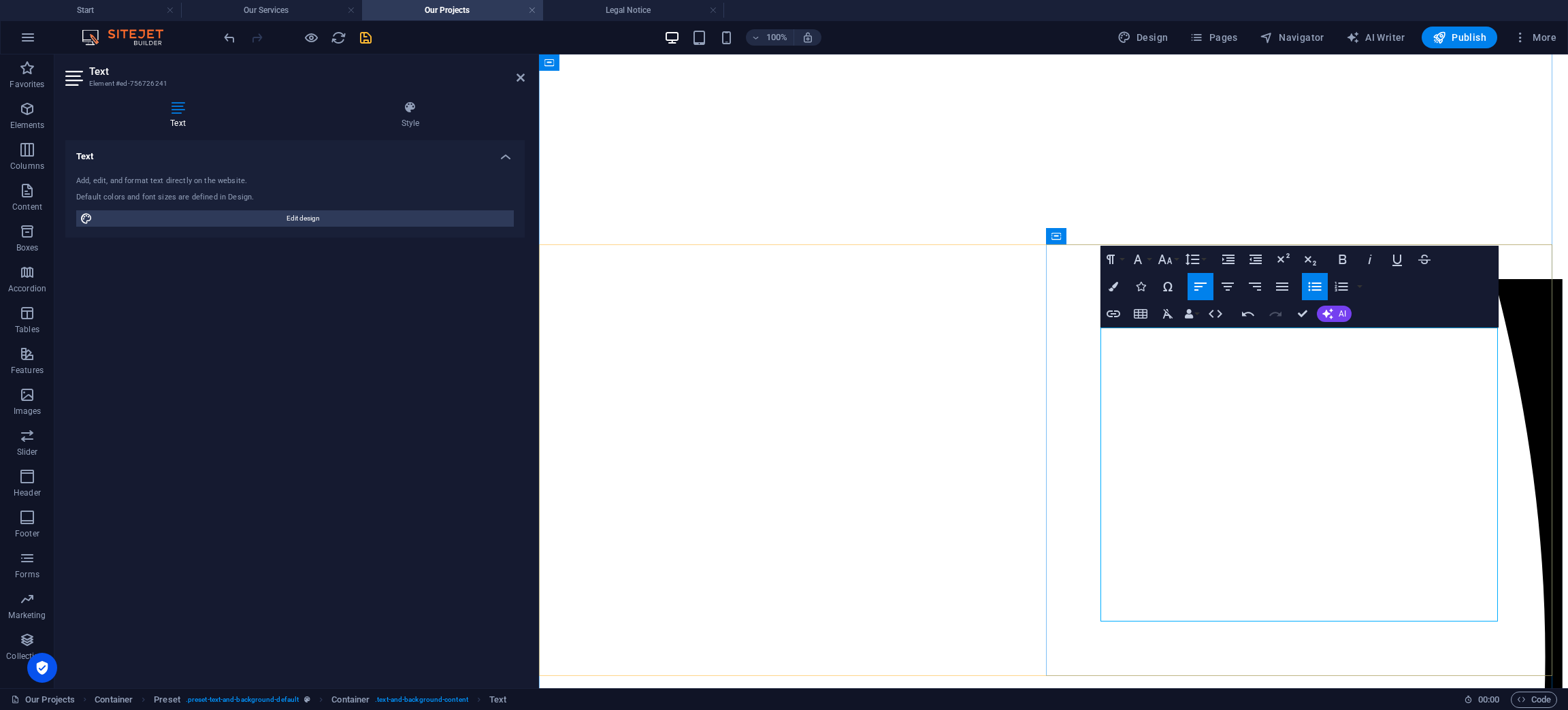 click on "Mobile Radios, Portables, fixed bases, Radio Dispatch Consoles, rapid reemployment radio systems and HF radio" at bounding box center (1066, 5118) 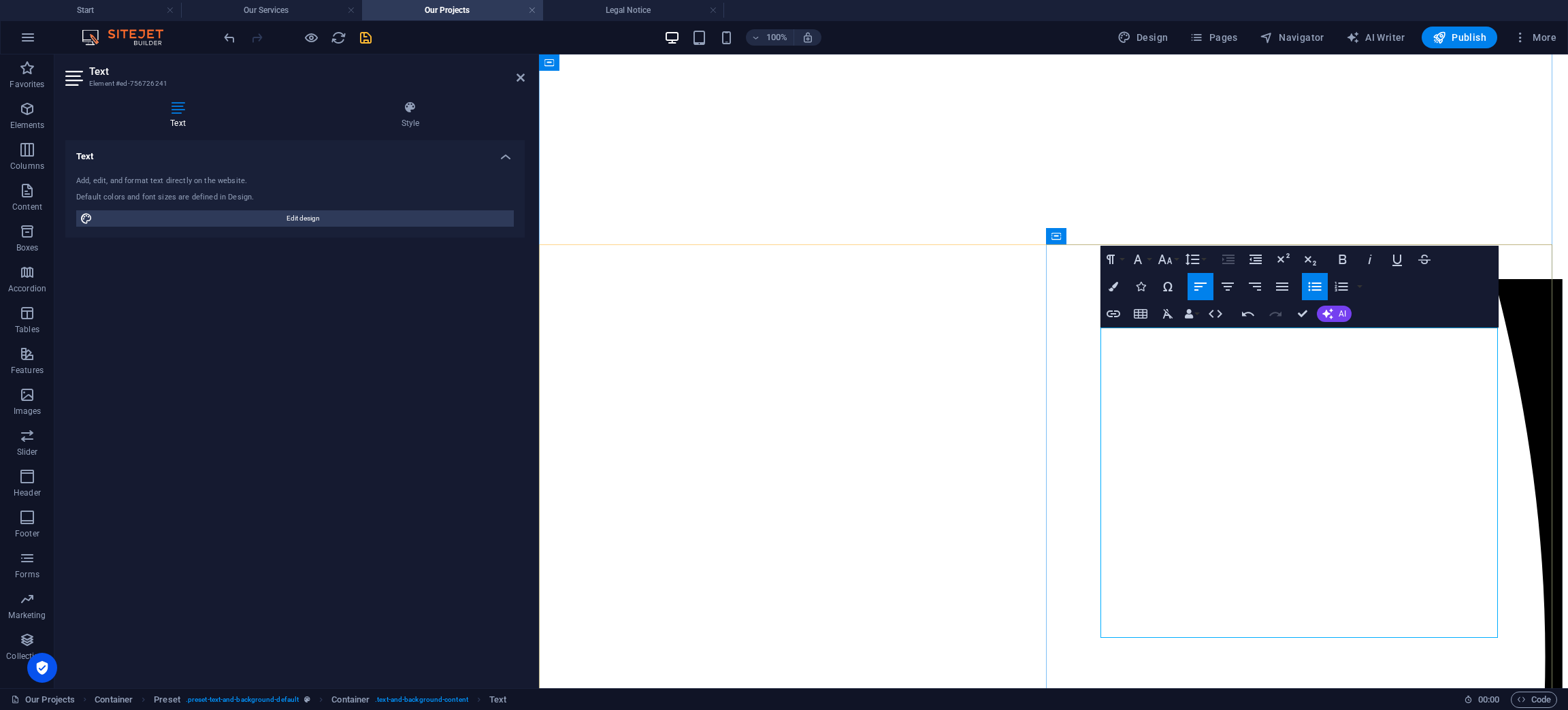 drag, startPoint x: 1303, startPoint y: 466, endPoint x: 1336, endPoint y: 472, distance: 33.541 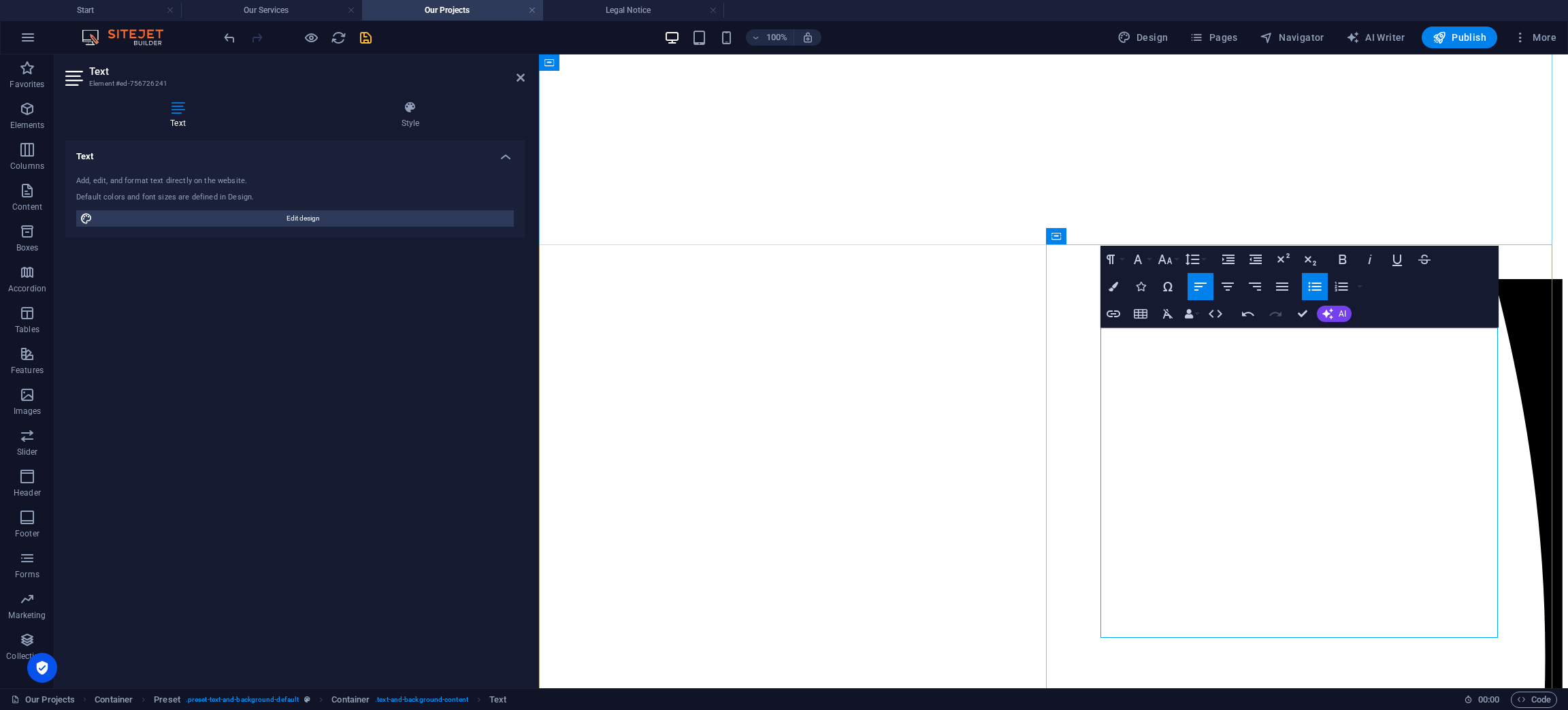 drag, startPoint x: 1300, startPoint y: 460, endPoint x: 1341, endPoint y: 464, distance: 41.19466 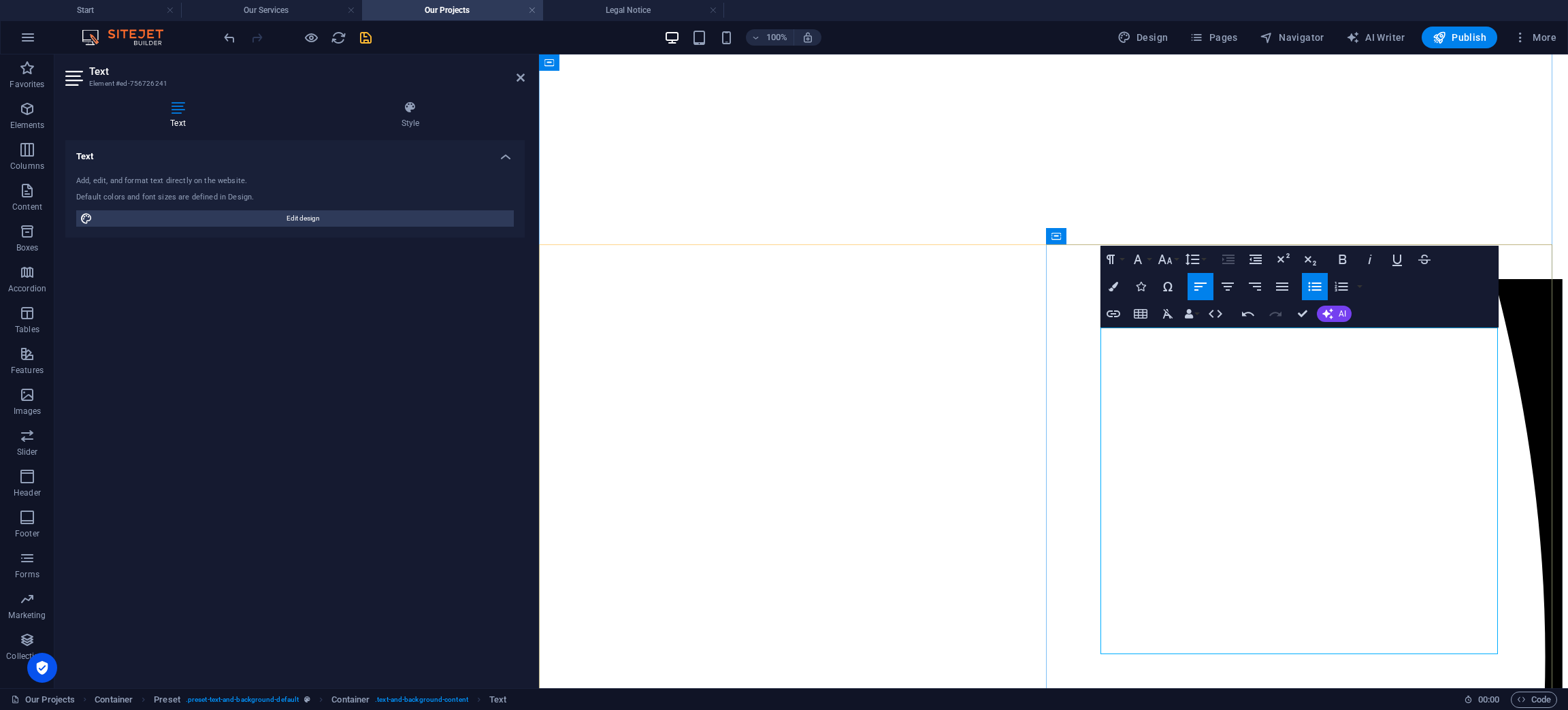 click on "Mobile Radios, Portables, fixed bases, Radio Dispatch Consoles, rapid reemployment radio systems and" at bounding box center (1066, 5163) 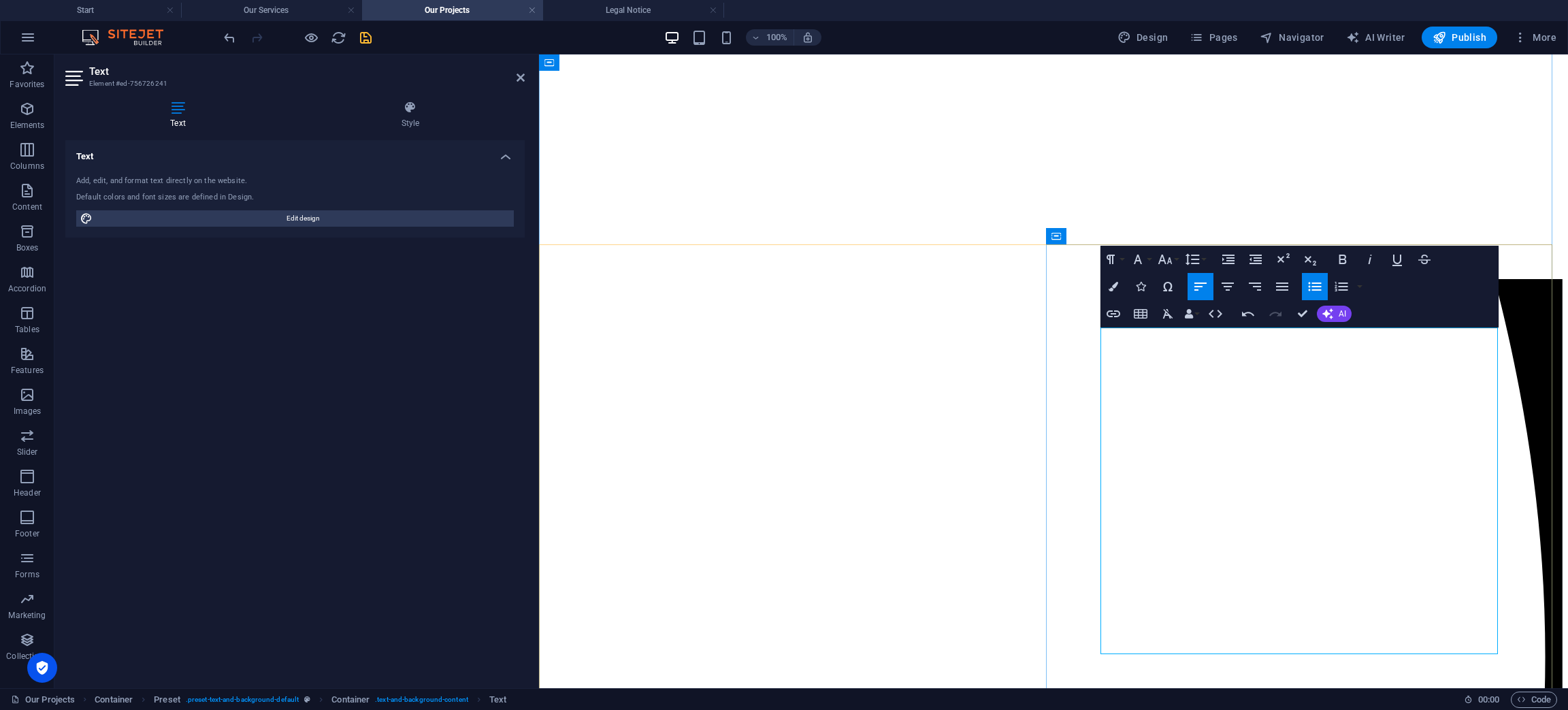 click on "Mobile Radios, Portables, fixed bases, Radio Dispatch Consoles, rapid reemployment radio systems" at bounding box center [1066, 5163] 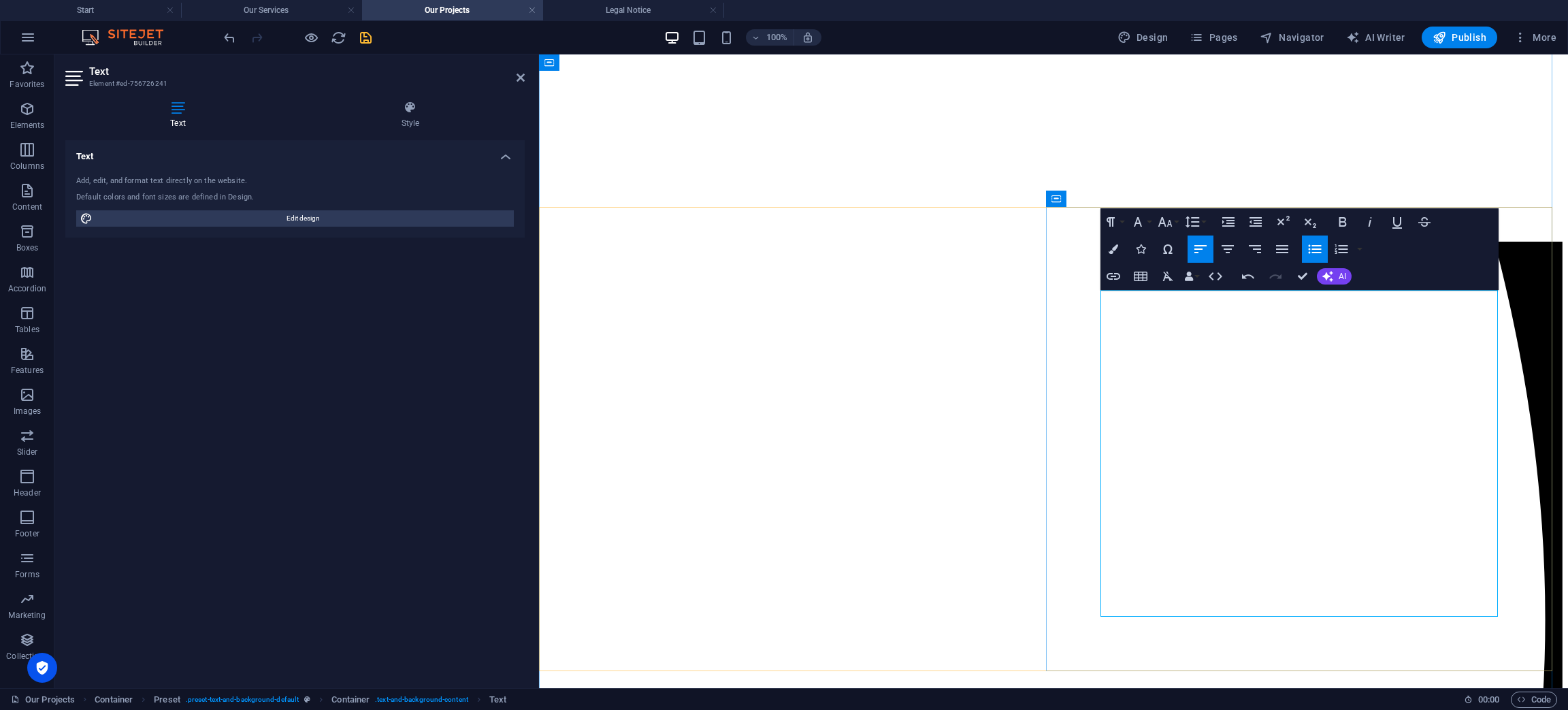 scroll, scrollTop: 1670, scrollLeft: 0, axis: vertical 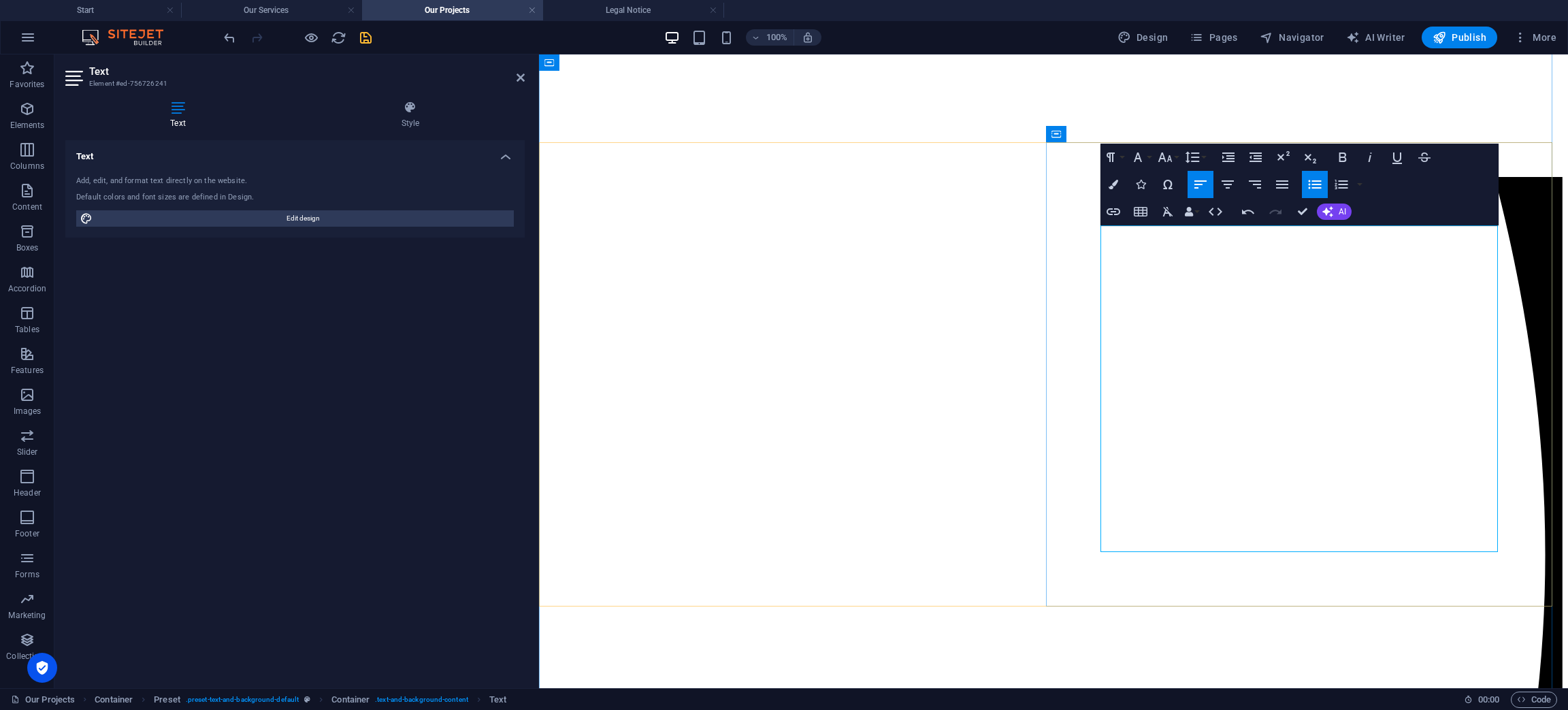 click on "Mobile Radios, Portables, fixed bases, Radio Dispatch Consoles, rapid deployment radio systems" at bounding box center [1066, 5061] 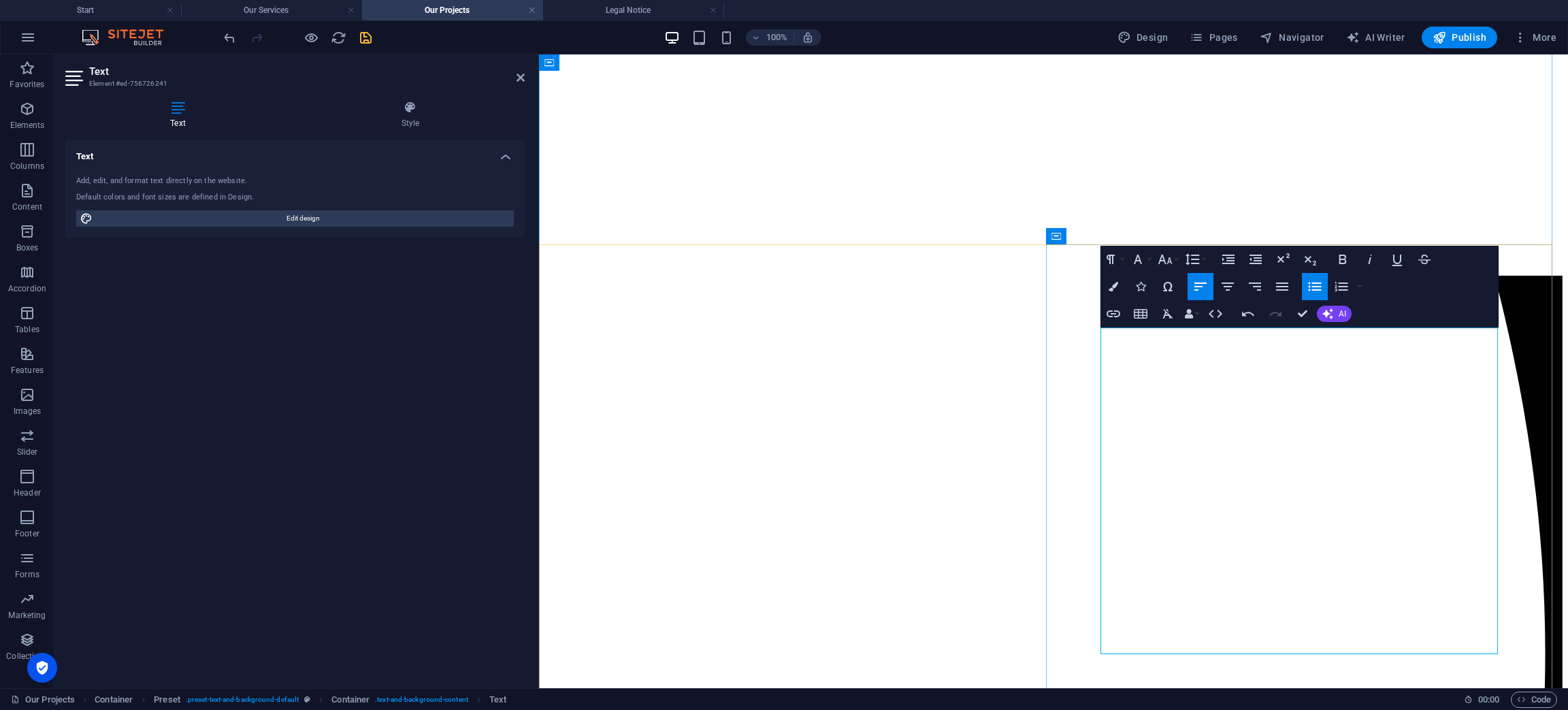 scroll, scrollTop: 1568, scrollLeft: 0, axis: vertical 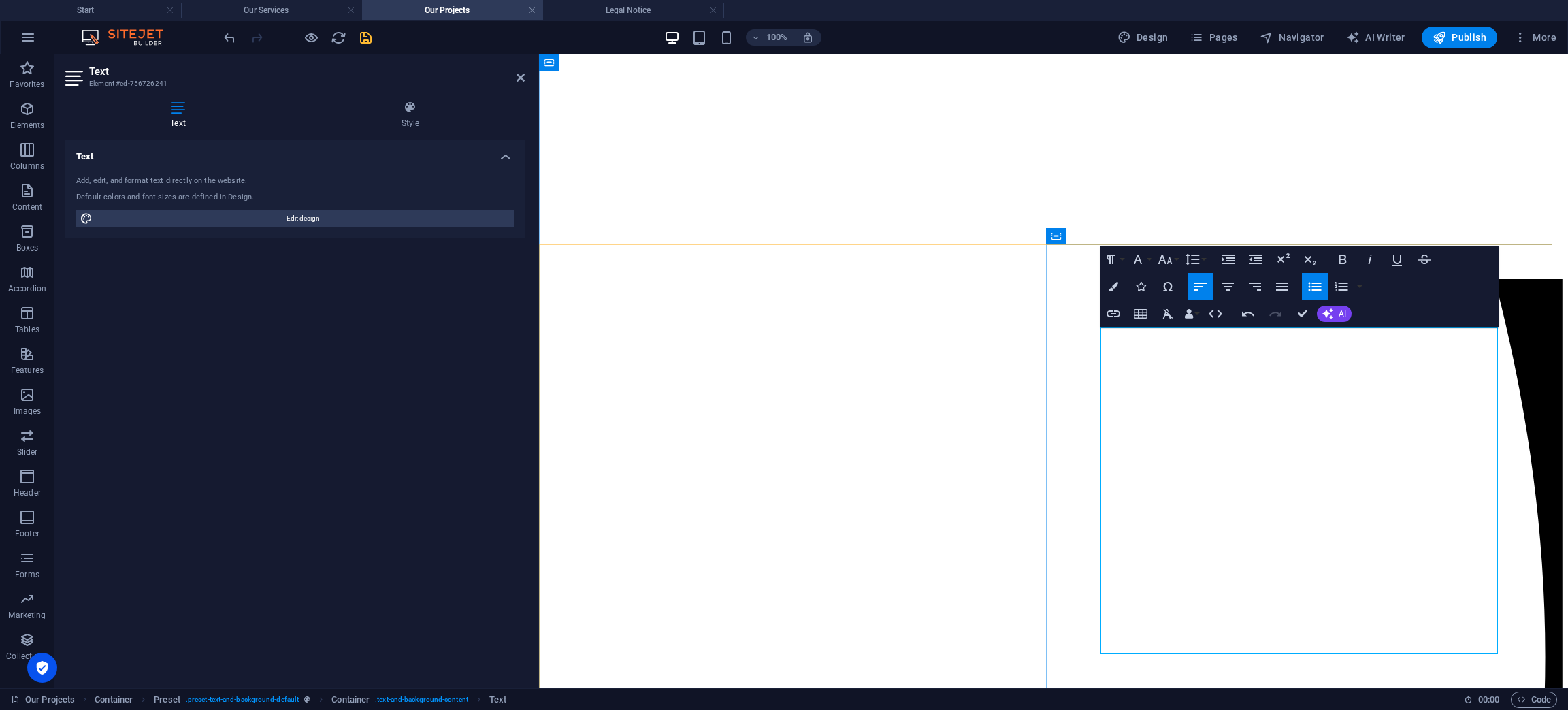 click on "Government Studies" at bounding box center [1066, 5105] 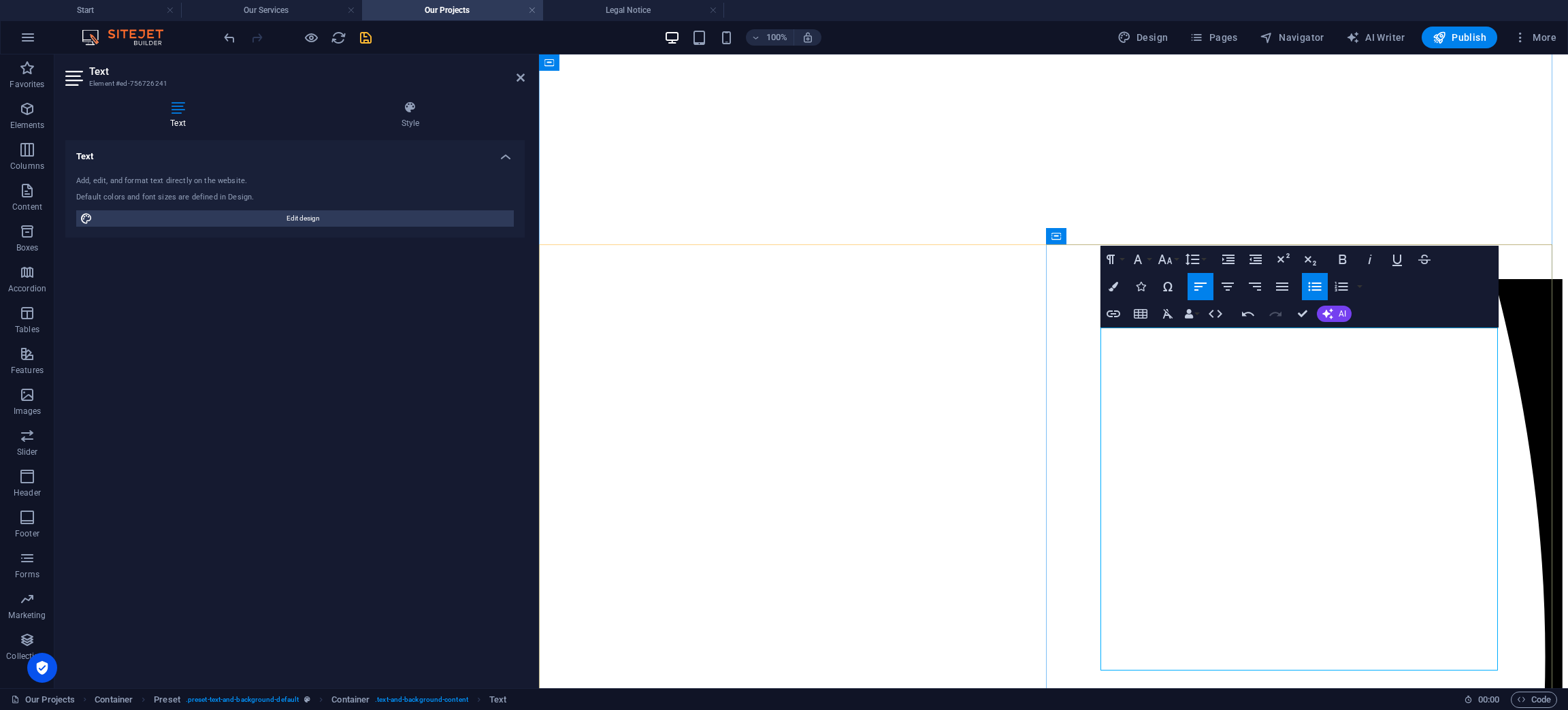 click on "The Glue between technical and operational" at bounding box center (1066, 5133) 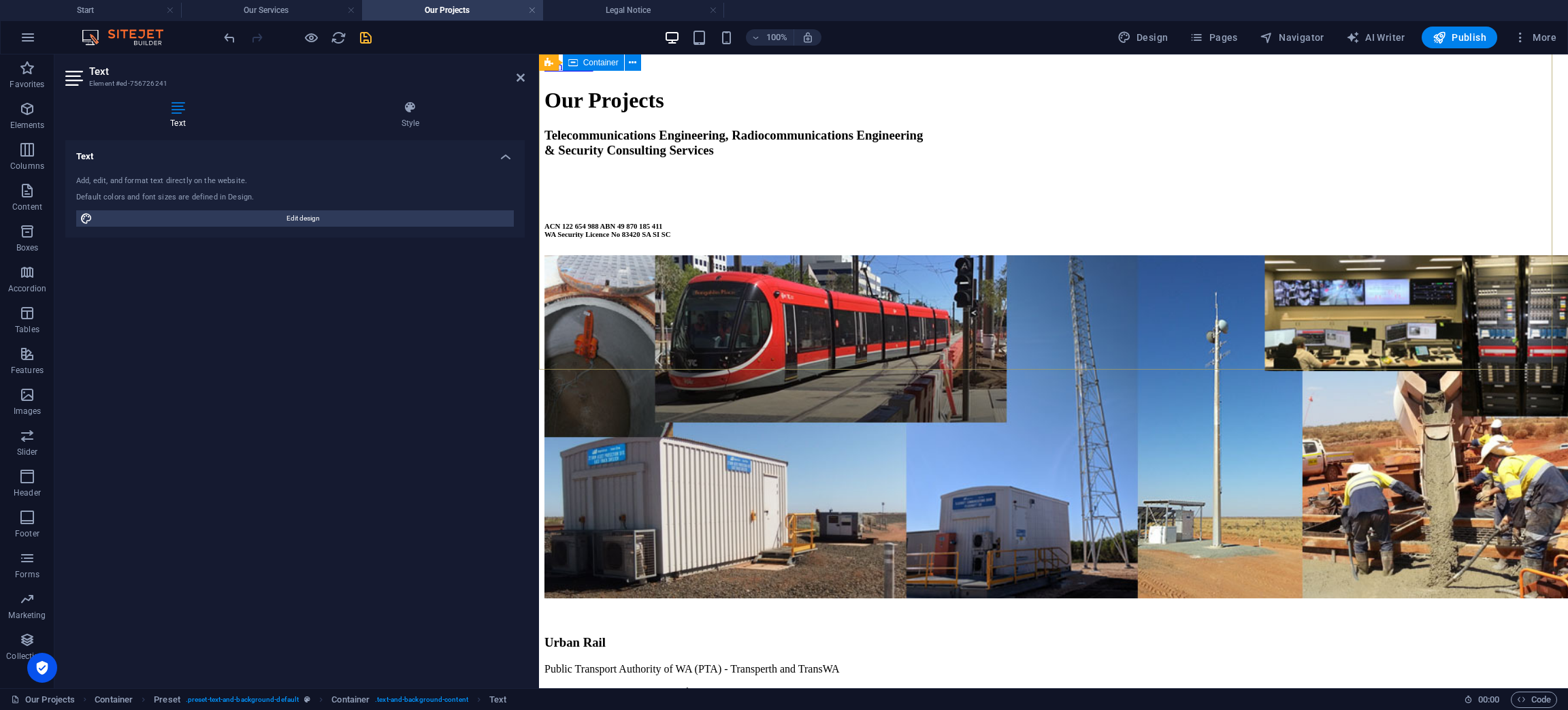 scroll, scrollTop: 240, scrollLeft: 0, axis: vertical 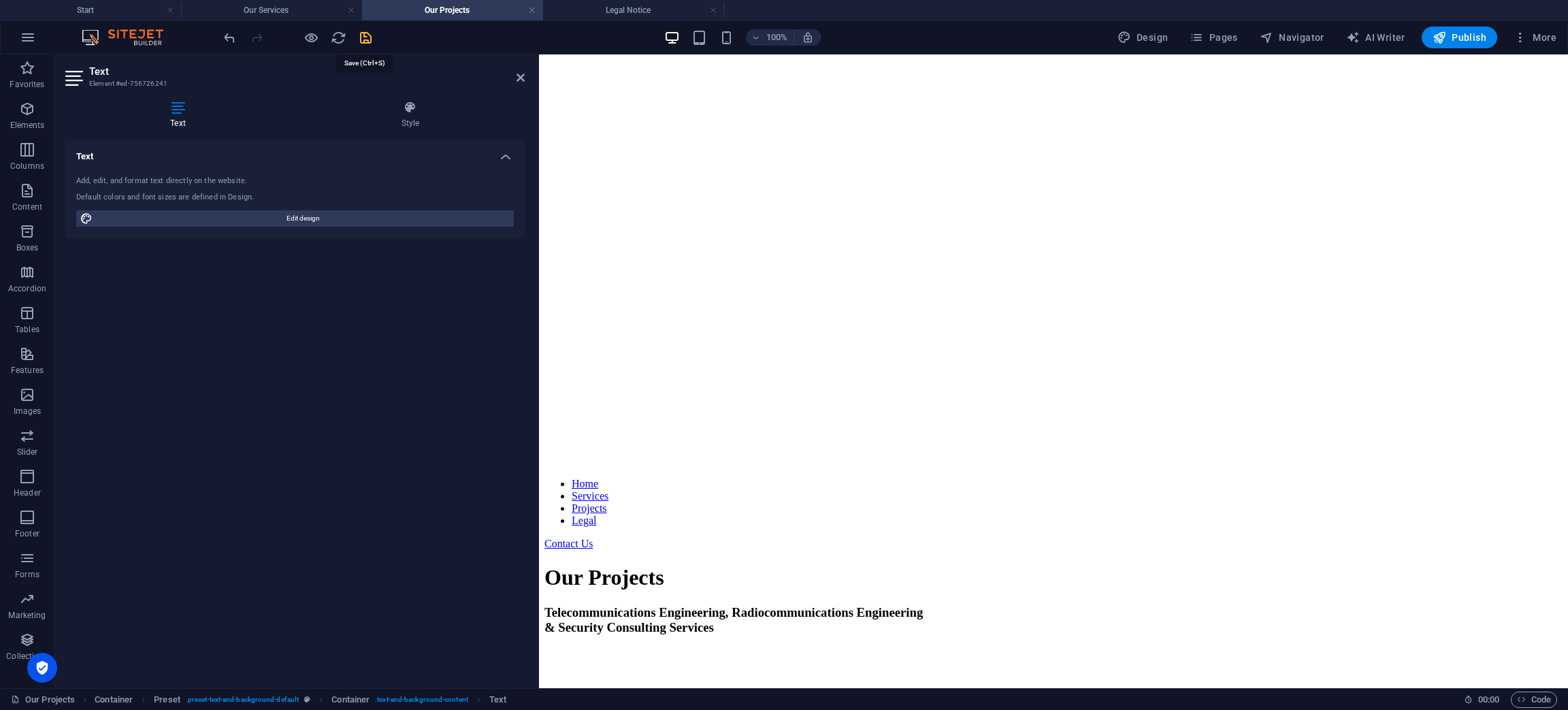 click at bounding box center [365, 37] 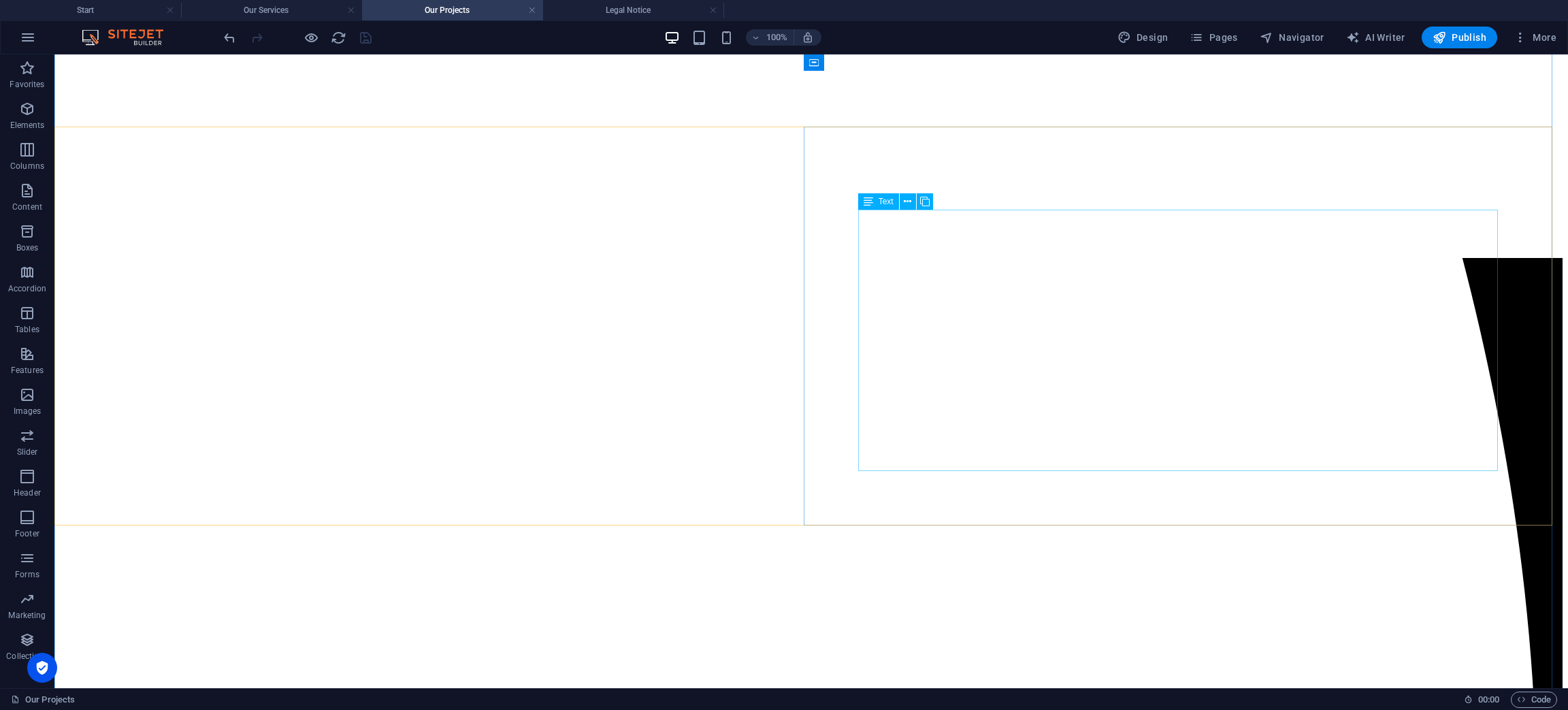 scroll, scrollTop: 1691, scrollLeft: 0, axis: vertical 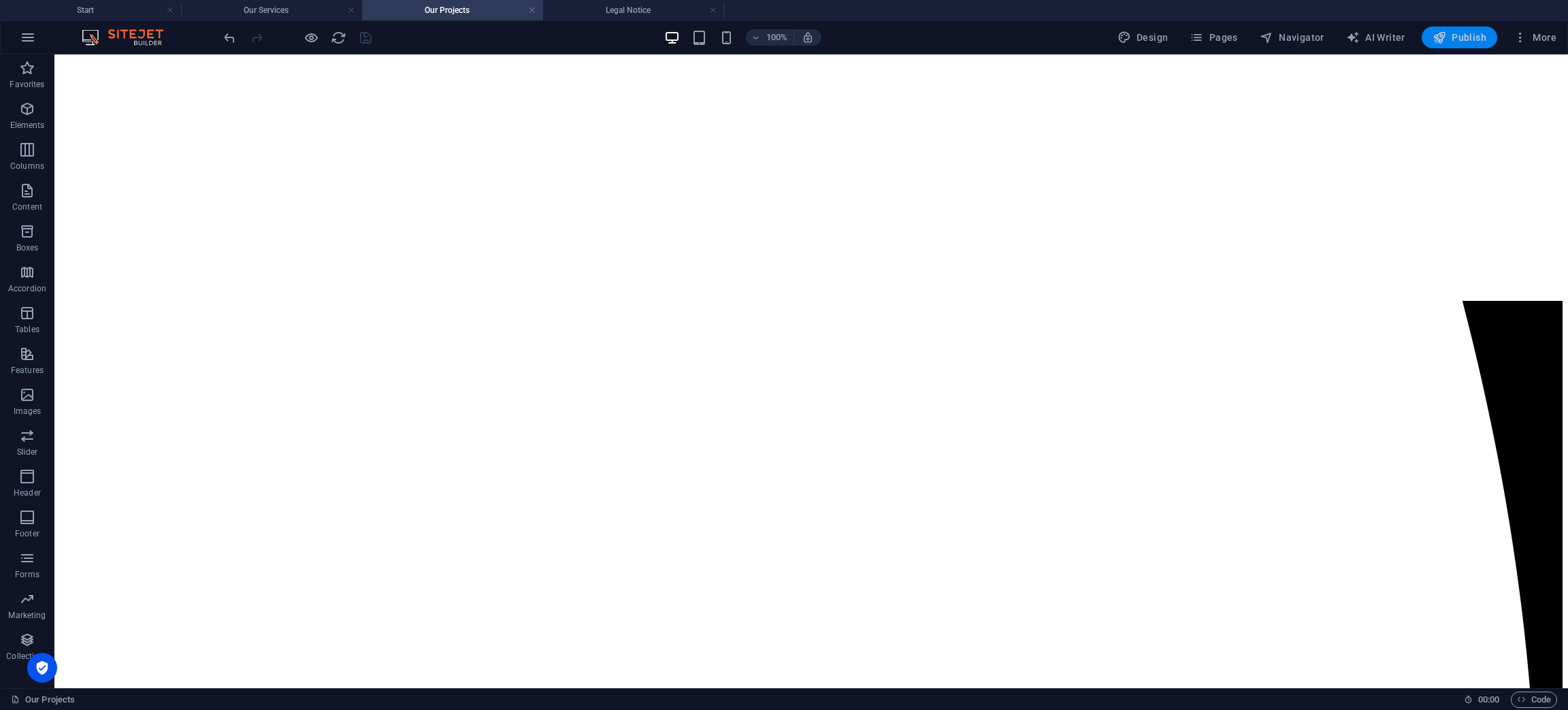 click on "Publish" at bounding box center [1459, 37] 